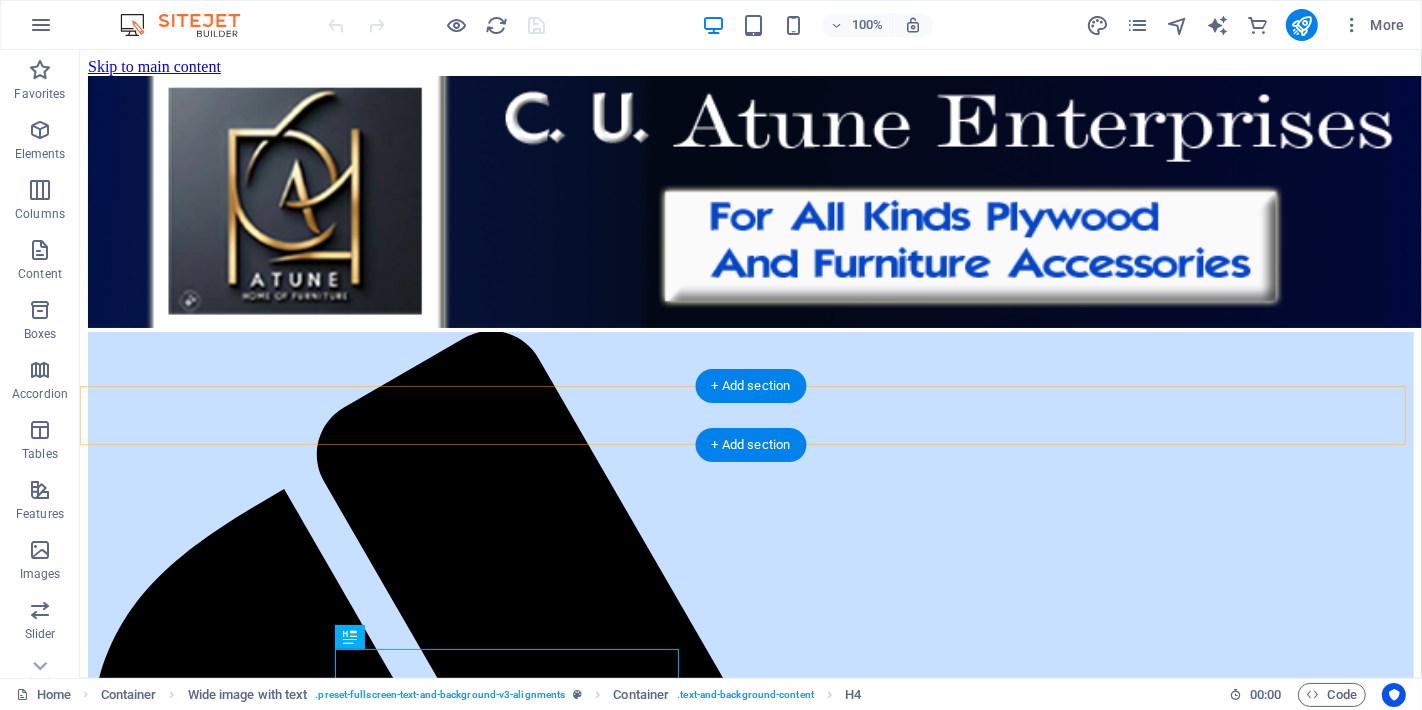 scroll, scrollTop: 0, scrollLeft: 0, axis: both 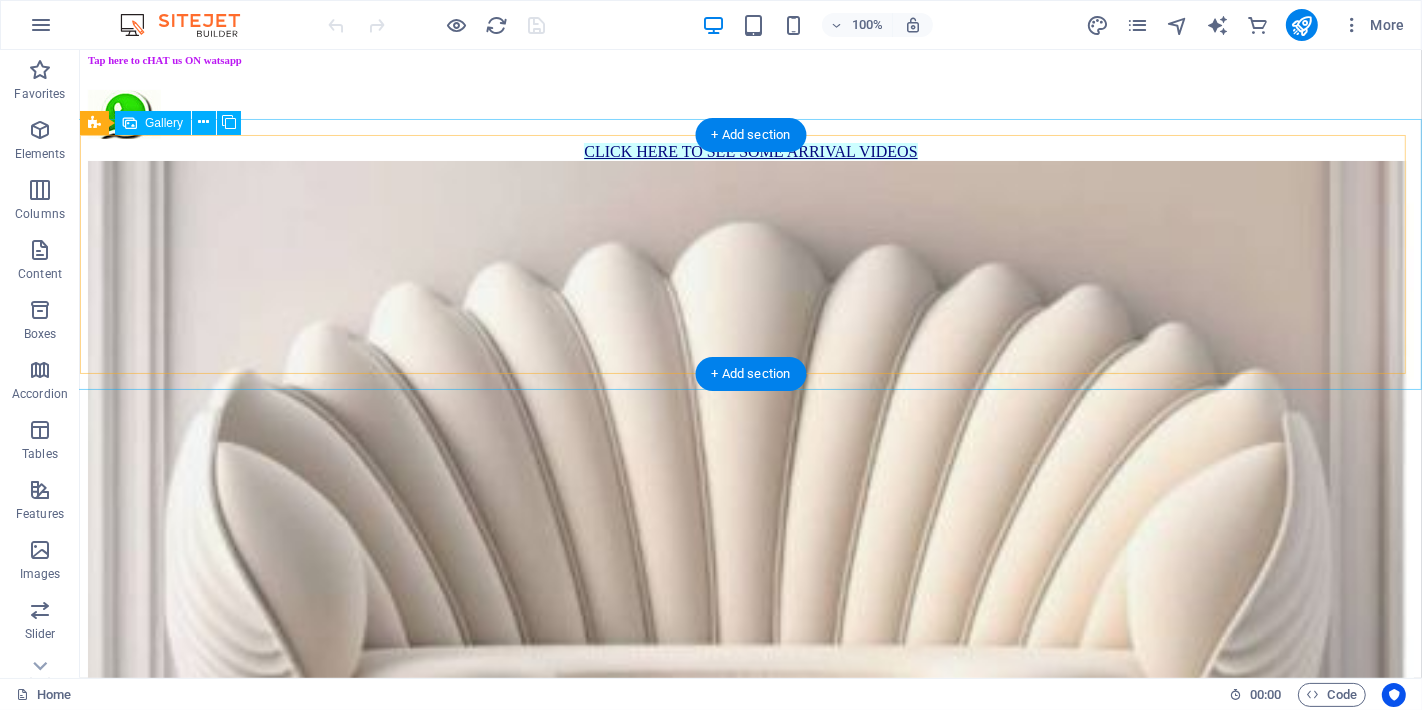 click at bounding box center (527, 42879) 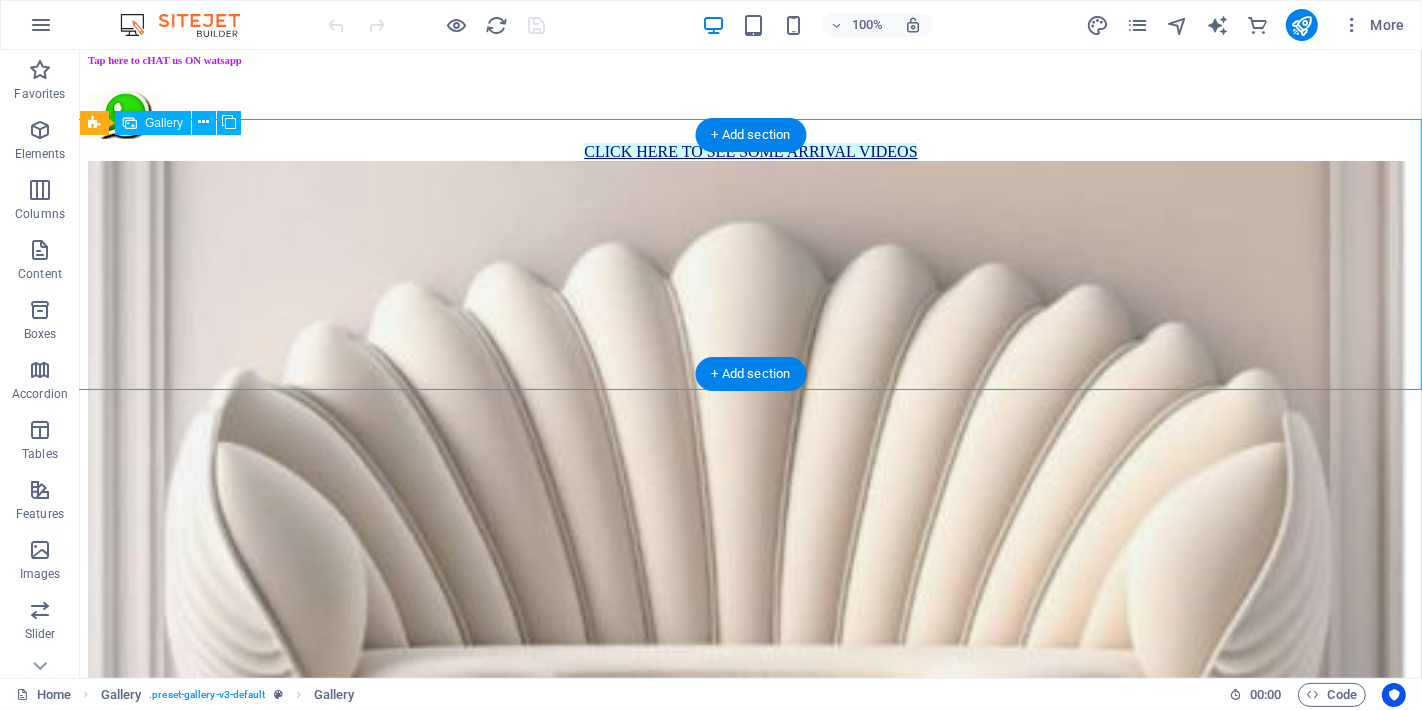 click at bounding box center (527, 42879) 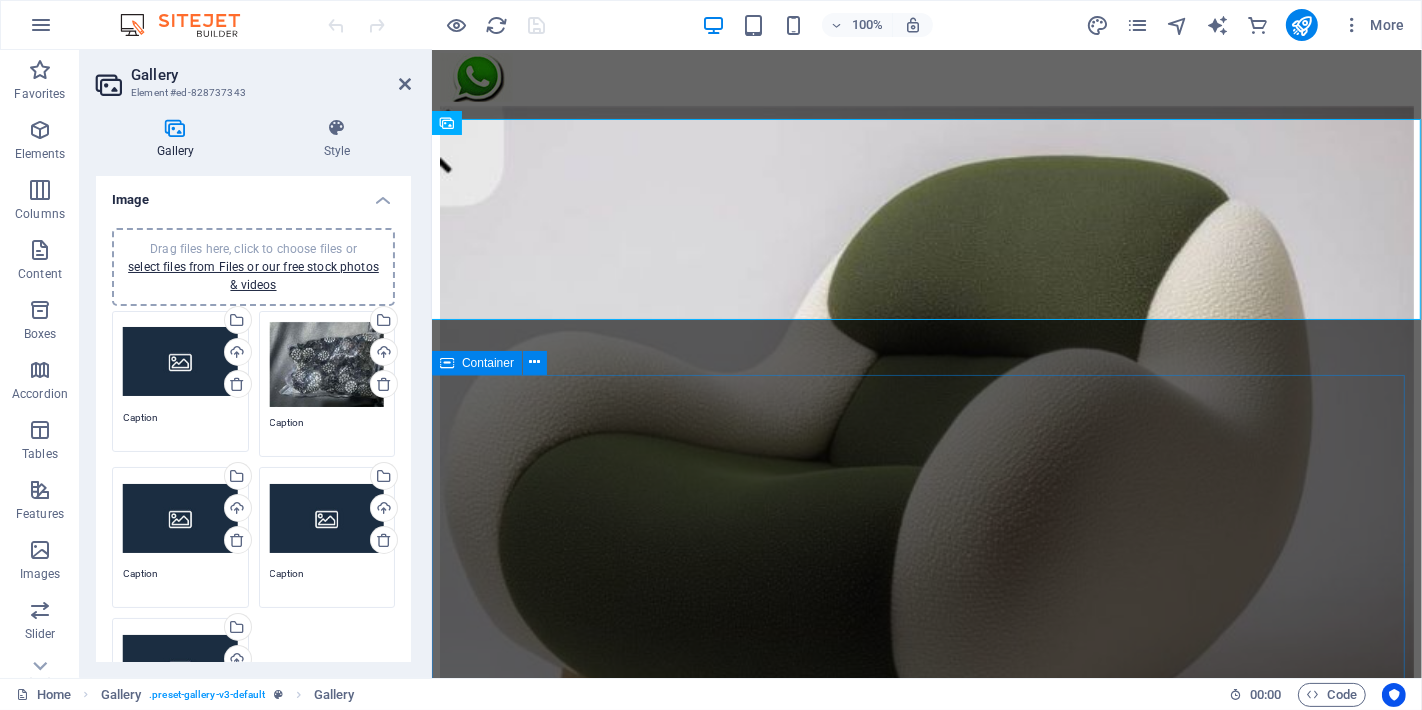 scroll, scrollTop: 5612, scrollLeft: 0, axis: vertical 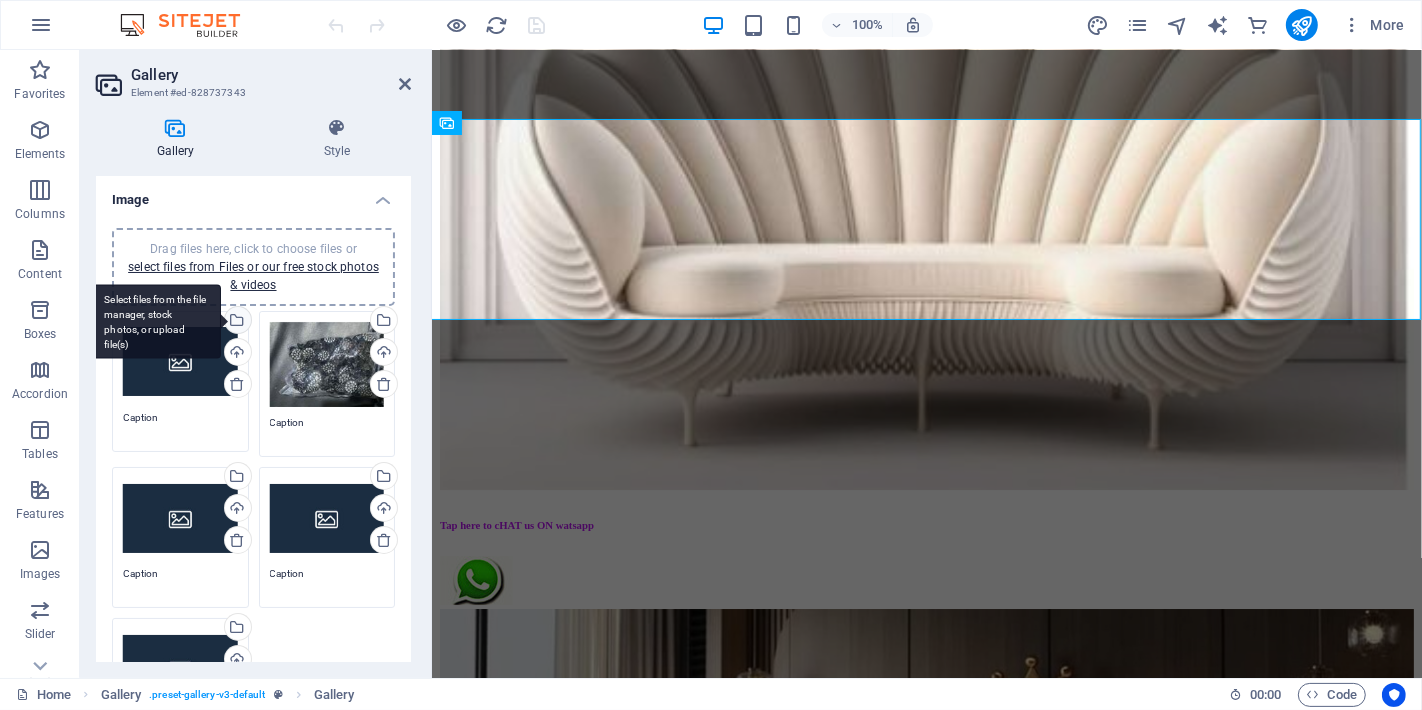 click on "Select files from the file manager, stock photos, or upload file(s)" at bounding box center [236, 322] 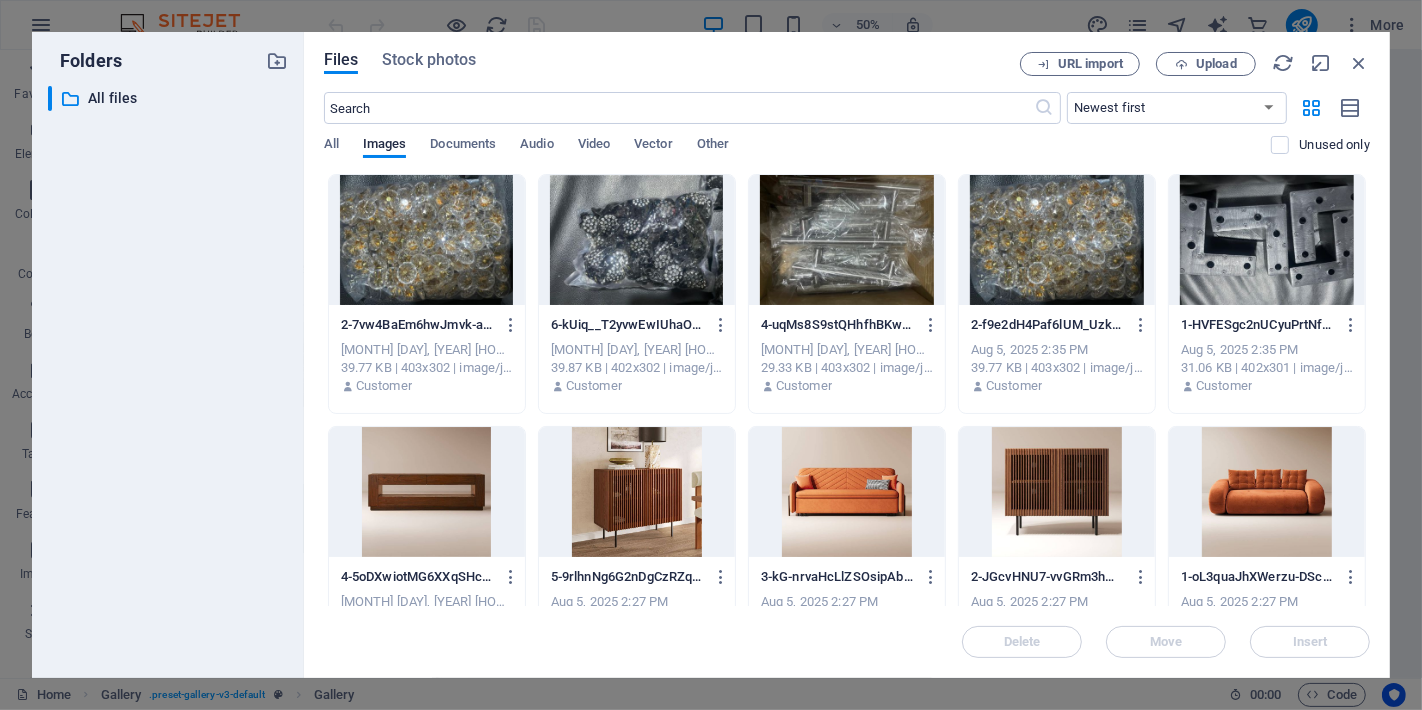 click at bounding box center [427, 240] 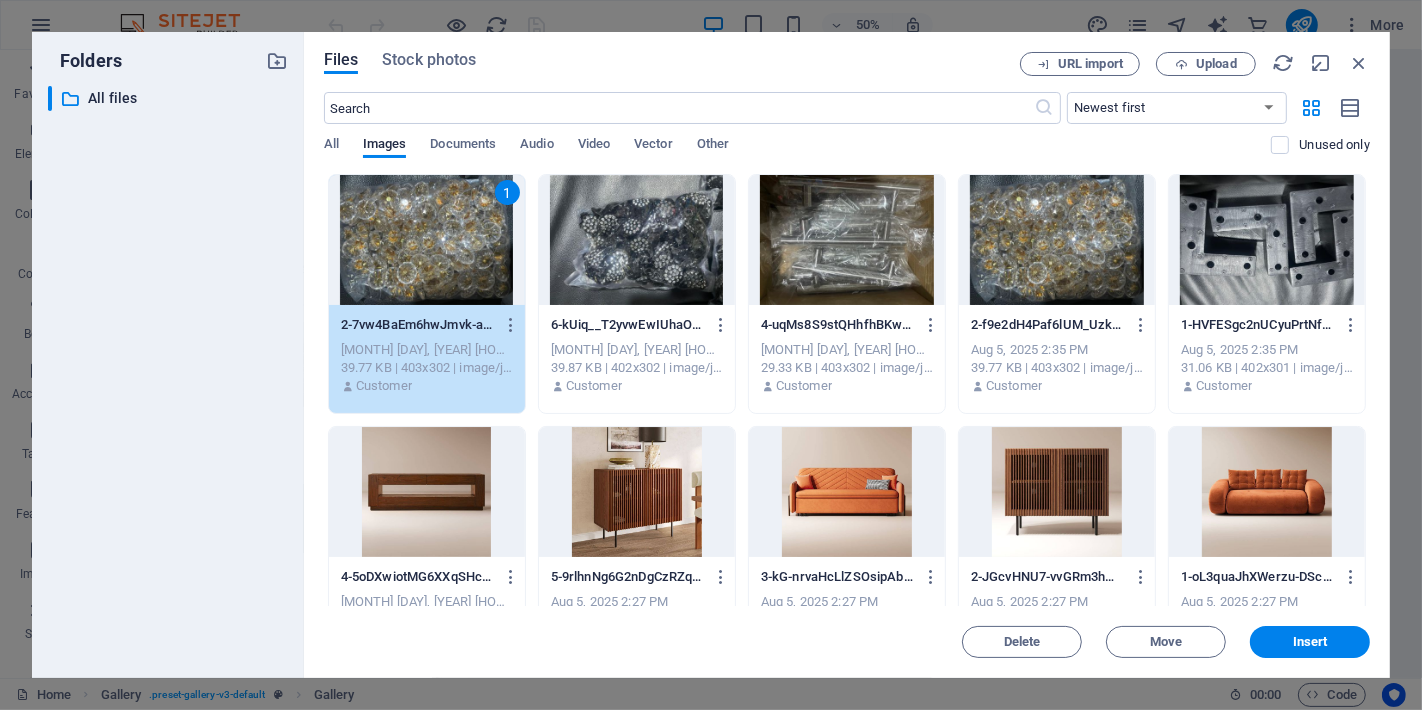 click on "1" at bounding box center [427, 240] 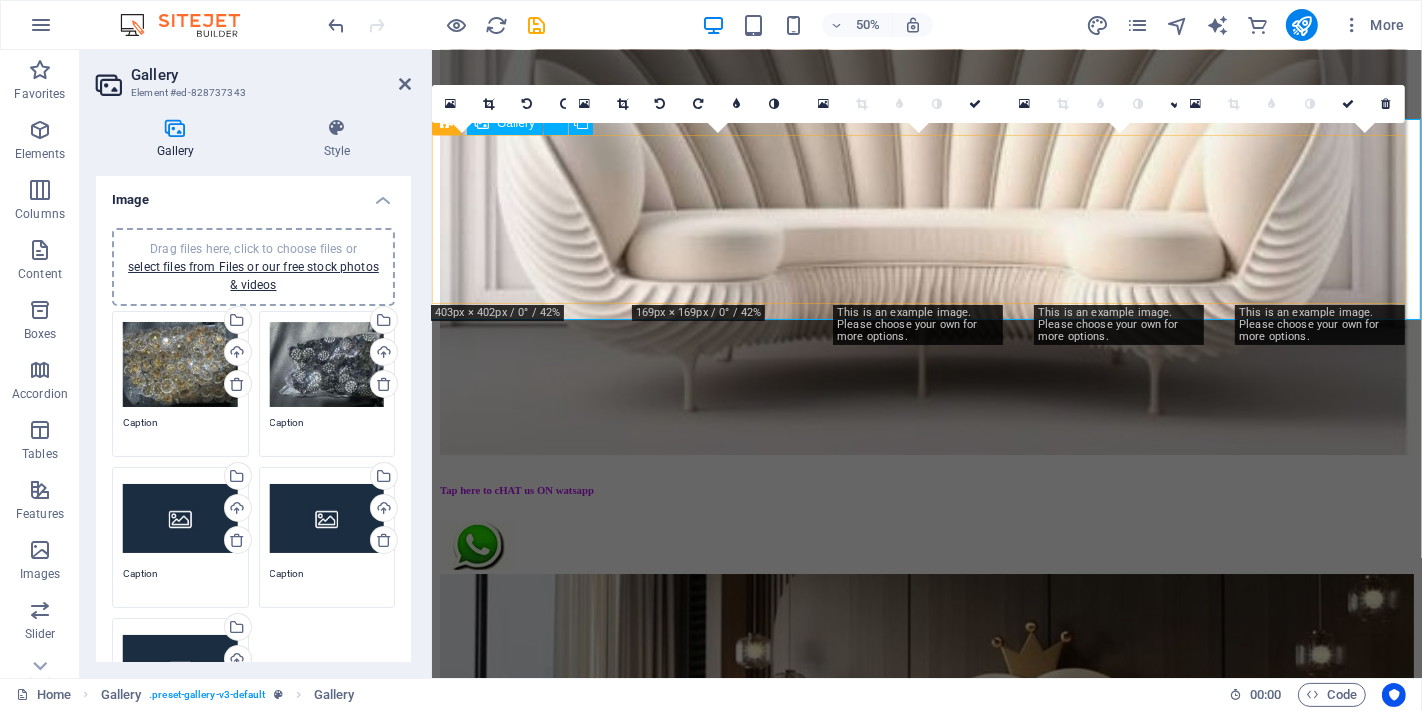 scroll, scrollTop: 5612, scrollLeft: 0, axis: vertical 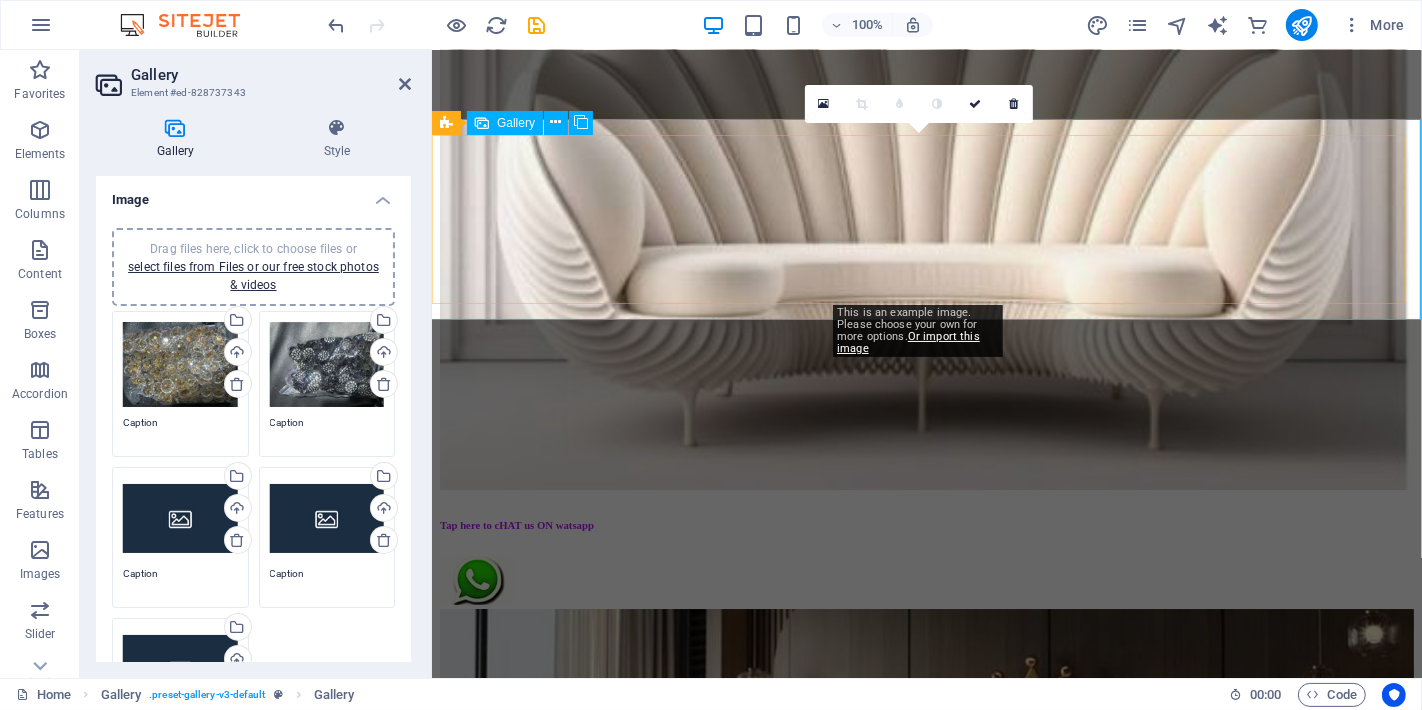click at bounding box center (879, 32569) 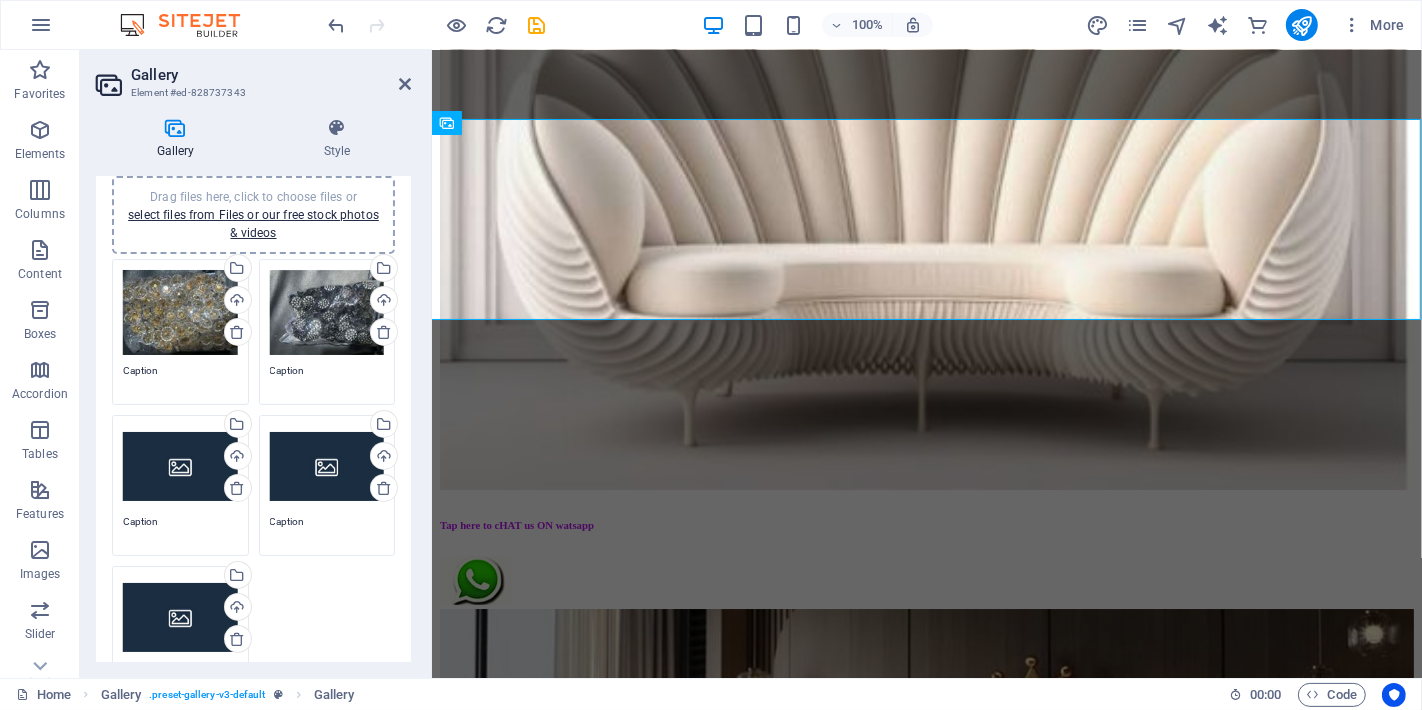 scroll, scrollTop: 0, scrollLeft: 0, axis: both 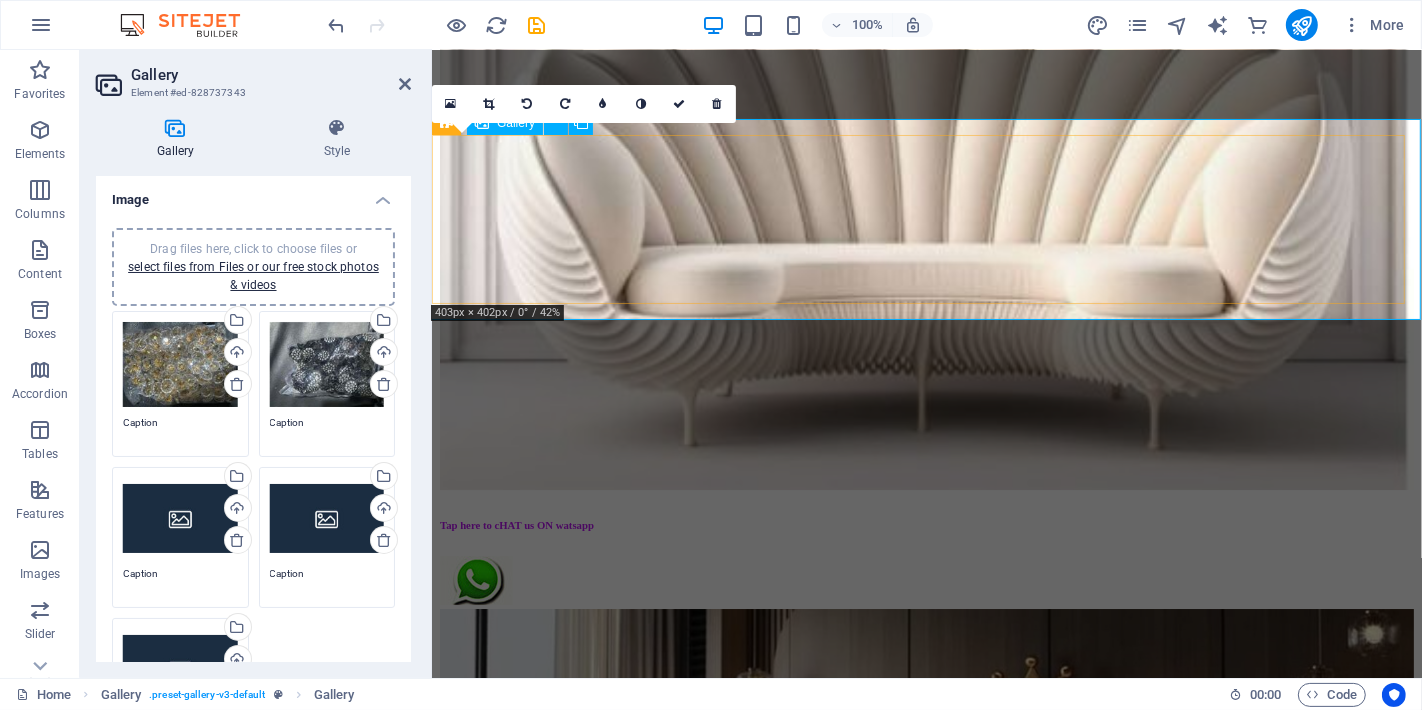 click at bounding box center (879, 31613) 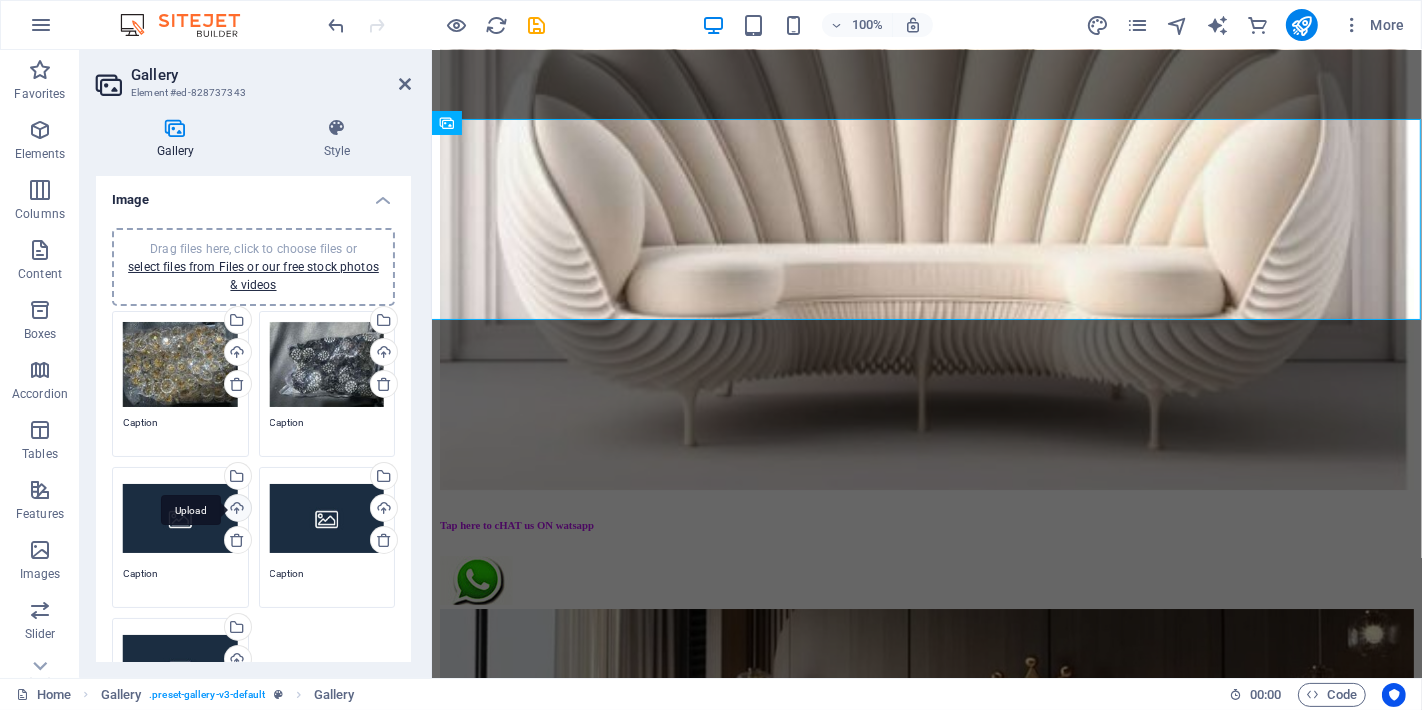 click on "Upload" at bounding box center [236, 510] 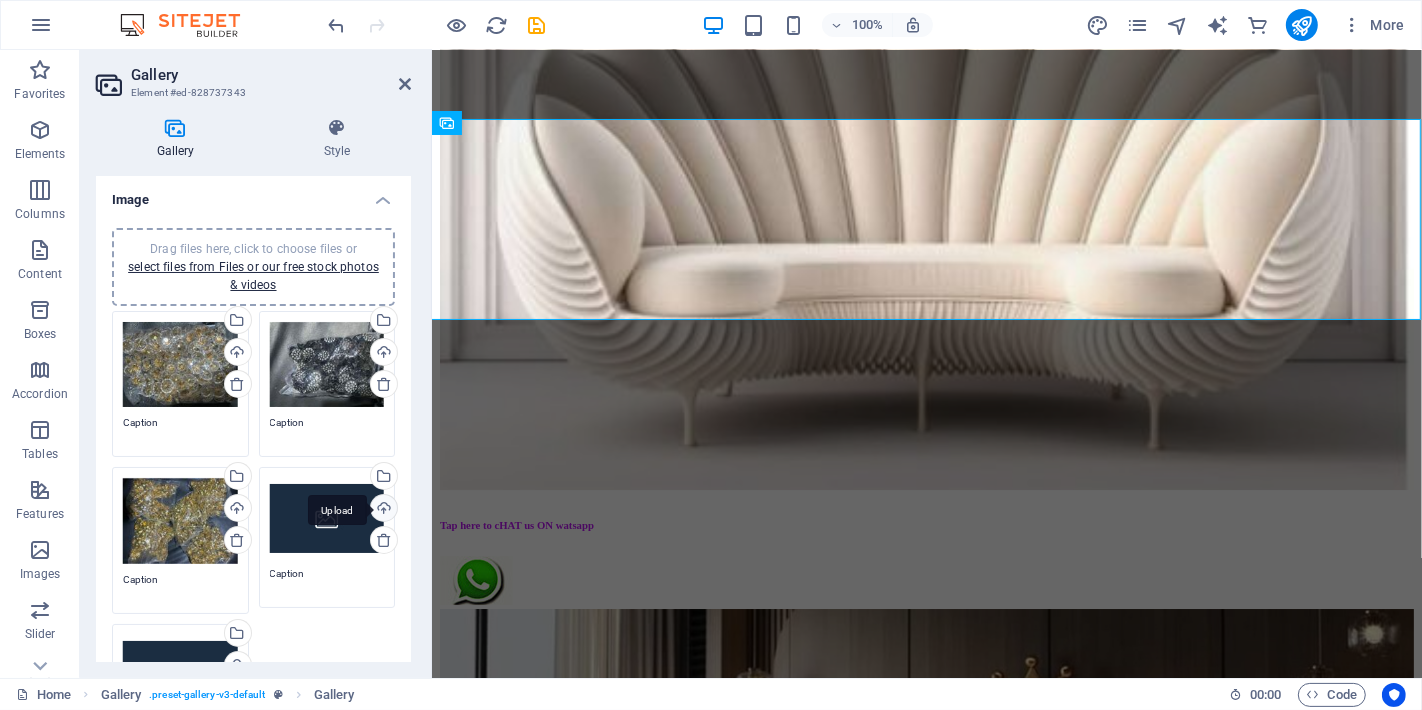 click on "Upload" at bounding box center (382, 510) 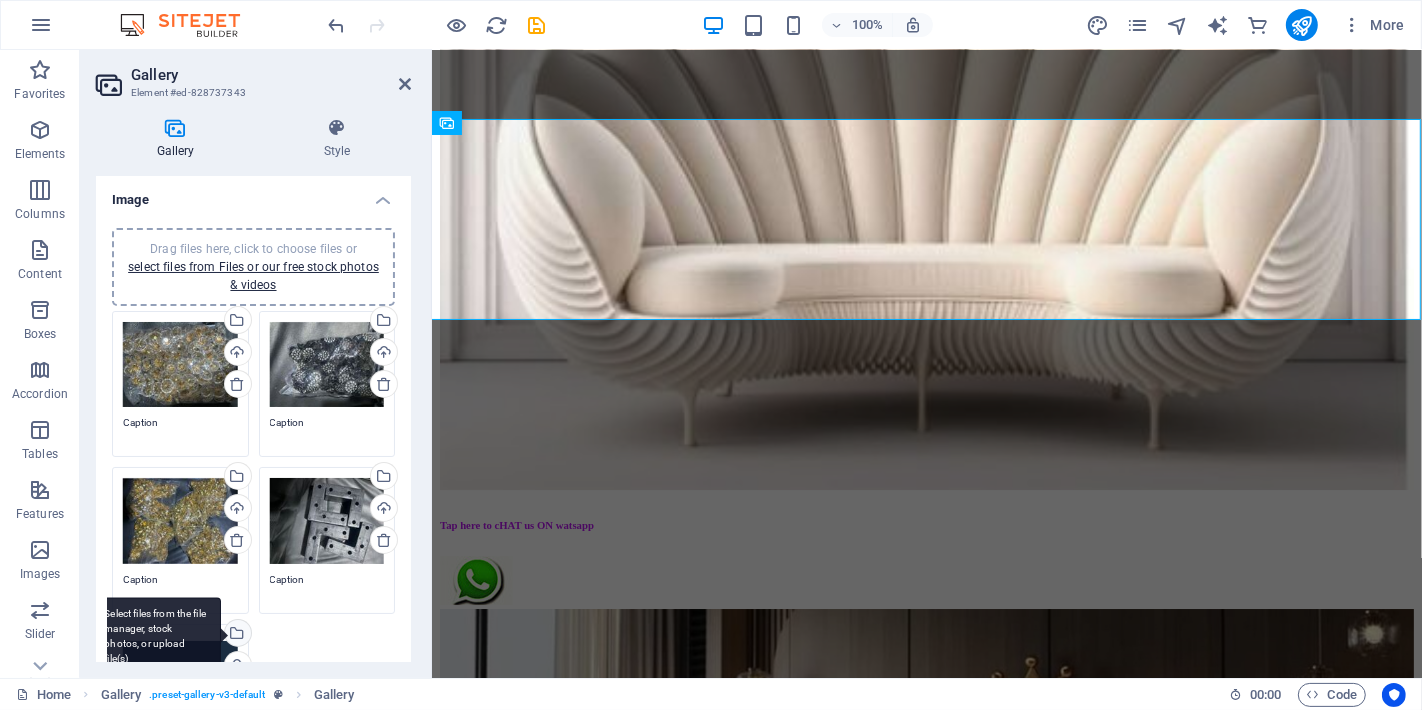 click on "Select files from the file manager, stock photos, or upload file(s)" at bounding box center (236, 635) 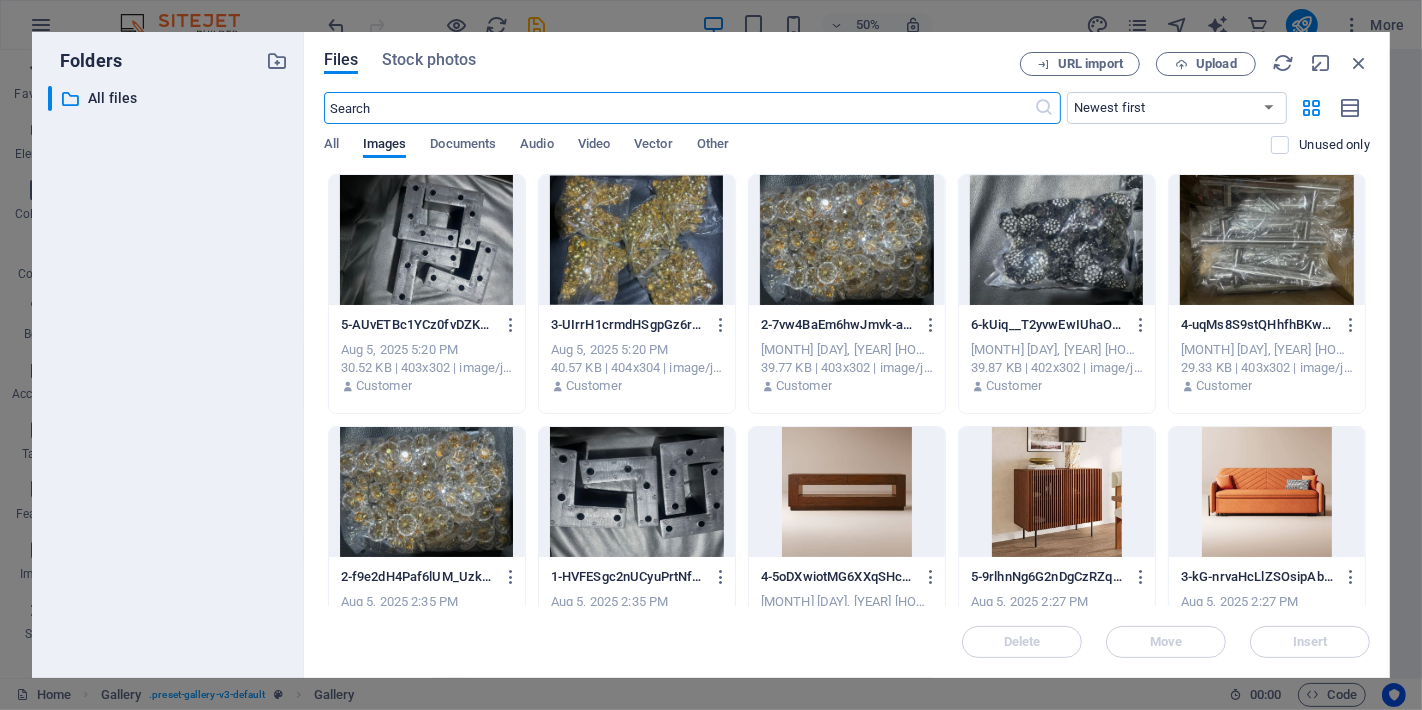scroll, scrollTop: 5647, scrollLeft: 0, axis: vertical 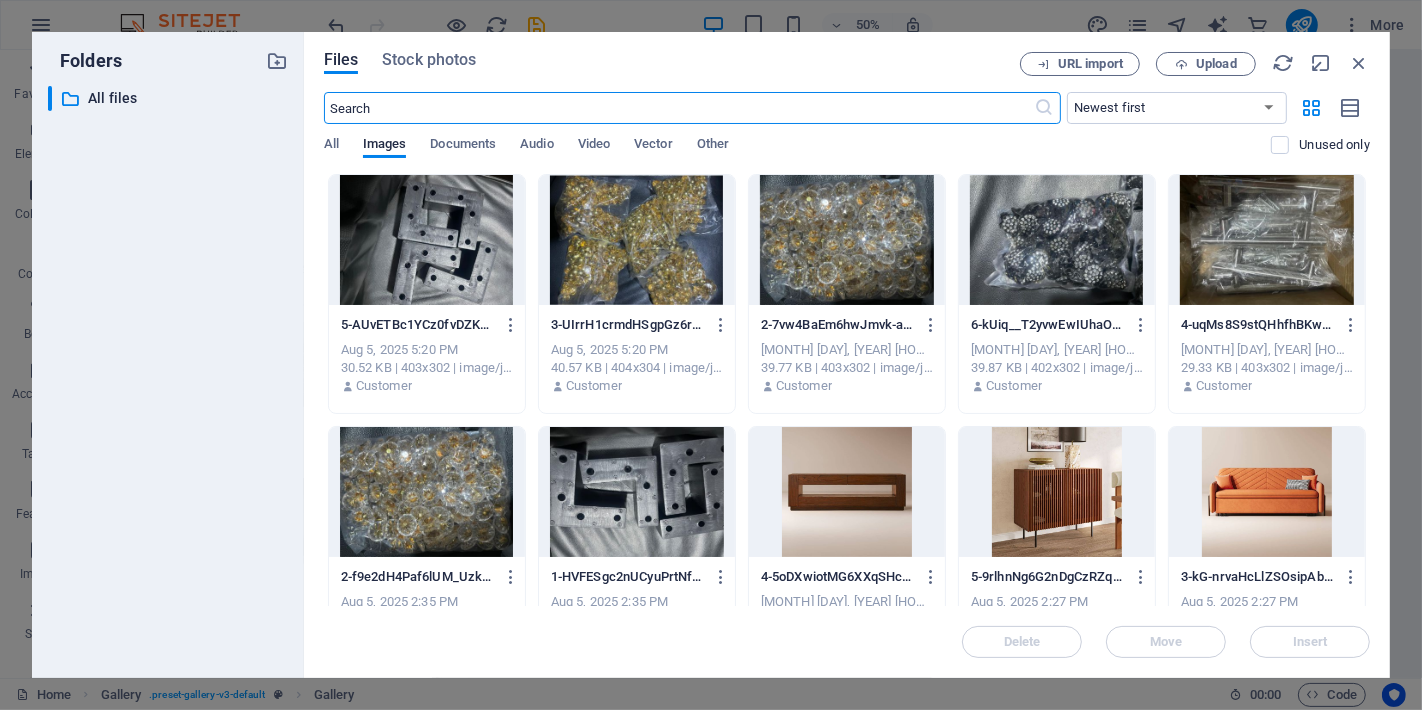 click at bounding box center [1267, 240] 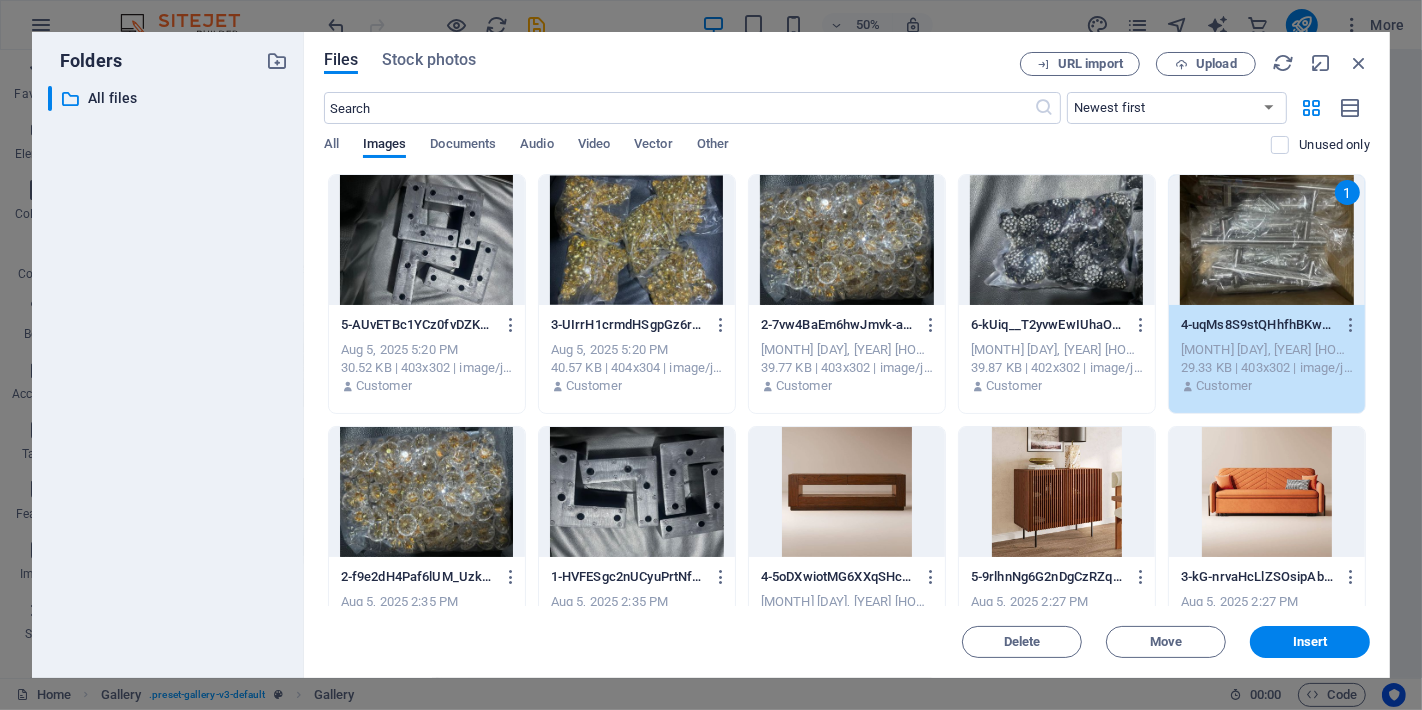 click on "1" at bounding box center [1267, 240] 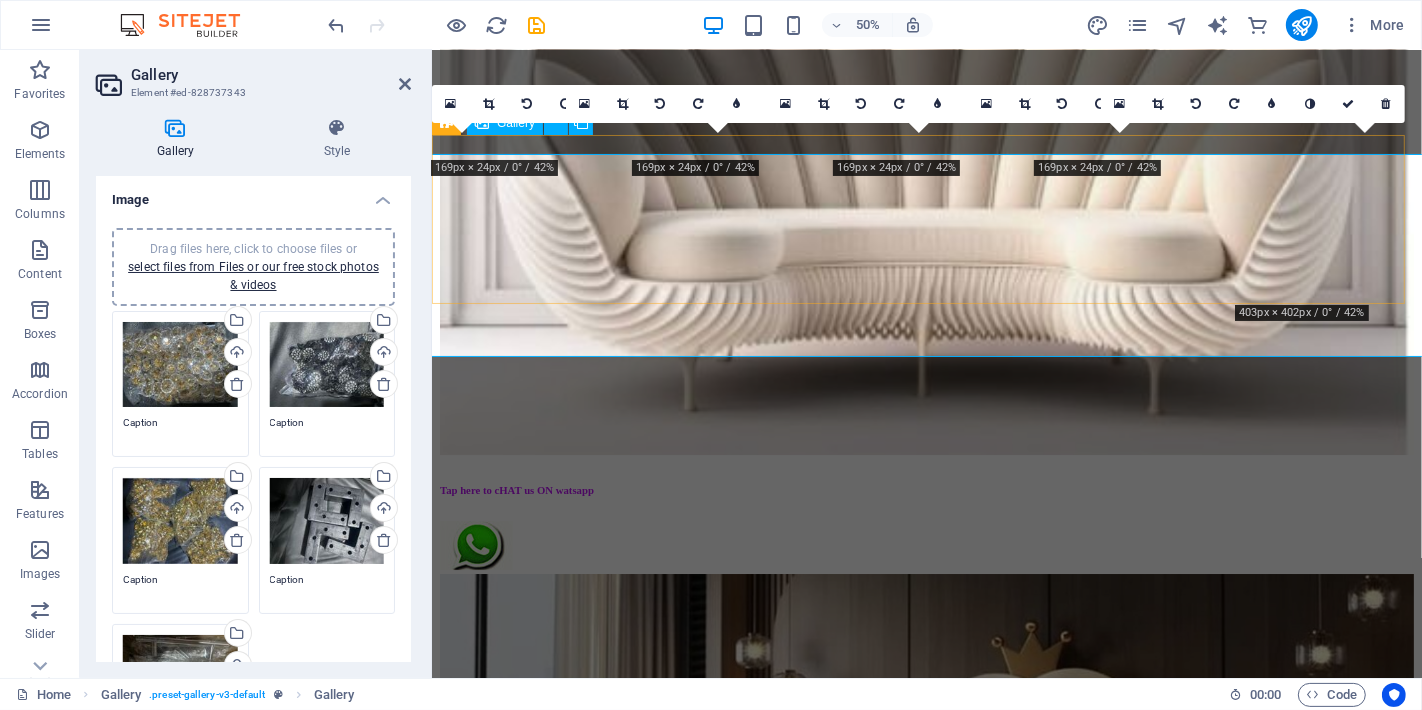 scroll, scrollTop: 5612, scrollLeft: 0, axis: vertical 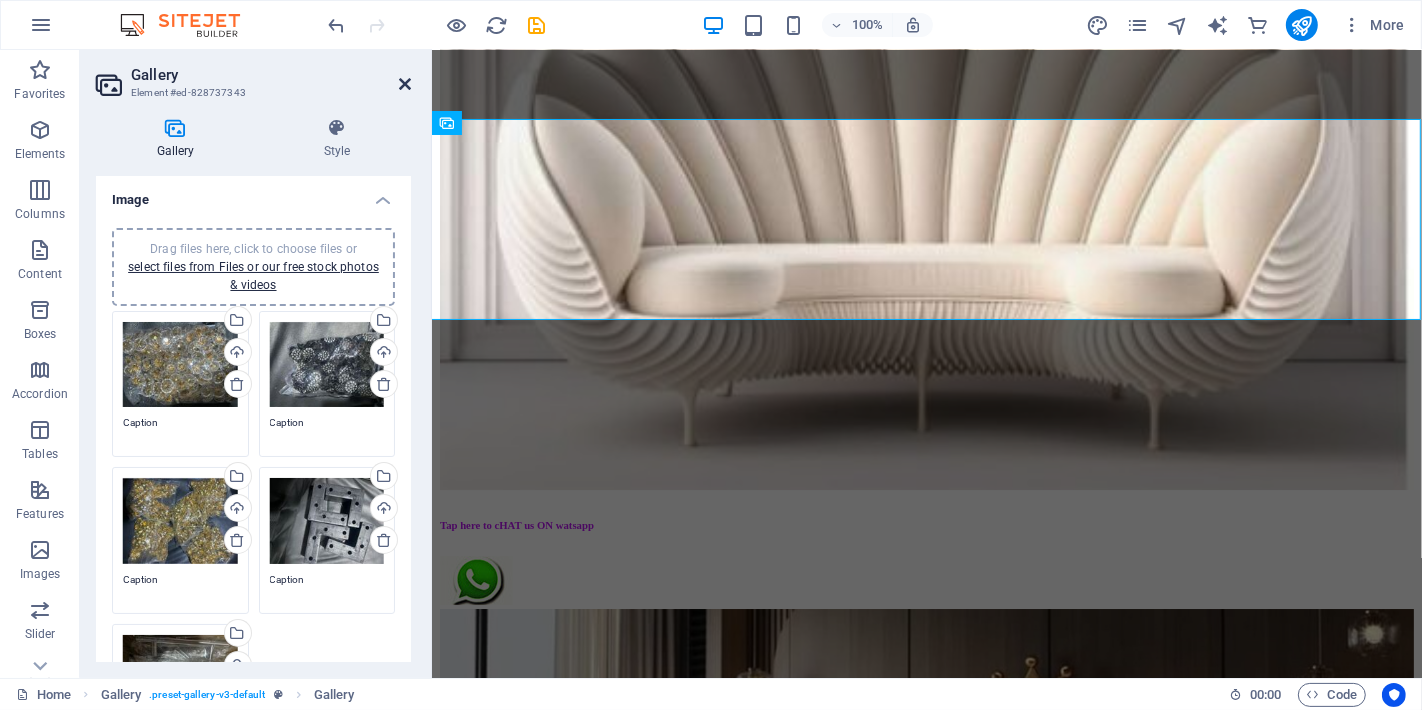 click at bounding box center [405, 84] 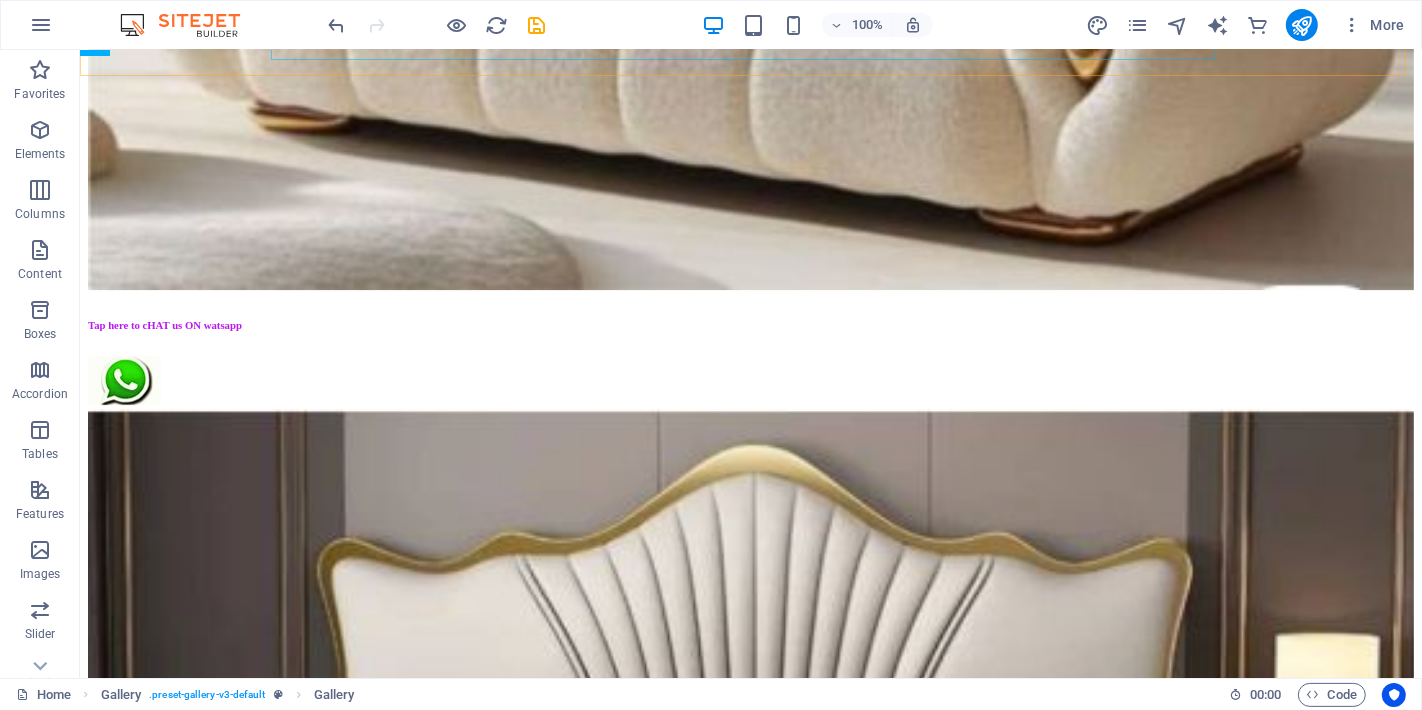 scroll, scrollTop: 6777, scrollLeft: 0, axis: vertical 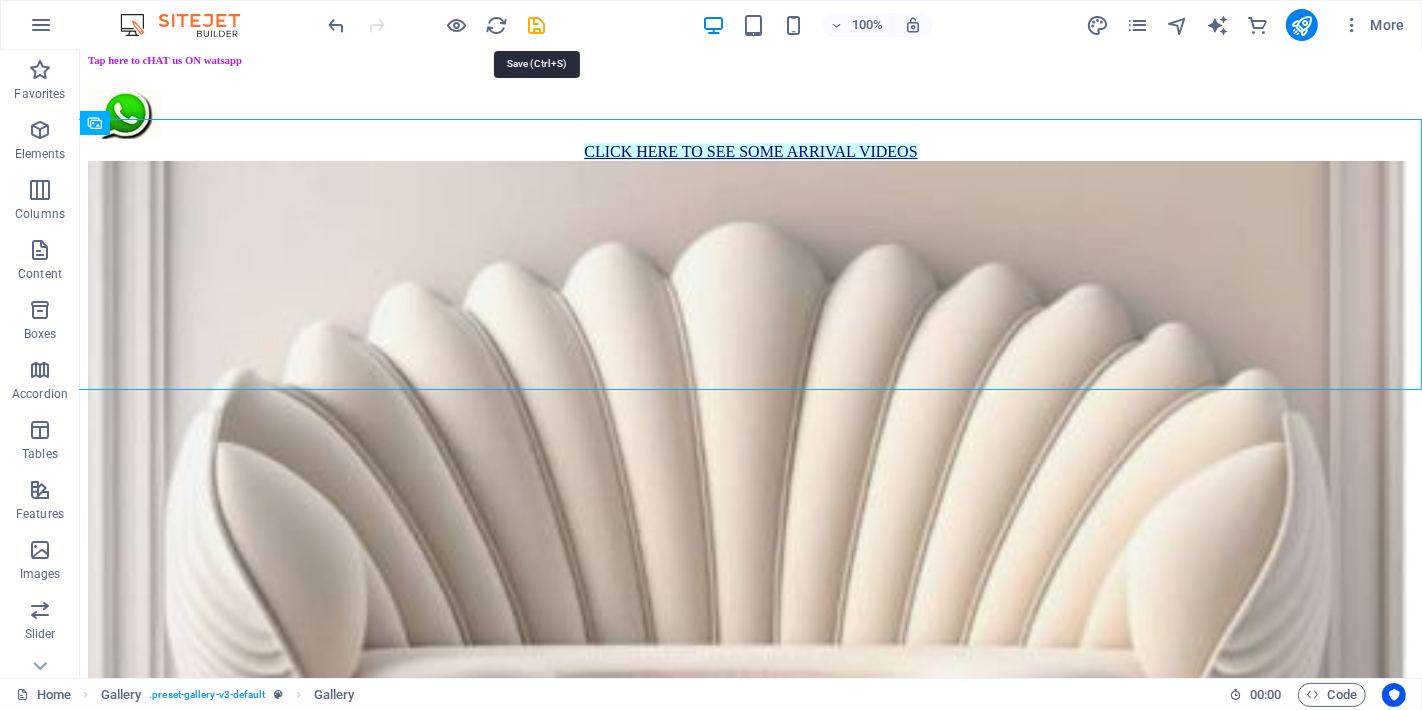 drag, startPoint x: 470, startPoint y: 5, endPoint x: 533, endPoint y: 25, distance: 66.09841 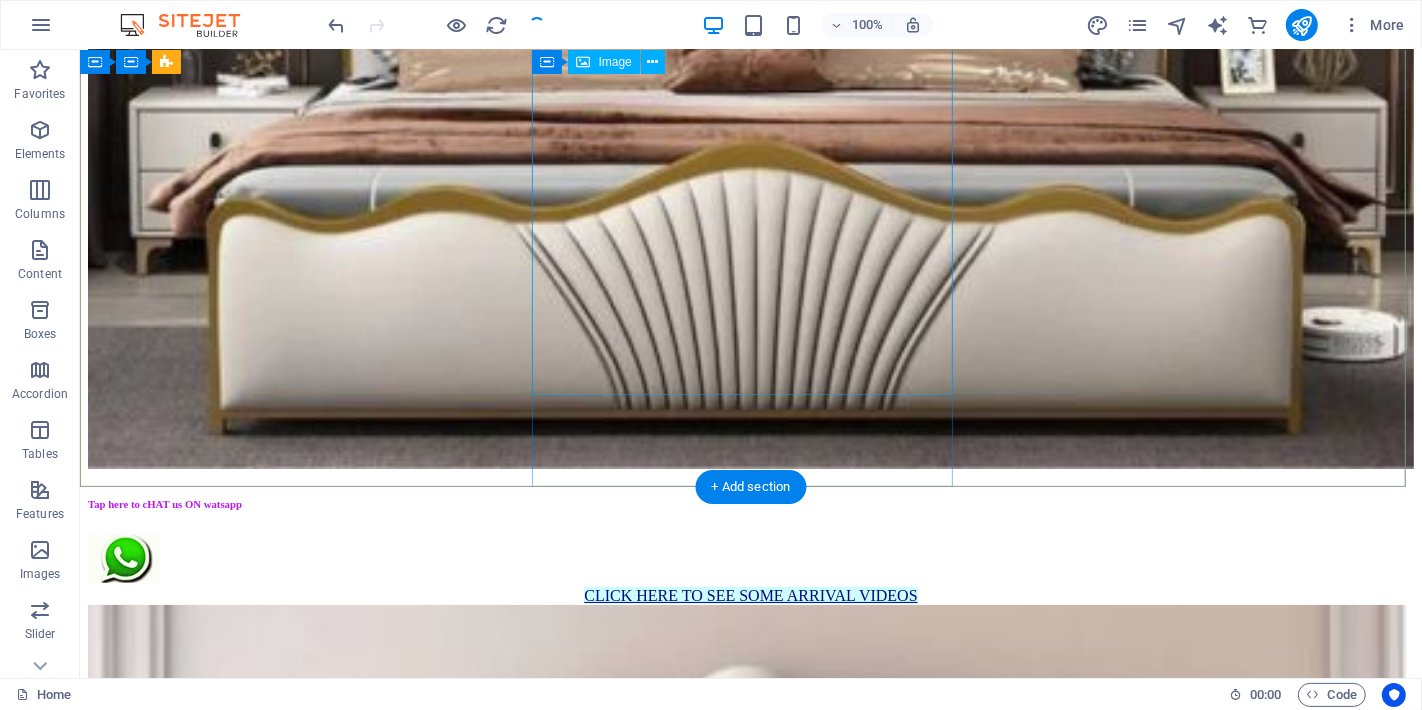 scroll, scrollTop: 6666, scrollLeft: 0, axis: vertical 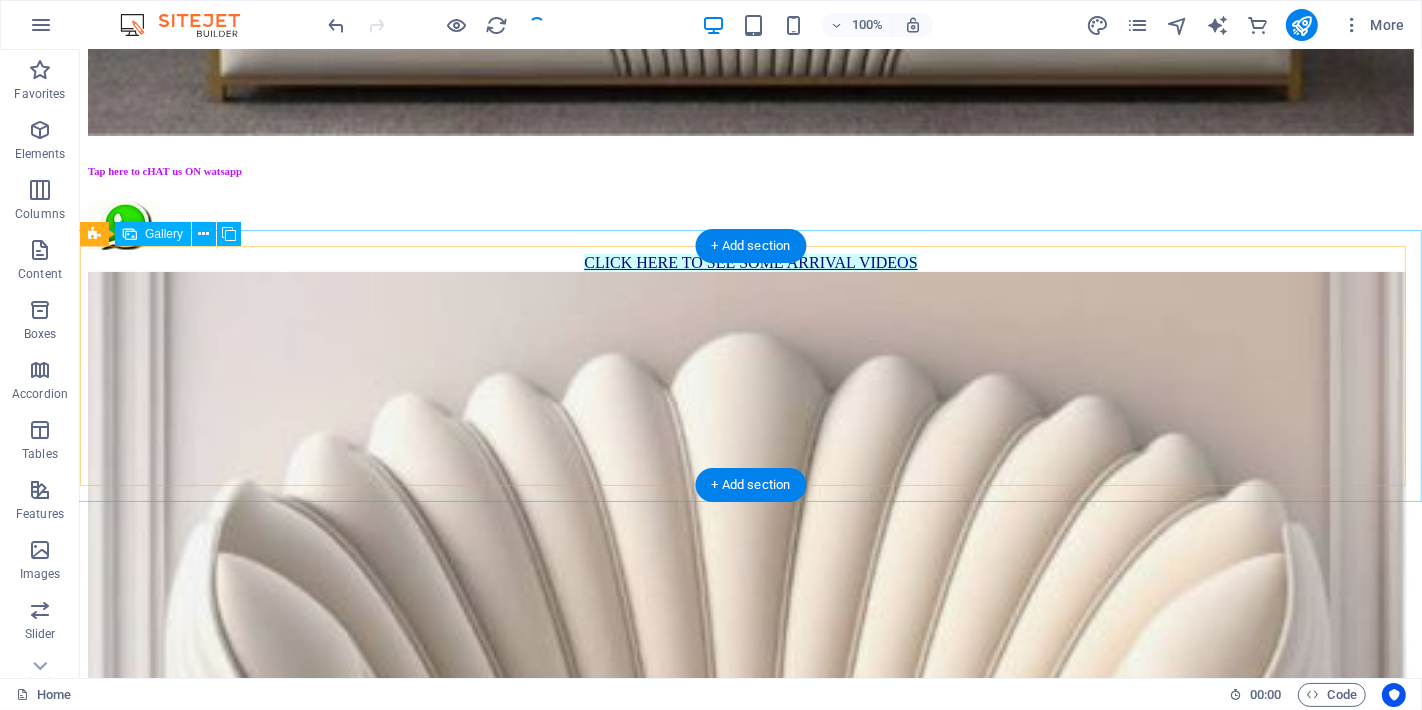 click at bounding box center [527, 43083] 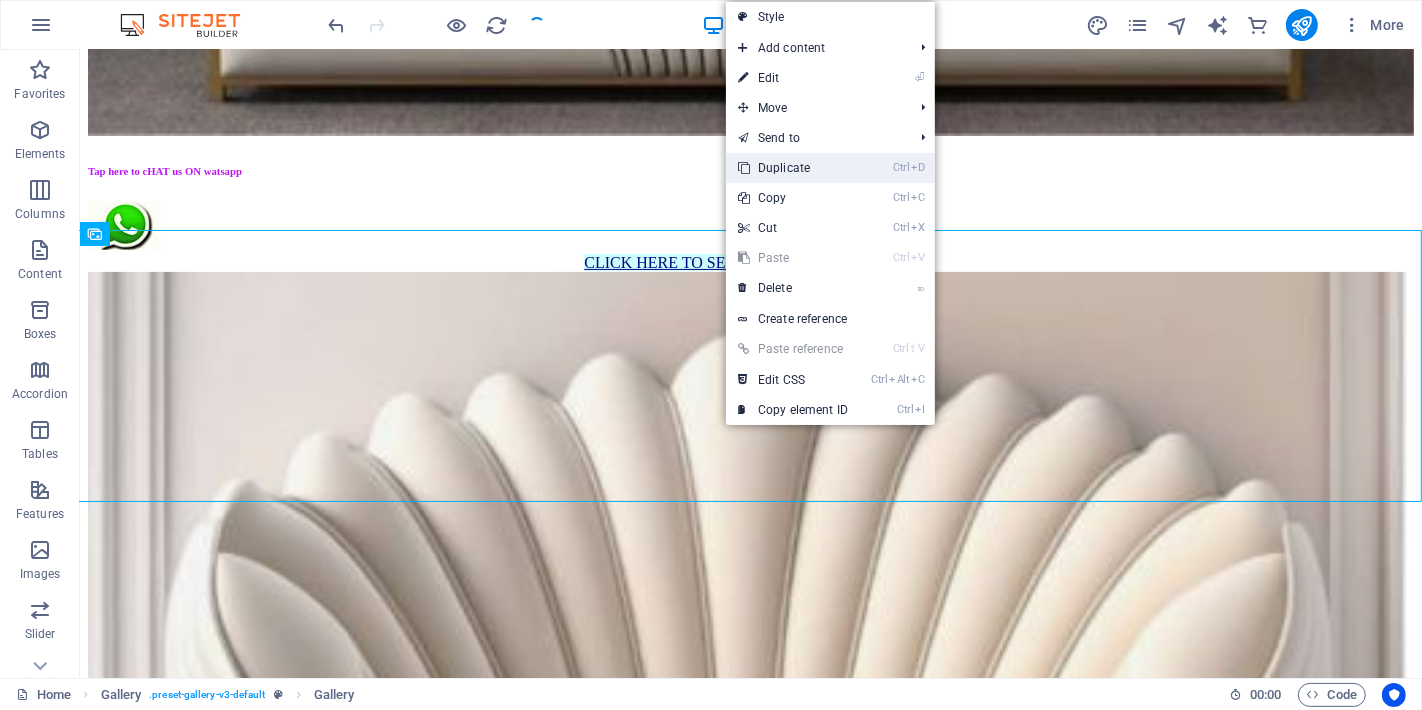 click on "Ctrl D  Duplicate" at bounding box center (793, 168) 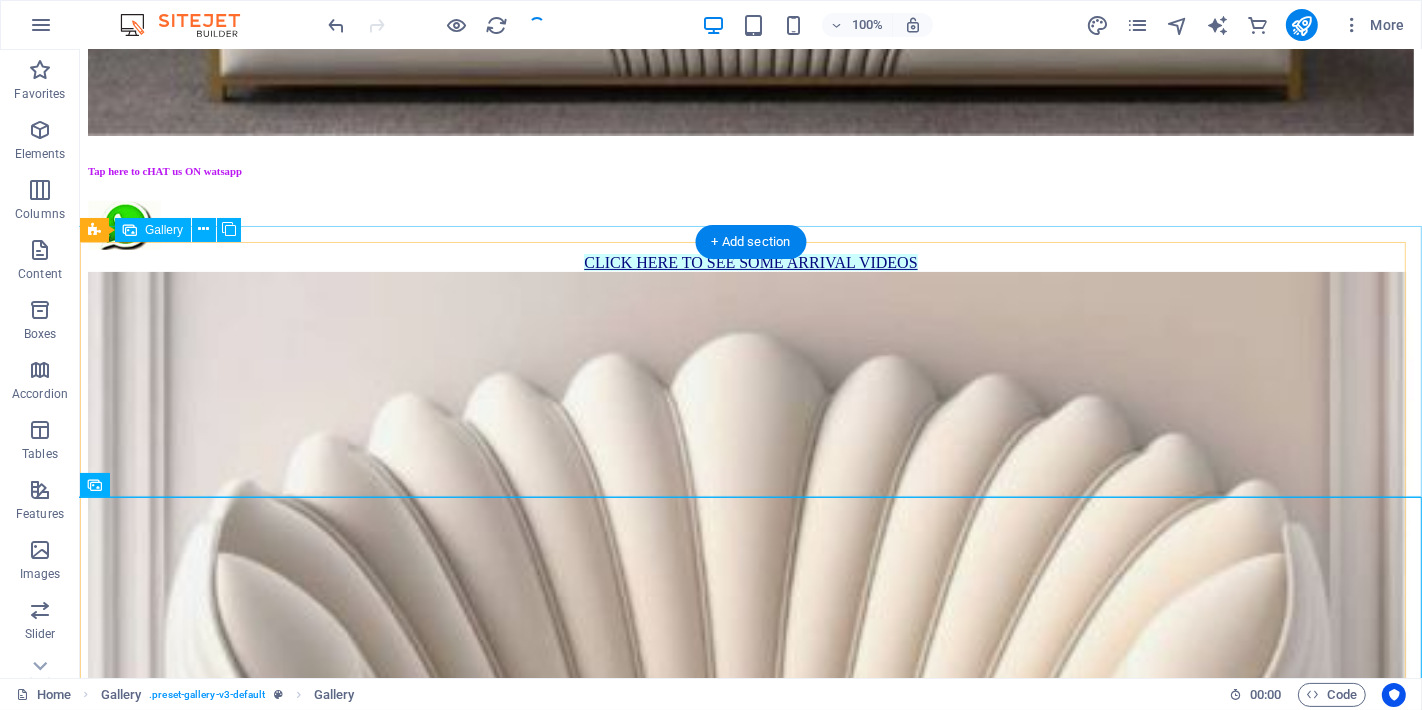 scroll, scrollTop: 7000, scrollLeft: 0, axis: vertical 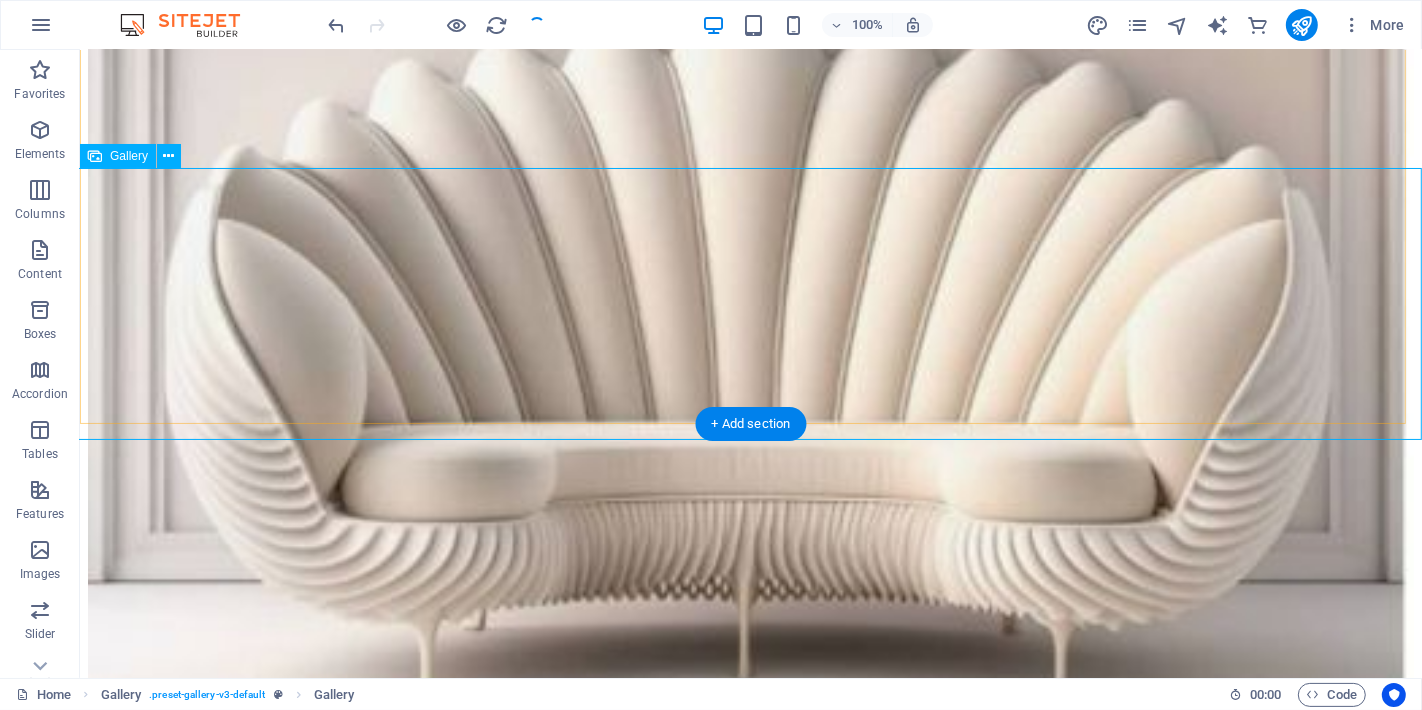 click at bounding box center (527, 43668) 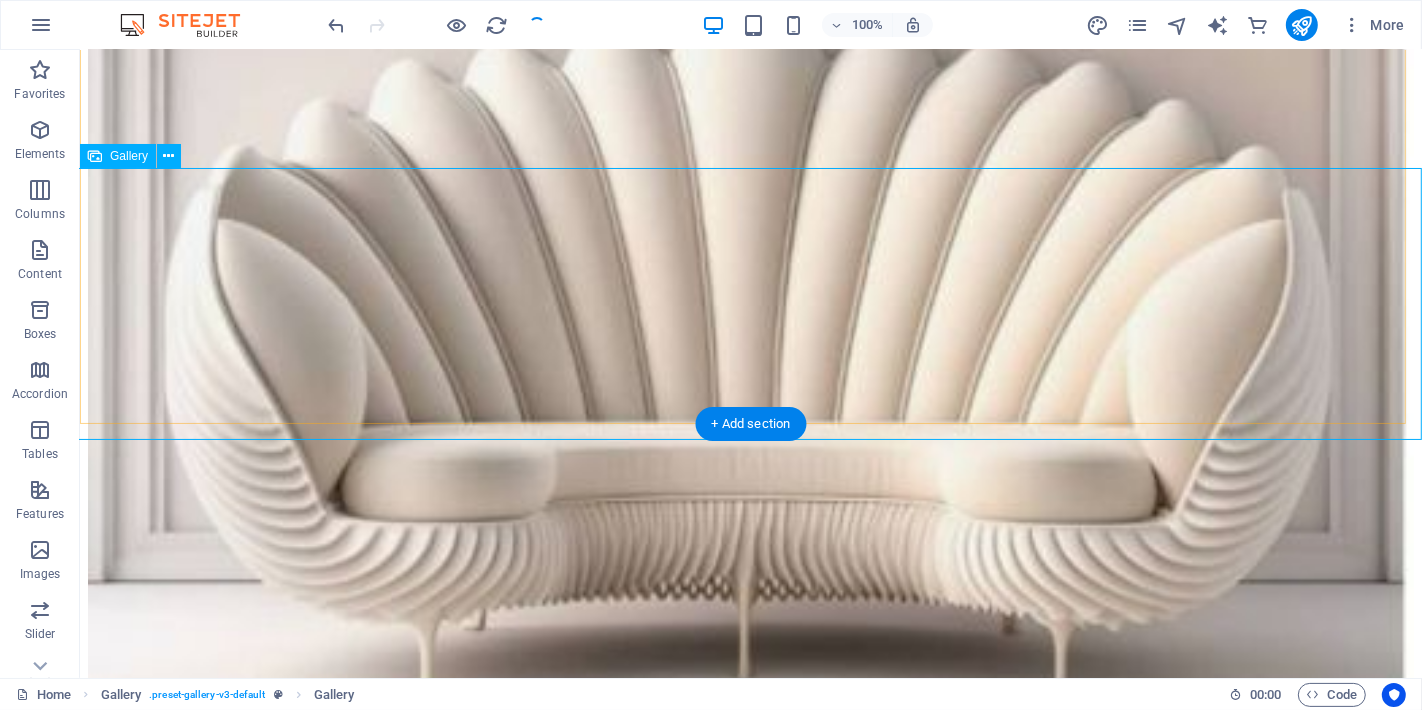 click at bounding box center [527, 43668] 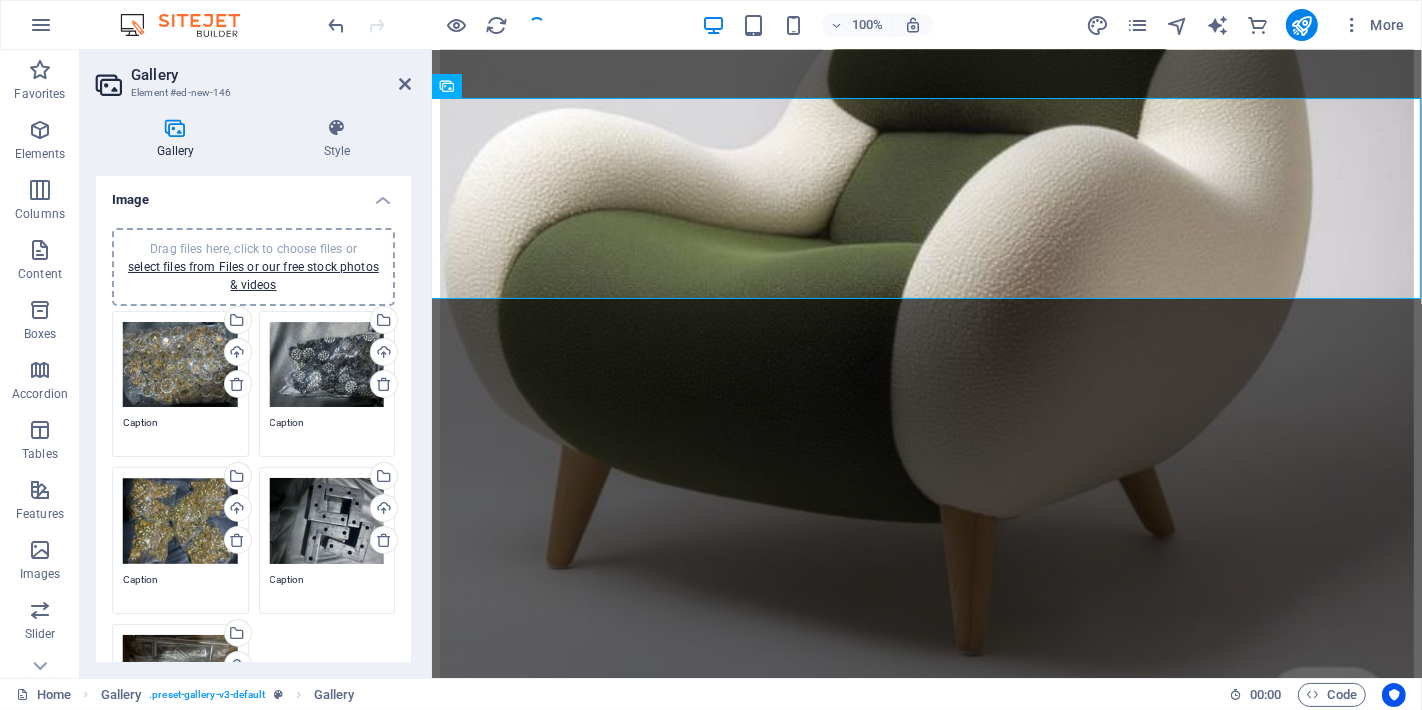 scroll, scrollTop: 5834, scrollLeft: 0, axis: vertical 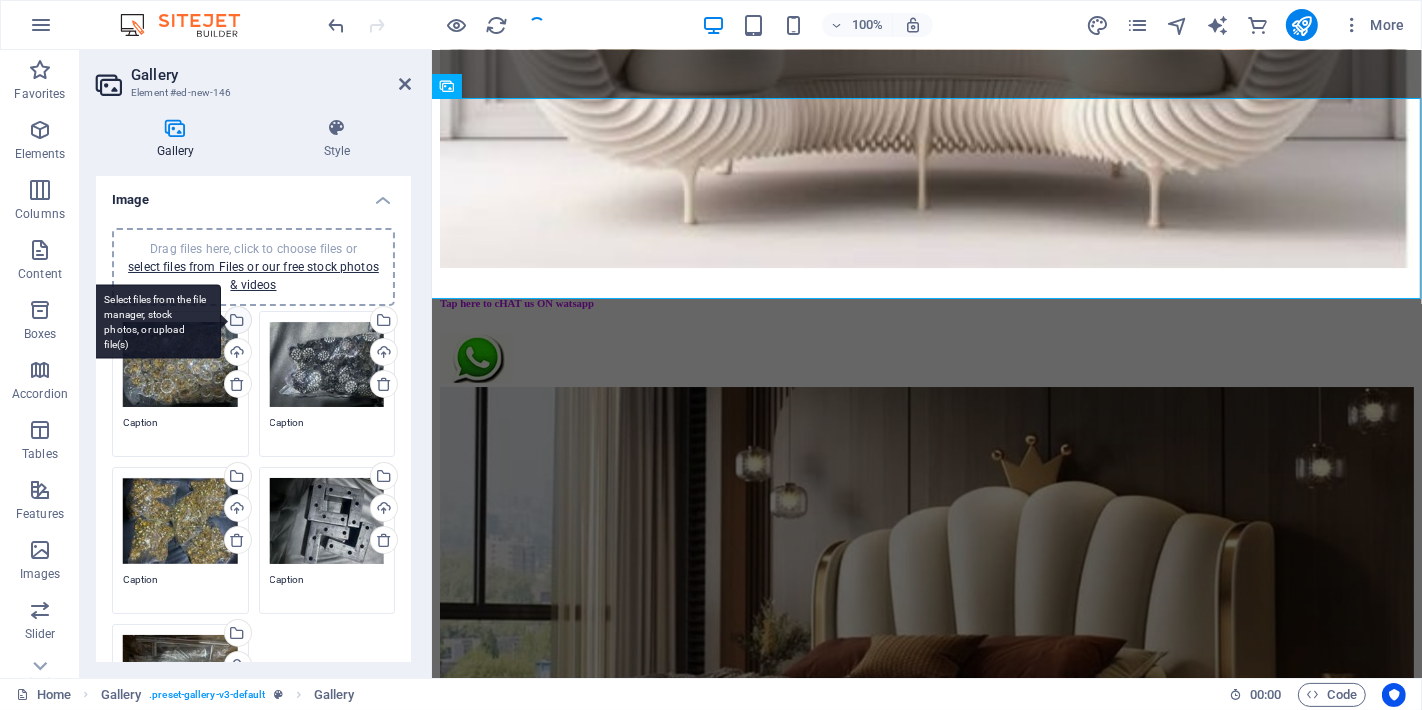 click on "Select files from the file manager, stock photos, or upload file(s)" at bounding box center [236, 322] 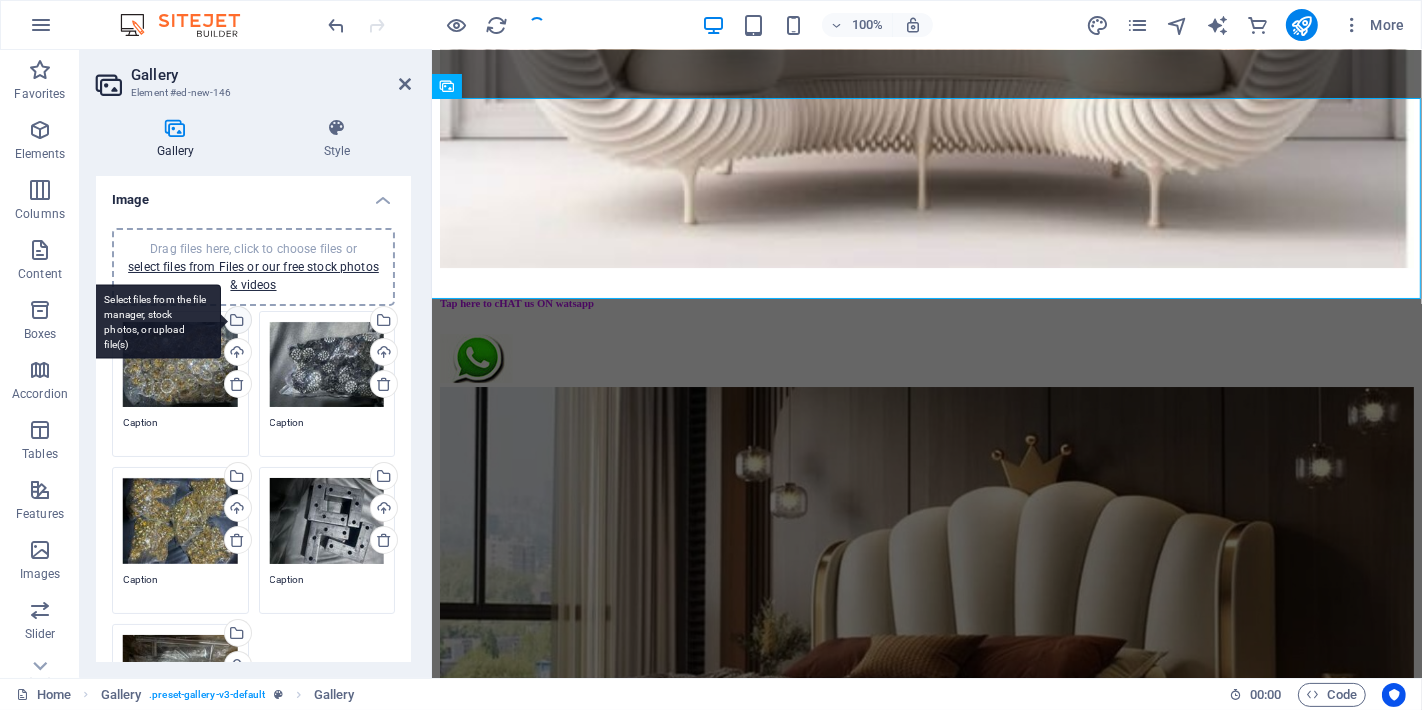 scroll, scrollTop: 5870, scrollLeft: 0, axis: vertical 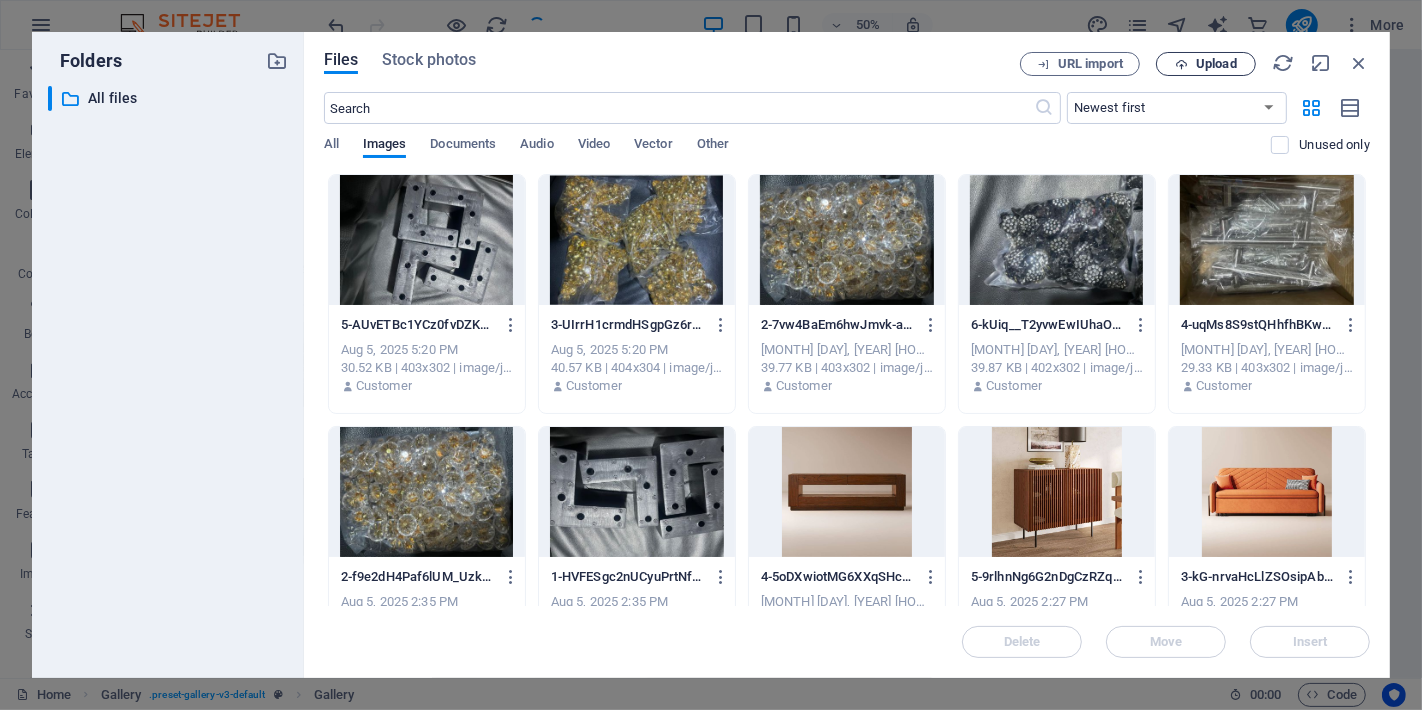 click on "Upload" at bounding box center [1216, 64] 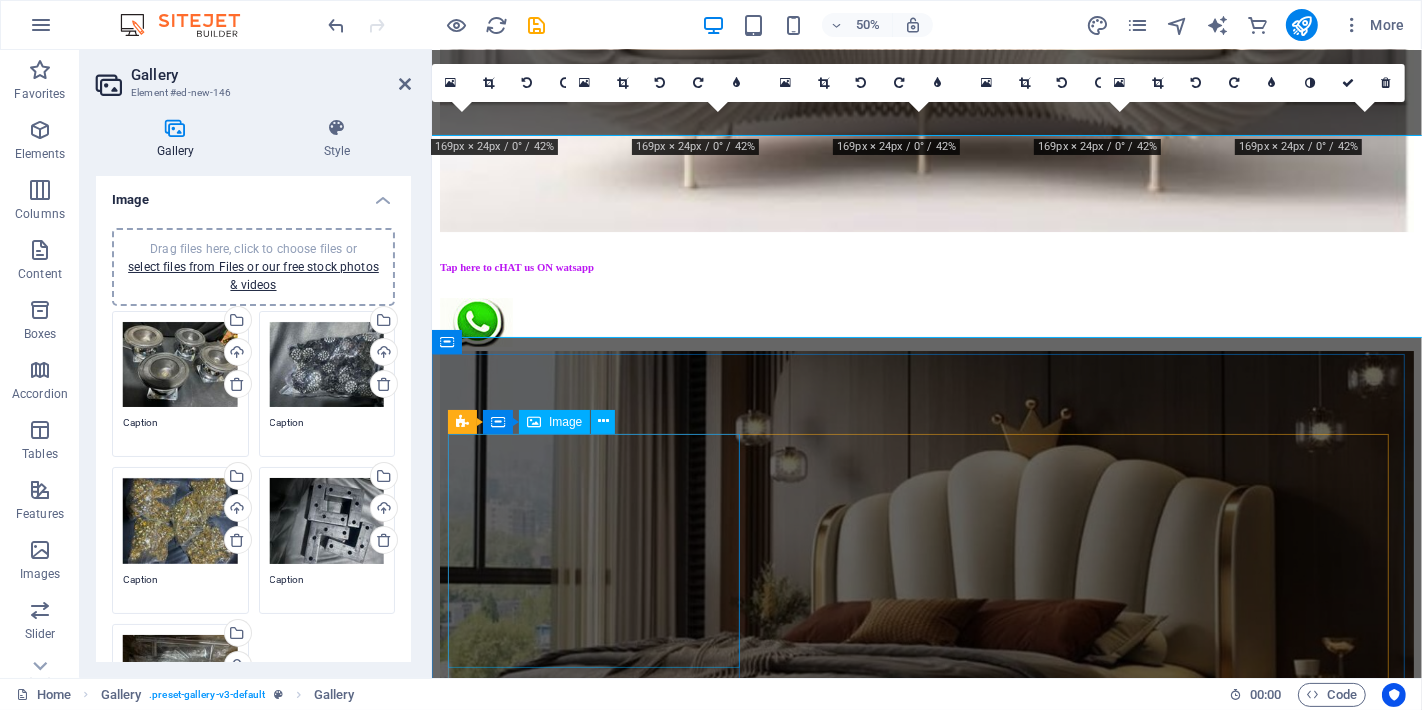 scroll, scrollTop: 5834, scrollLeft: 0, axis: vertical 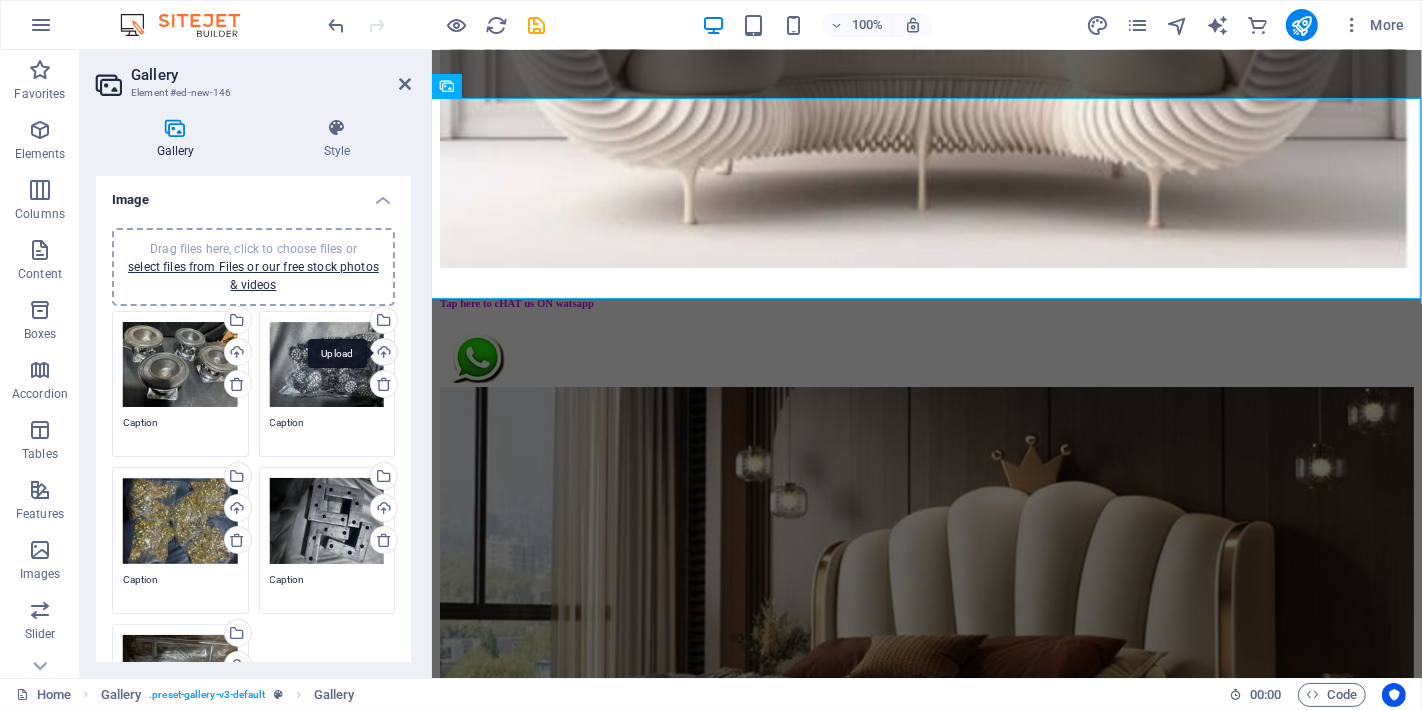 click on "Upload" at bounding box center [382, 354] 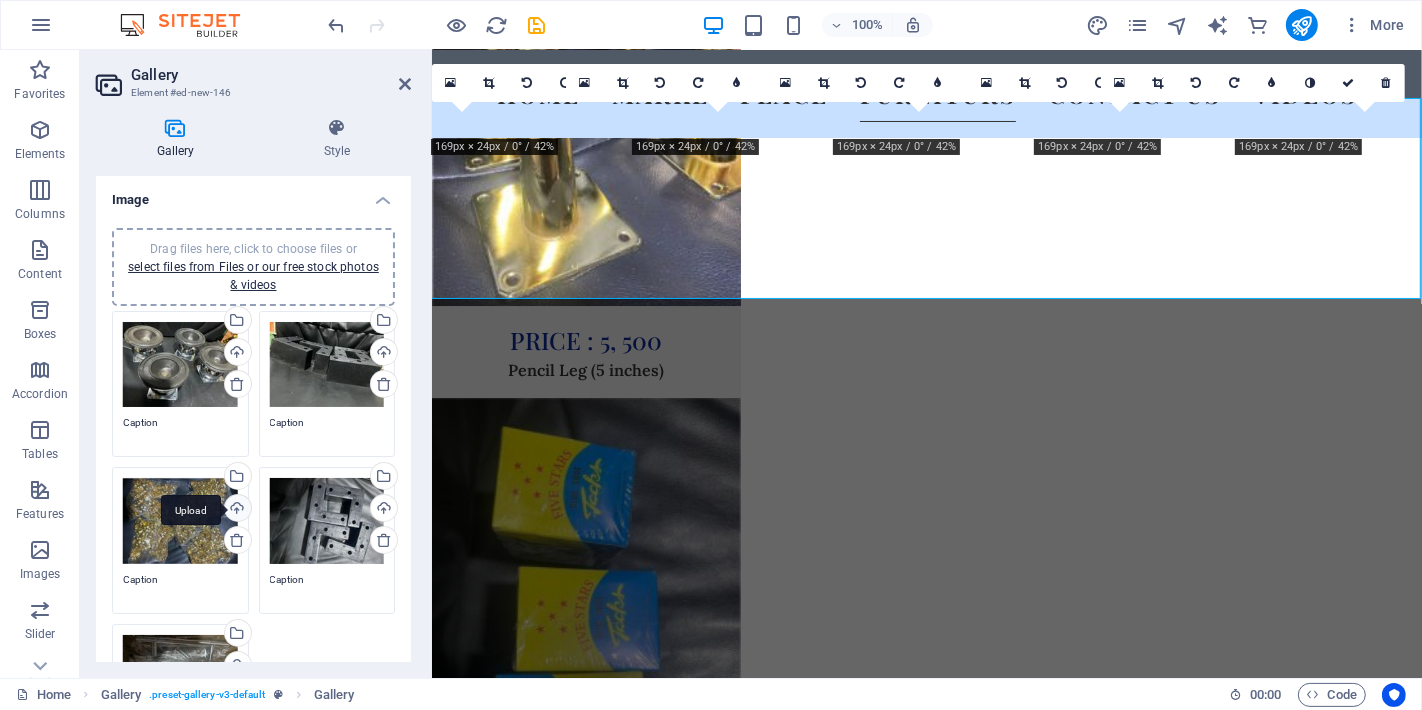 click on "Upload" at bounding box center [236, 510] 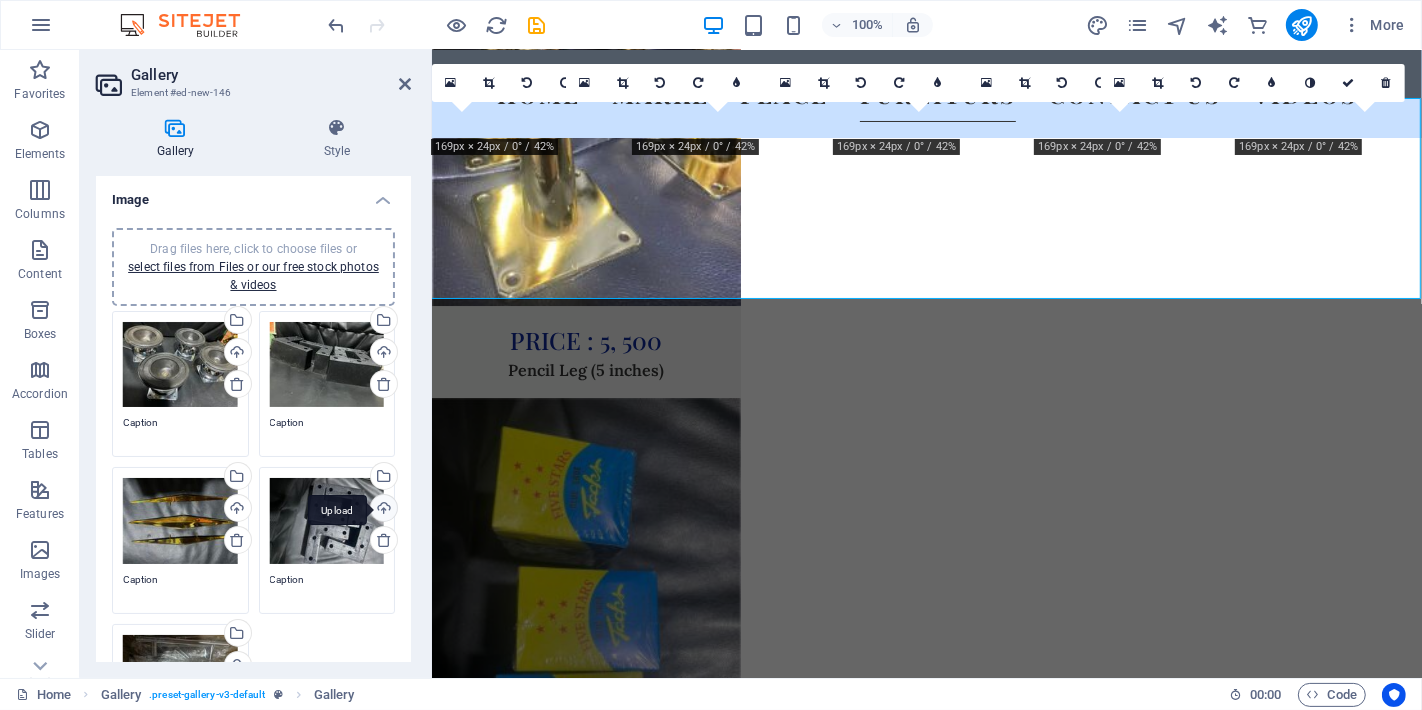 click on "Upload" at bounding box center [382, 510] 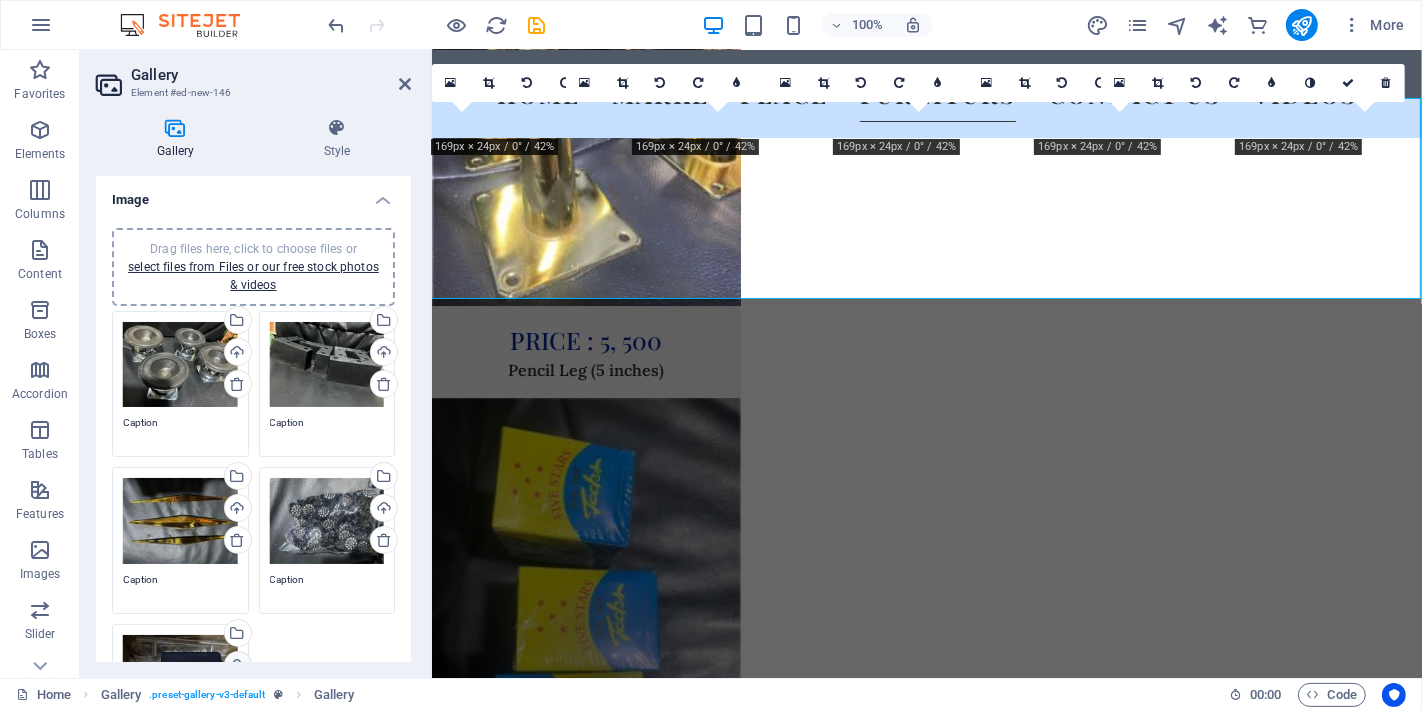 click on "Upload" at bounding box center (236, 667) 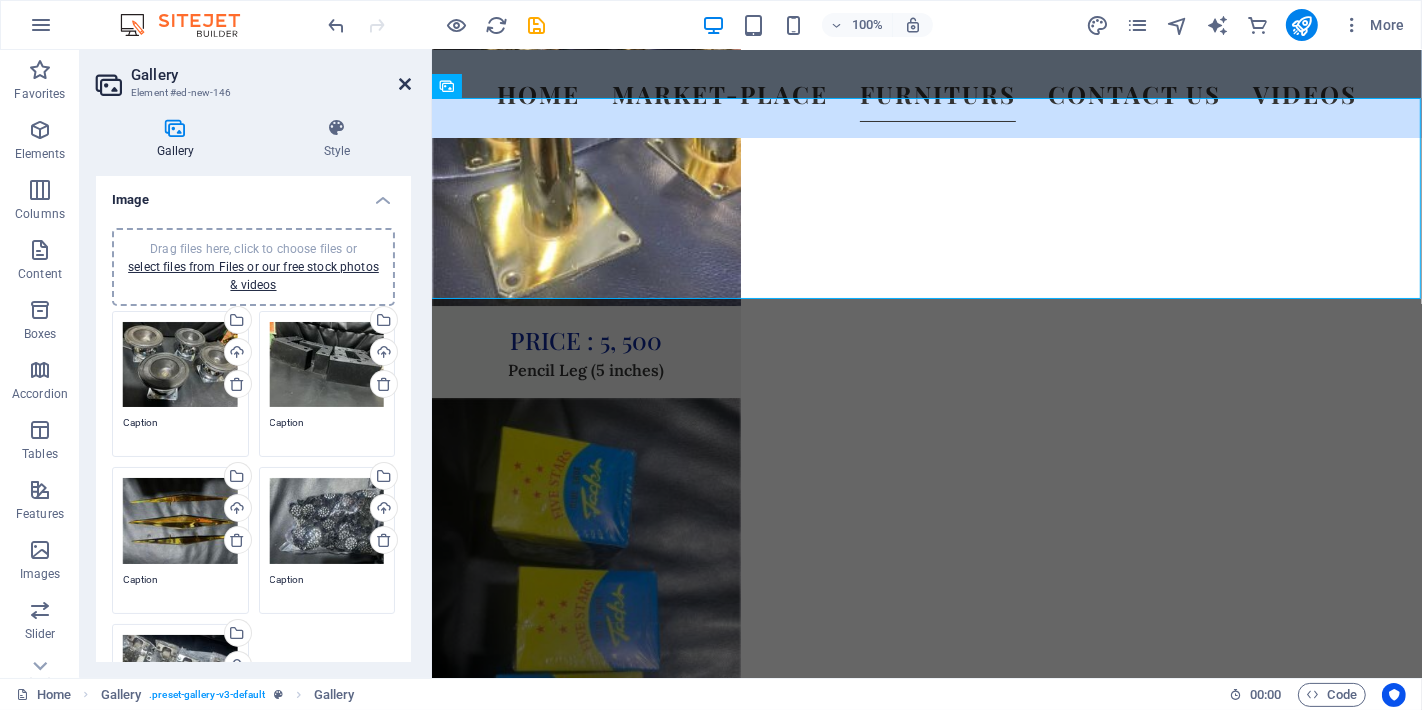 click at bounding box center (405, 84) 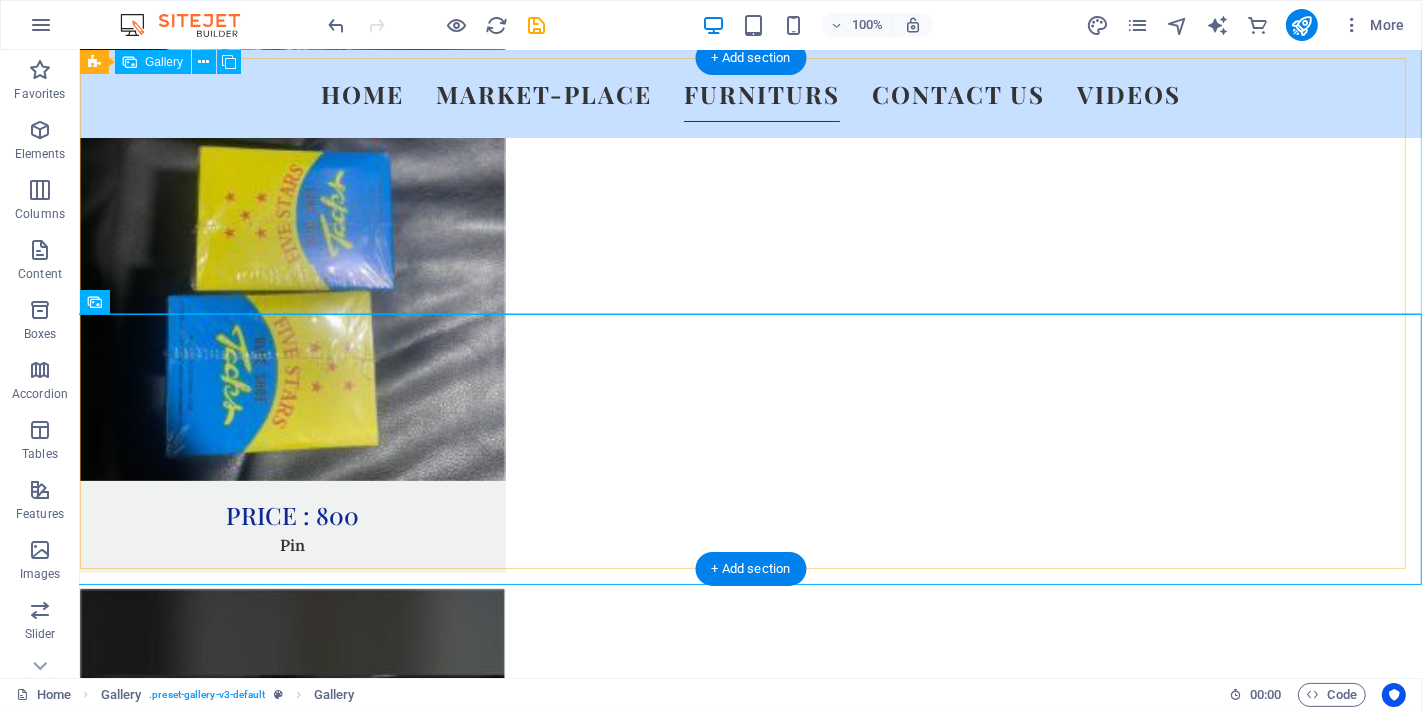 scroll, scrollTop: 6777, scrollLeft: 0, axis: vertical 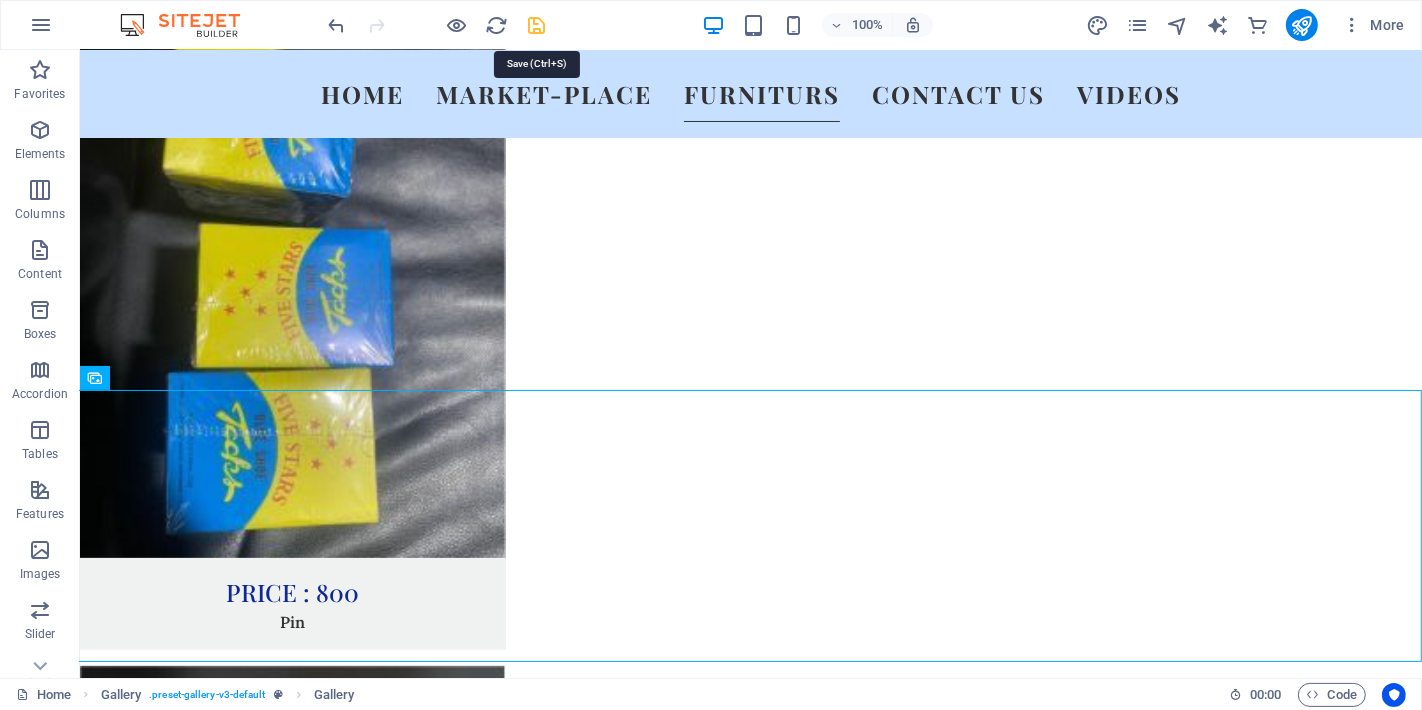 drag, startPoint x: 534, startPoint y: 27, endPoint x: 482, endPoint y: 32, distance: 52.23983 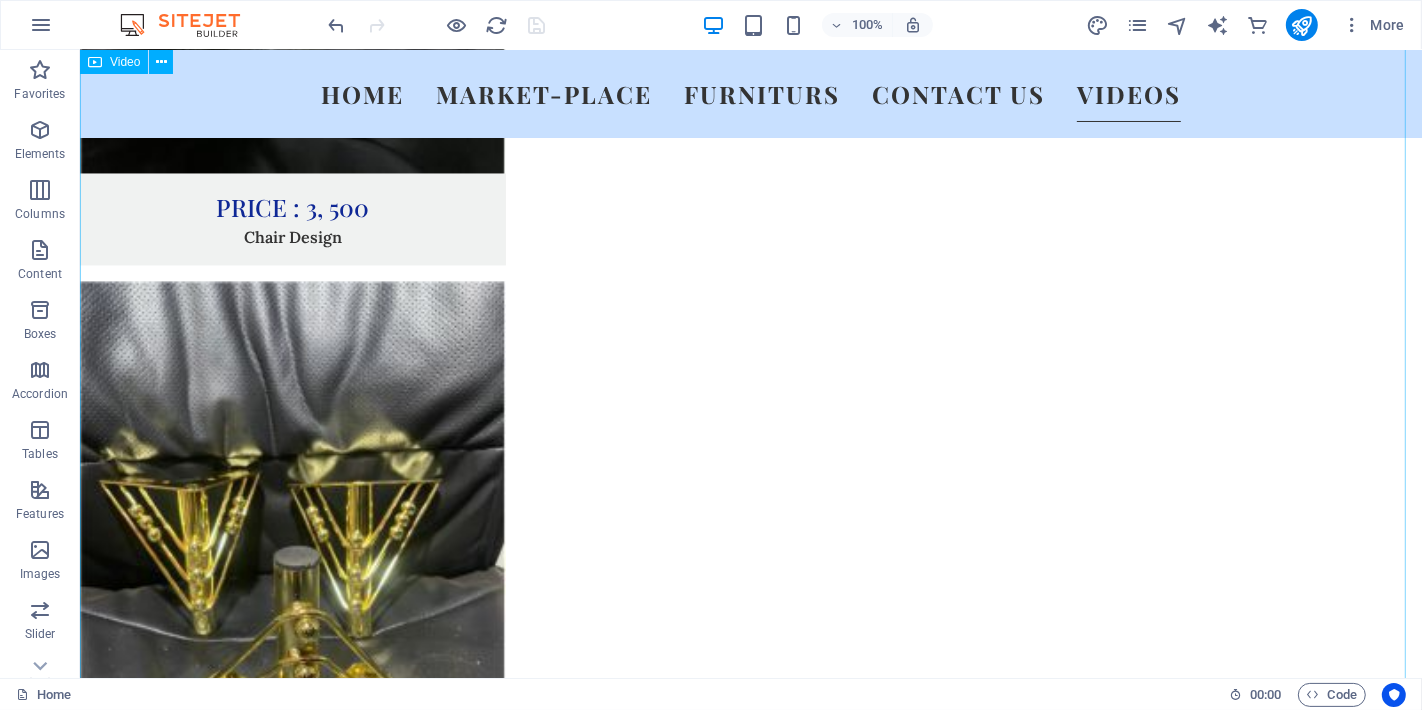 scroll, scrollTop: 9888, scrollLeft: 0, axis: vertical 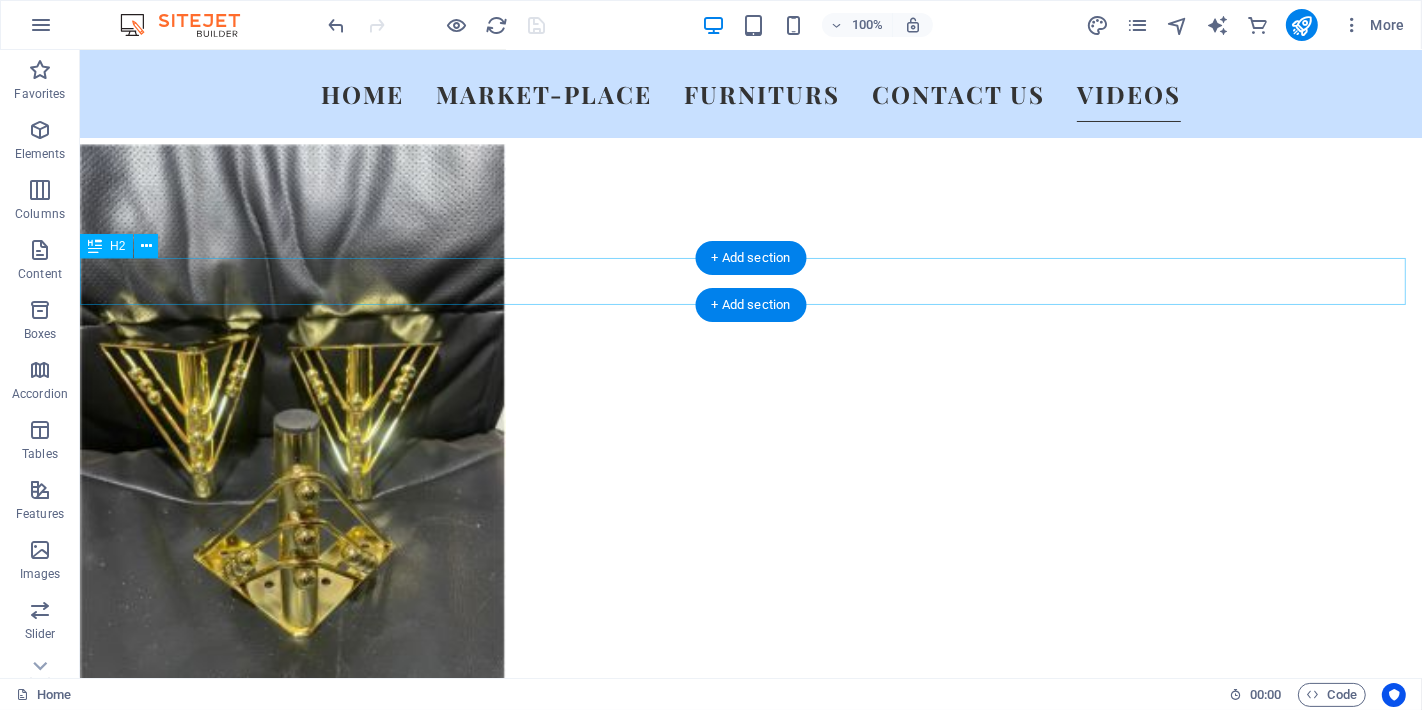 click on "Arrival_#1" at bounding box center (750, 11897) 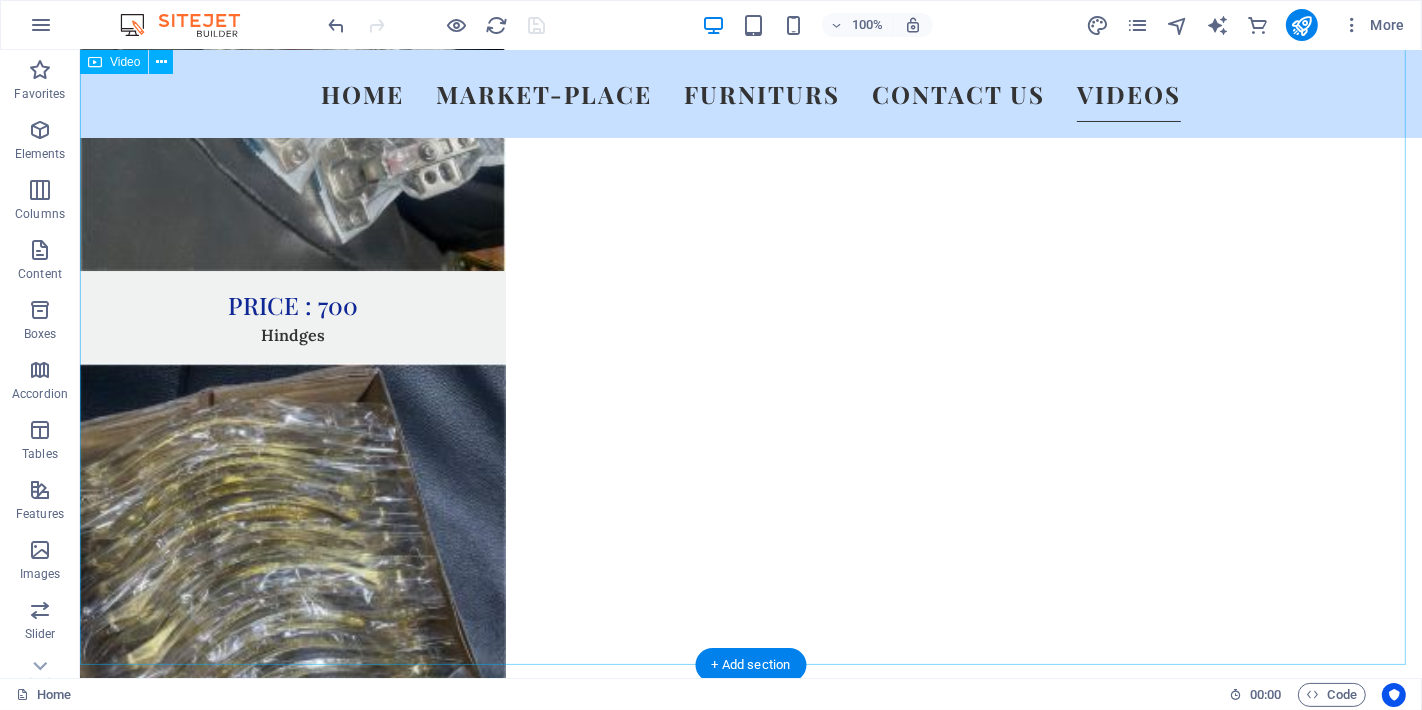 scroll, scrollTop: 12555, scrollLeft: 0, axis: vertical 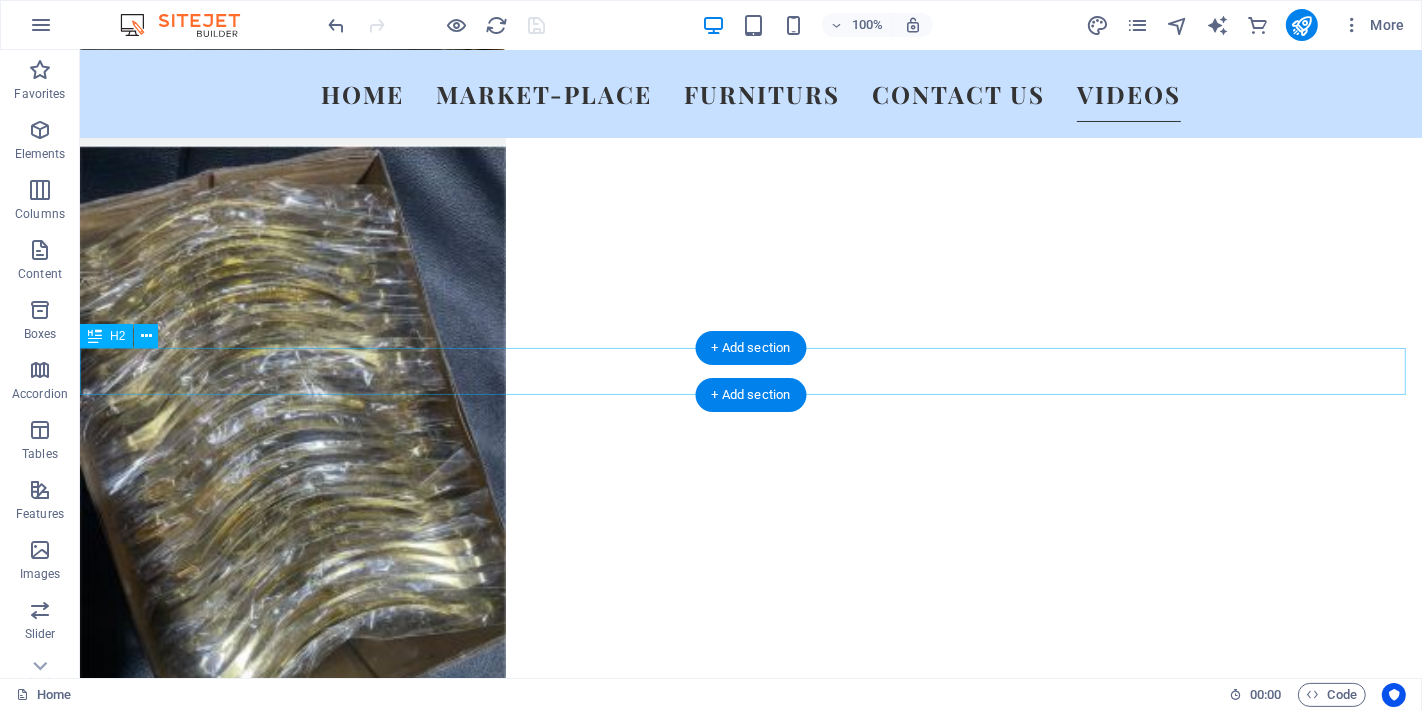 click on "Arrival_#2" at bounding box center (750, 9948) 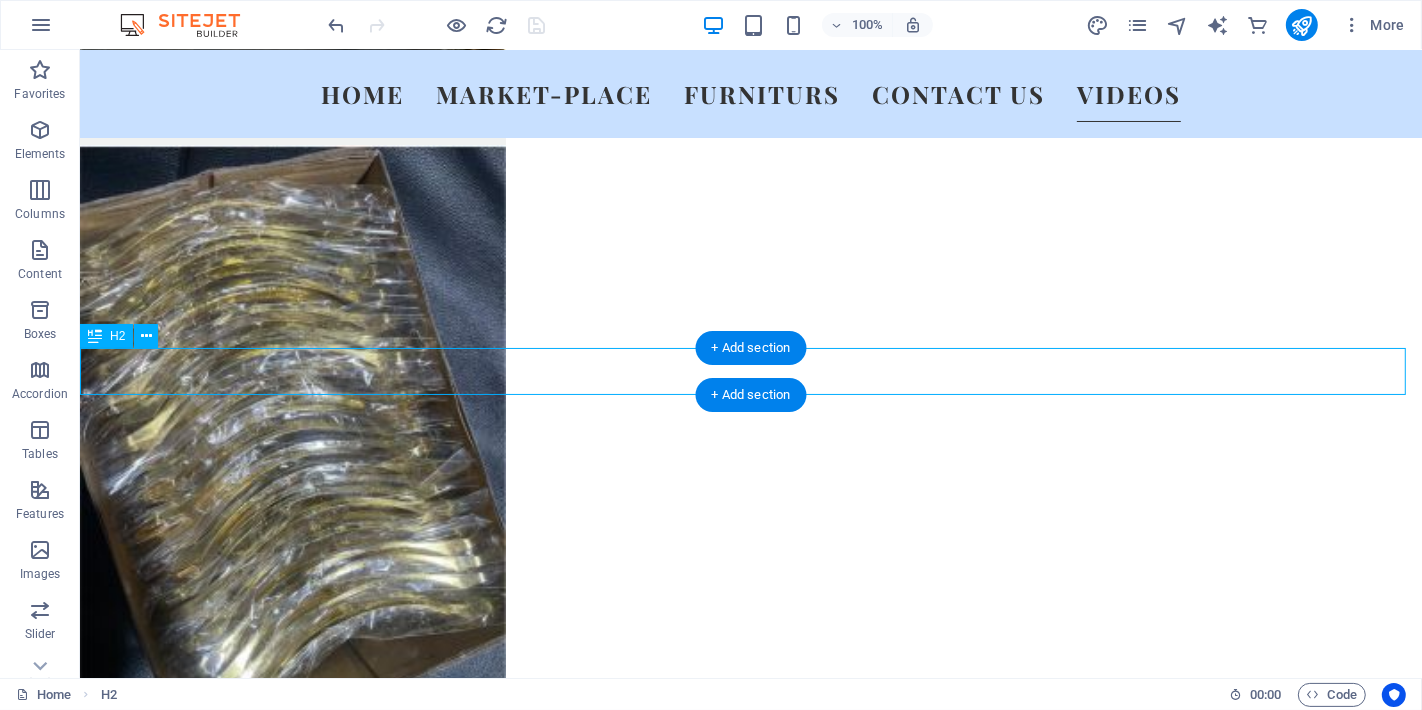 click on "Arrival_#2" at bounding box center [750, 9948] 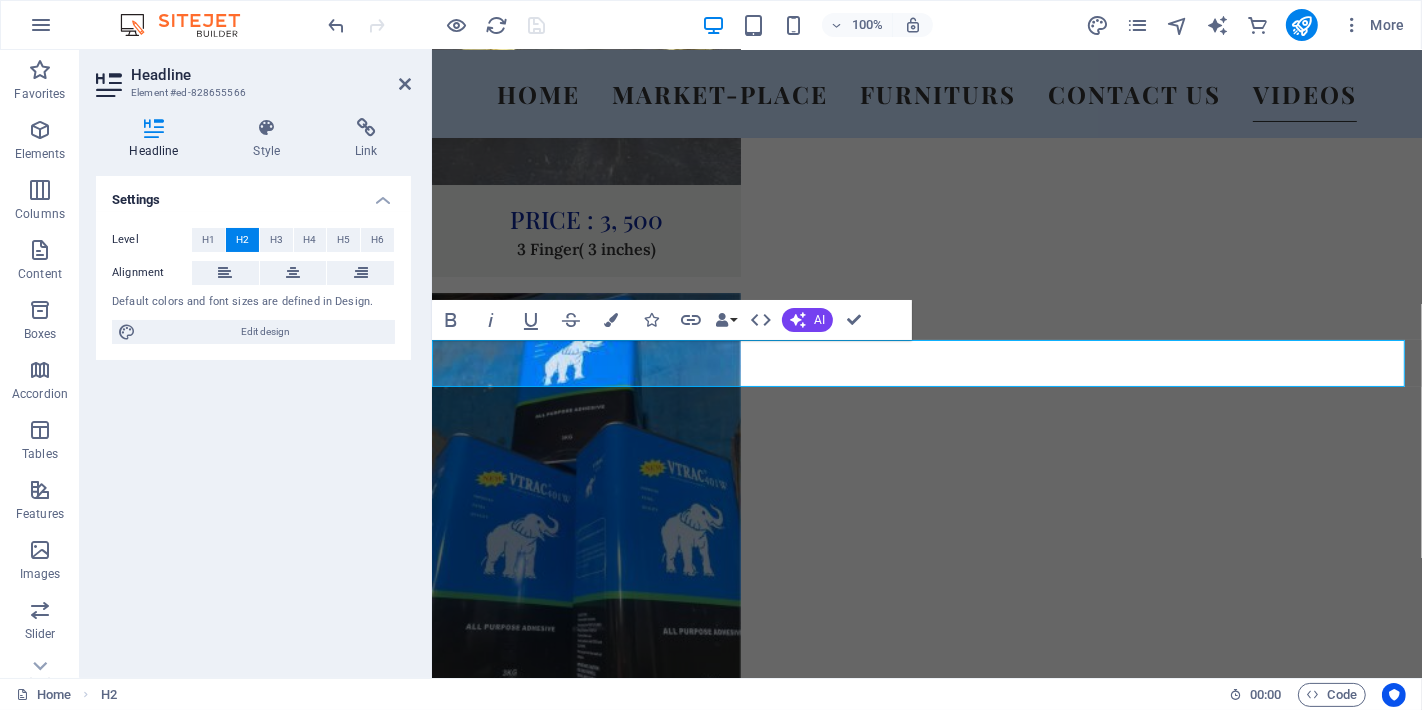 scroll, scrollTop: 10017, scrollLeft: 0, axis: vertical 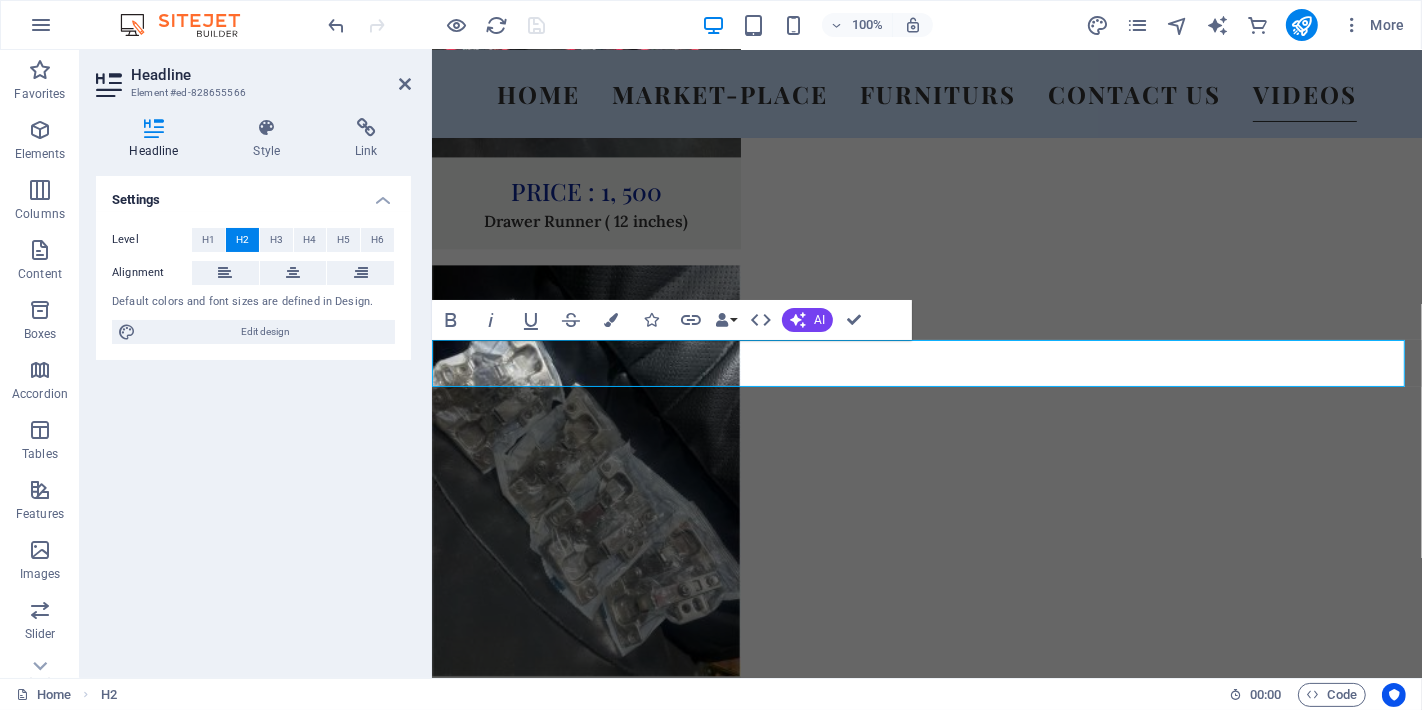 drag, startPoint x: 1050, startPoint y: 371, endPoint x: 1036, endPoint y: 372, distance: 14.035668 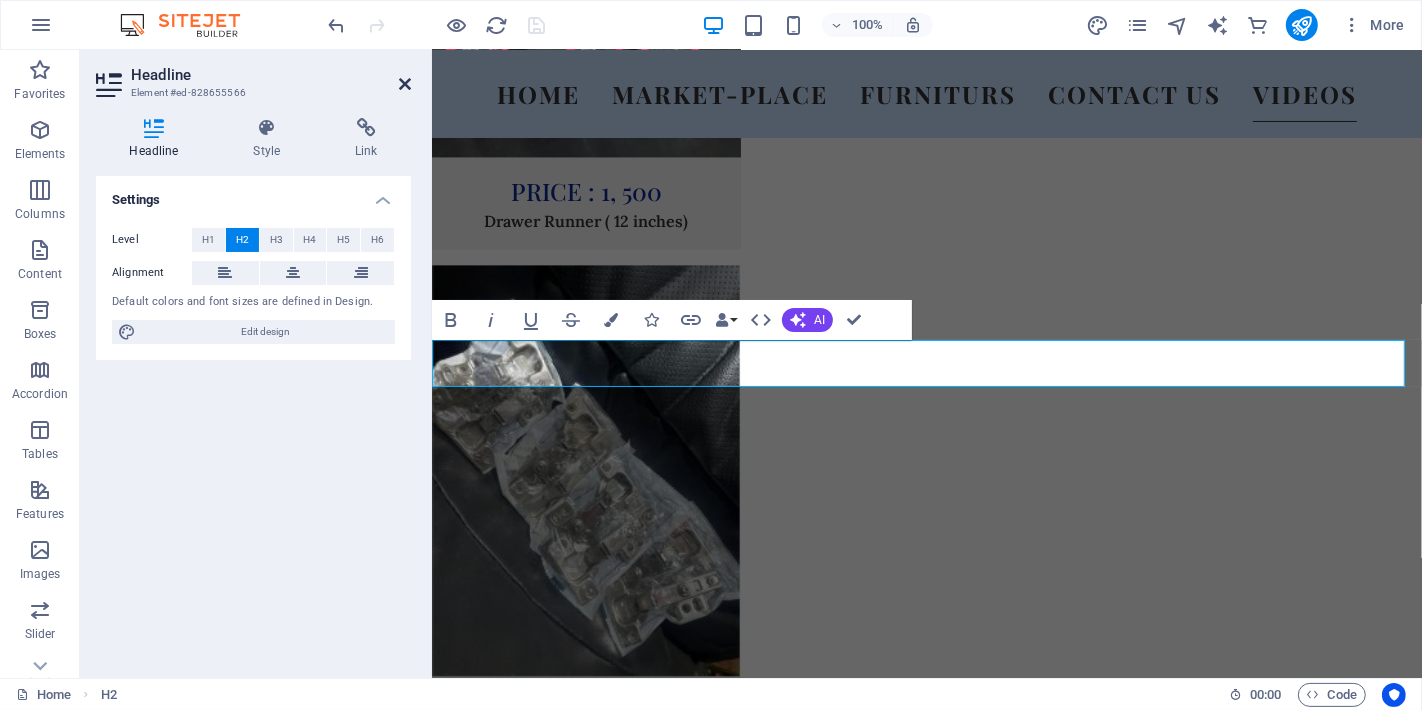 click at bounding box center [405, 84] 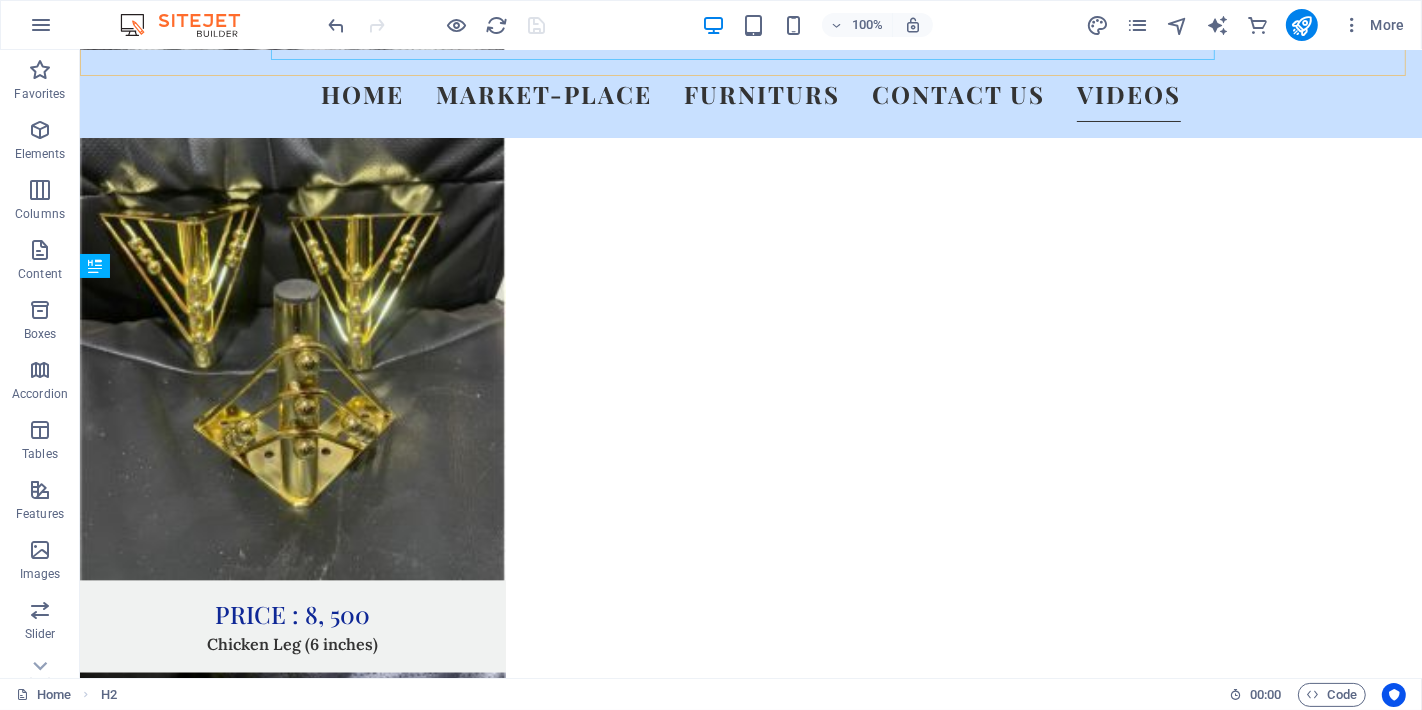 scroll, scrollTop: 12563, scrollLeft: 0, axis: vertical 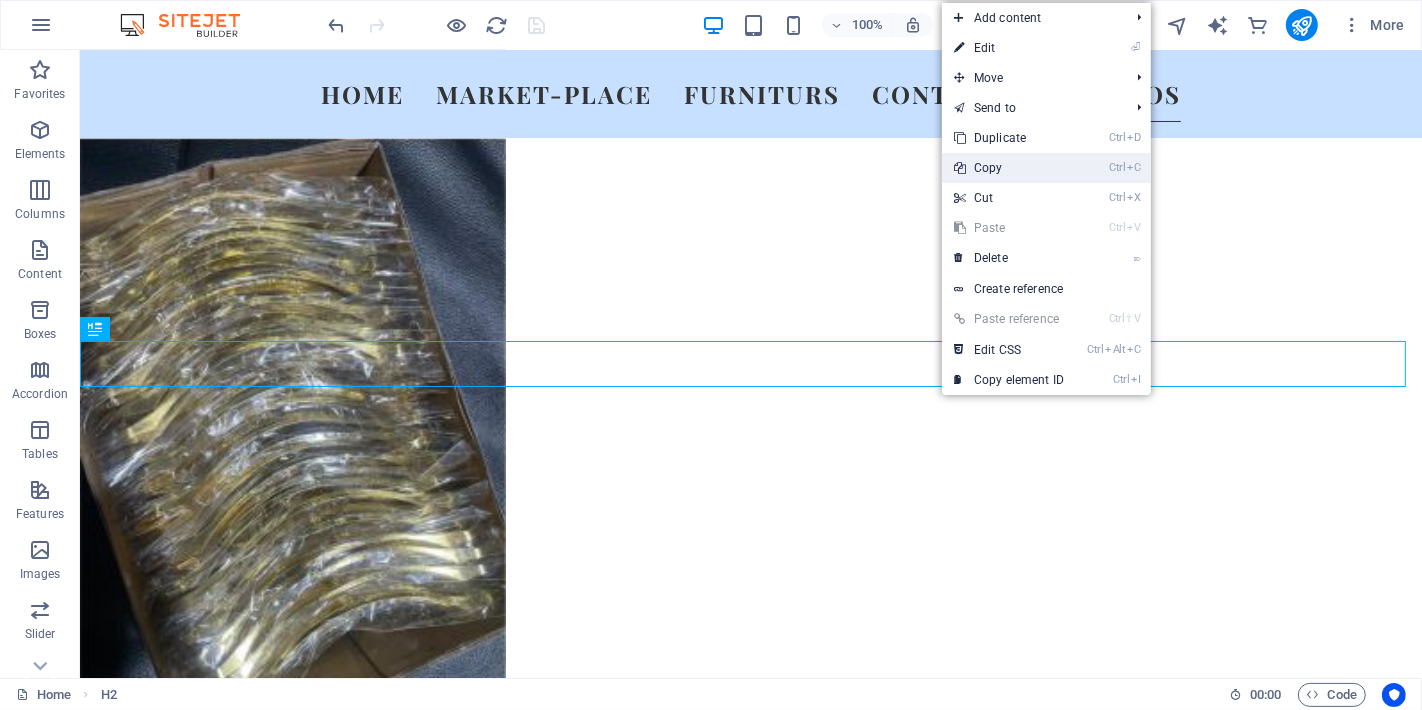 click on "Ctrl C  Copy" at bounding box center (1009, 168) 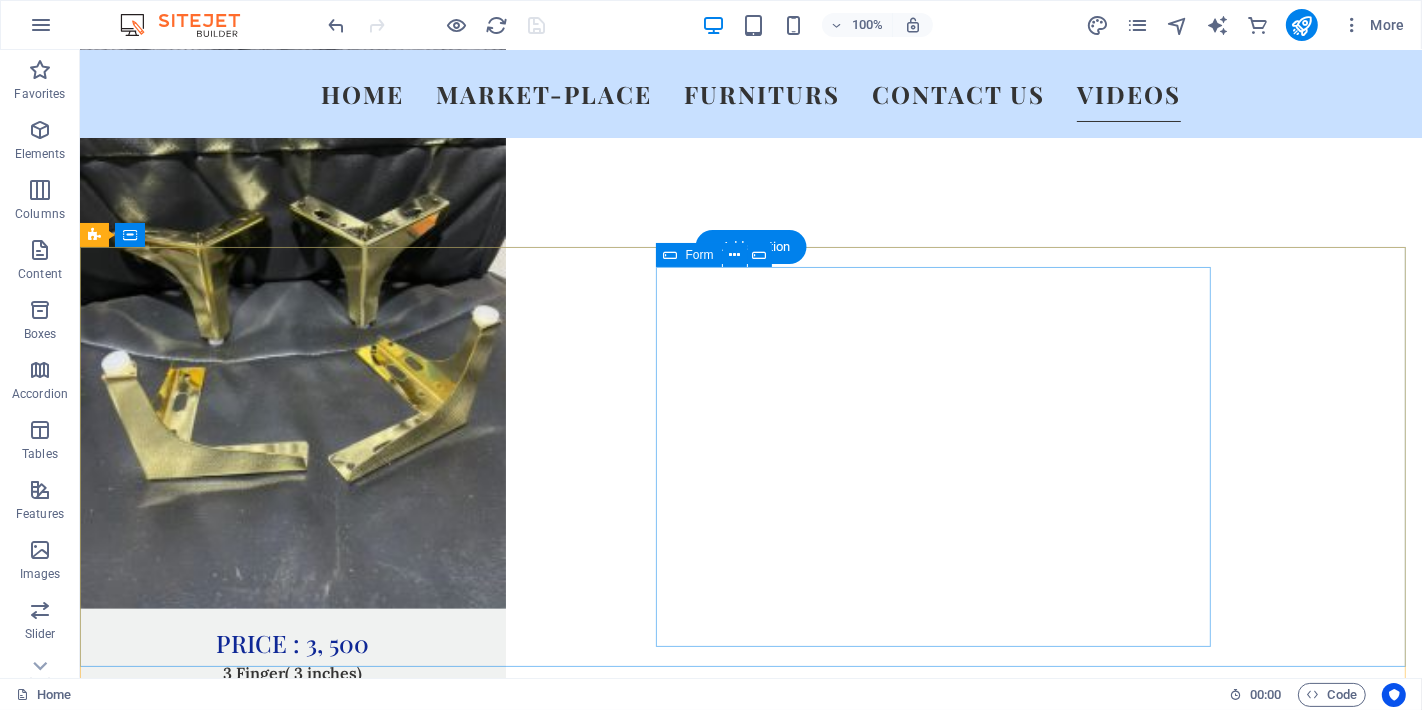 scroll, scrollTop: 14450, scrollLeft: 0, axis: vertical 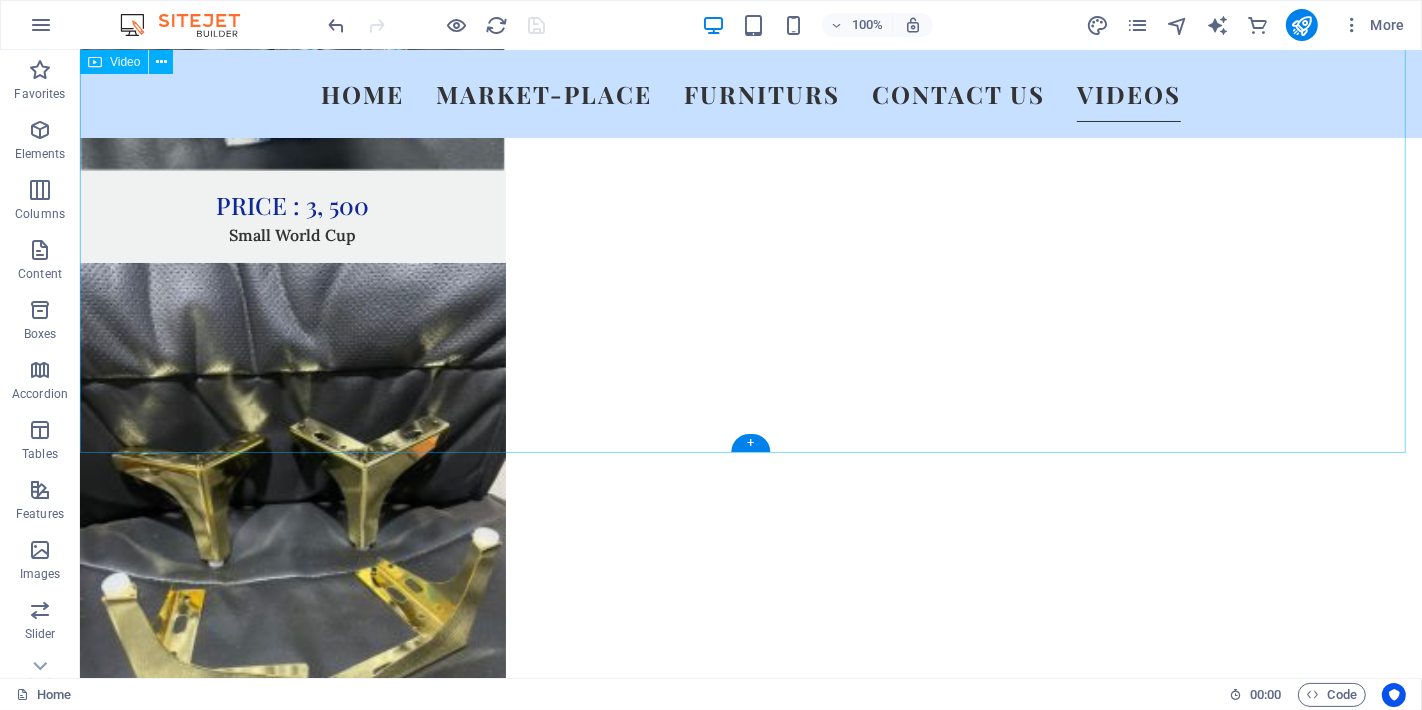 click at bounding box center (750, 8411) 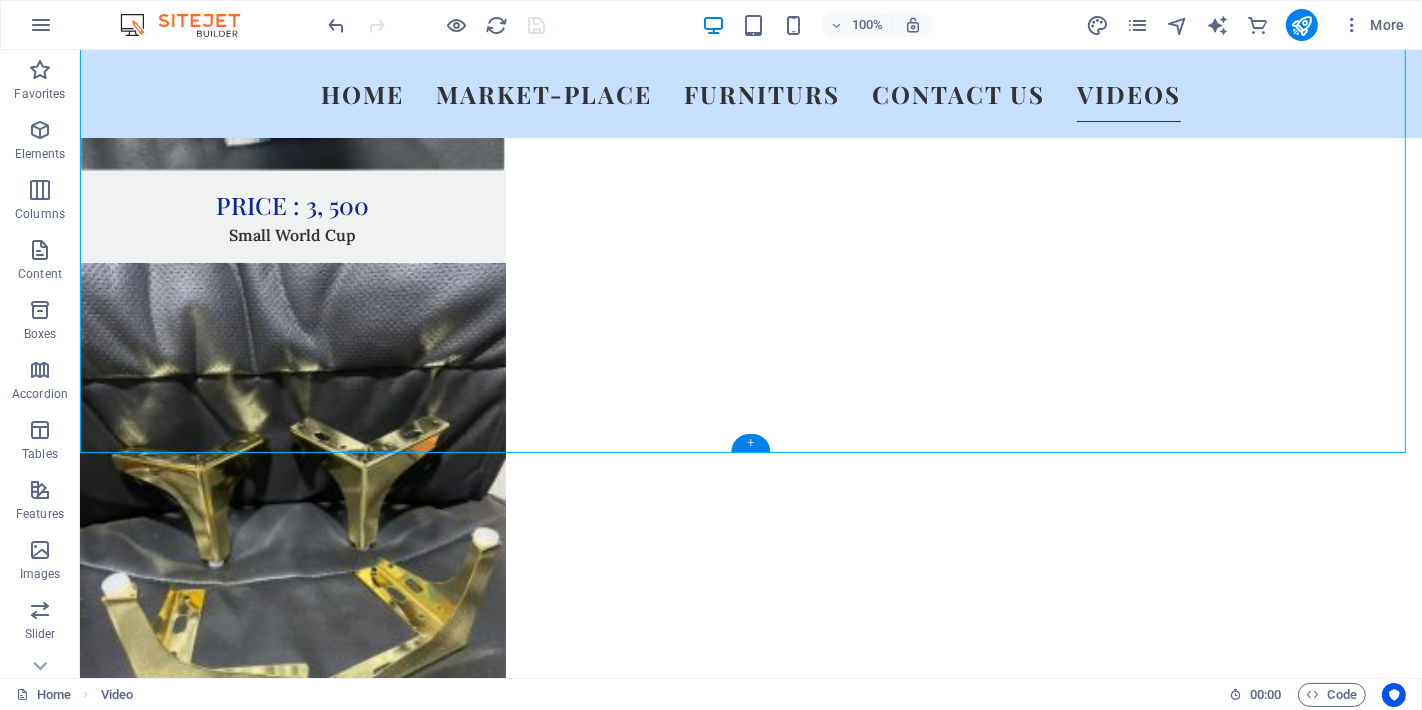 click on "+" at bounding box center [750, 443] 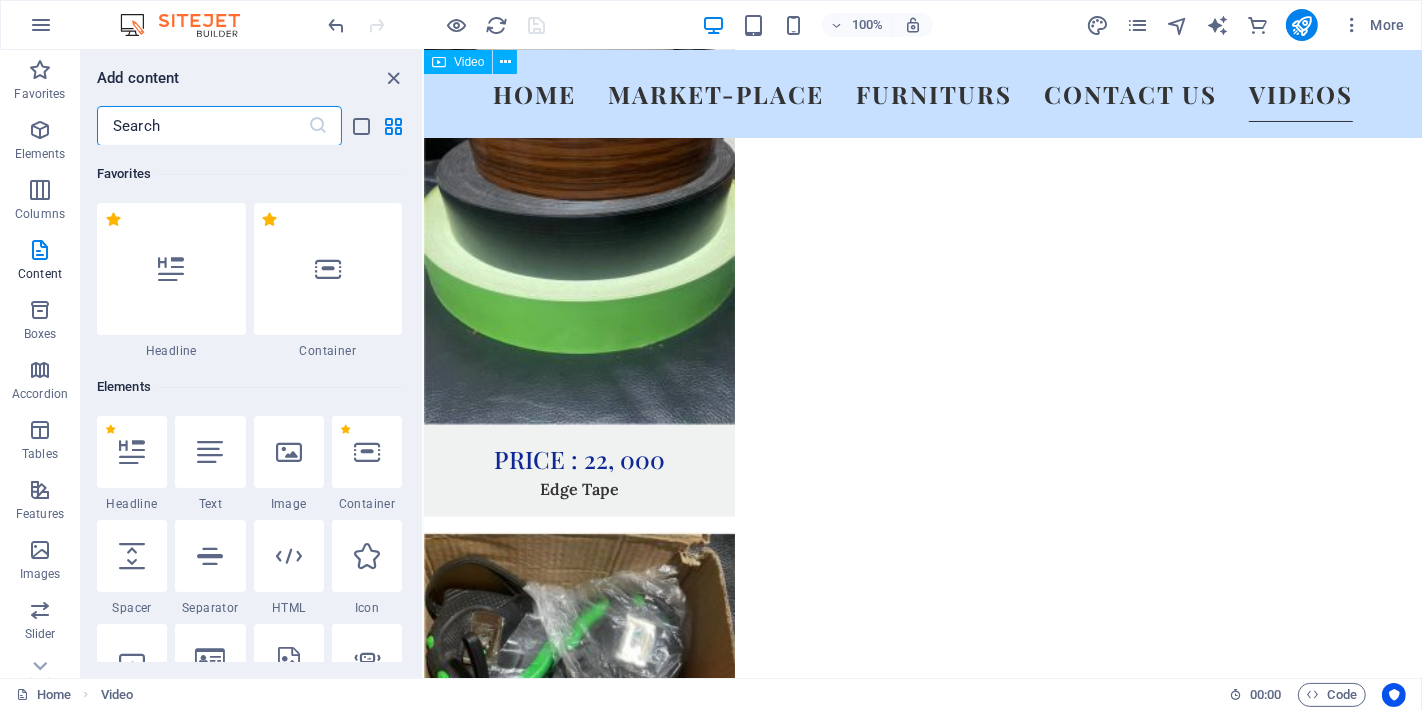 scroll, scrollTop: 10823, scrollLeft: 0, axis: vertical 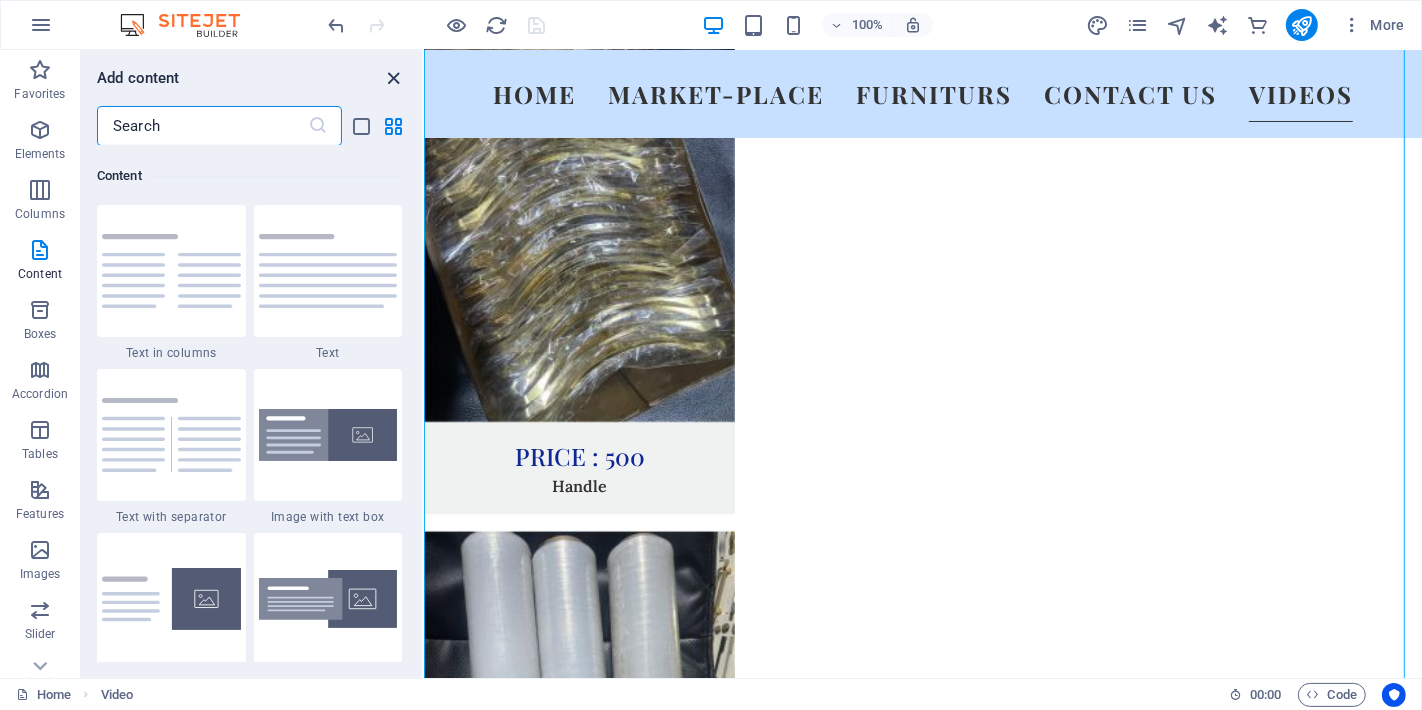 click at bounding box center (394, 78) 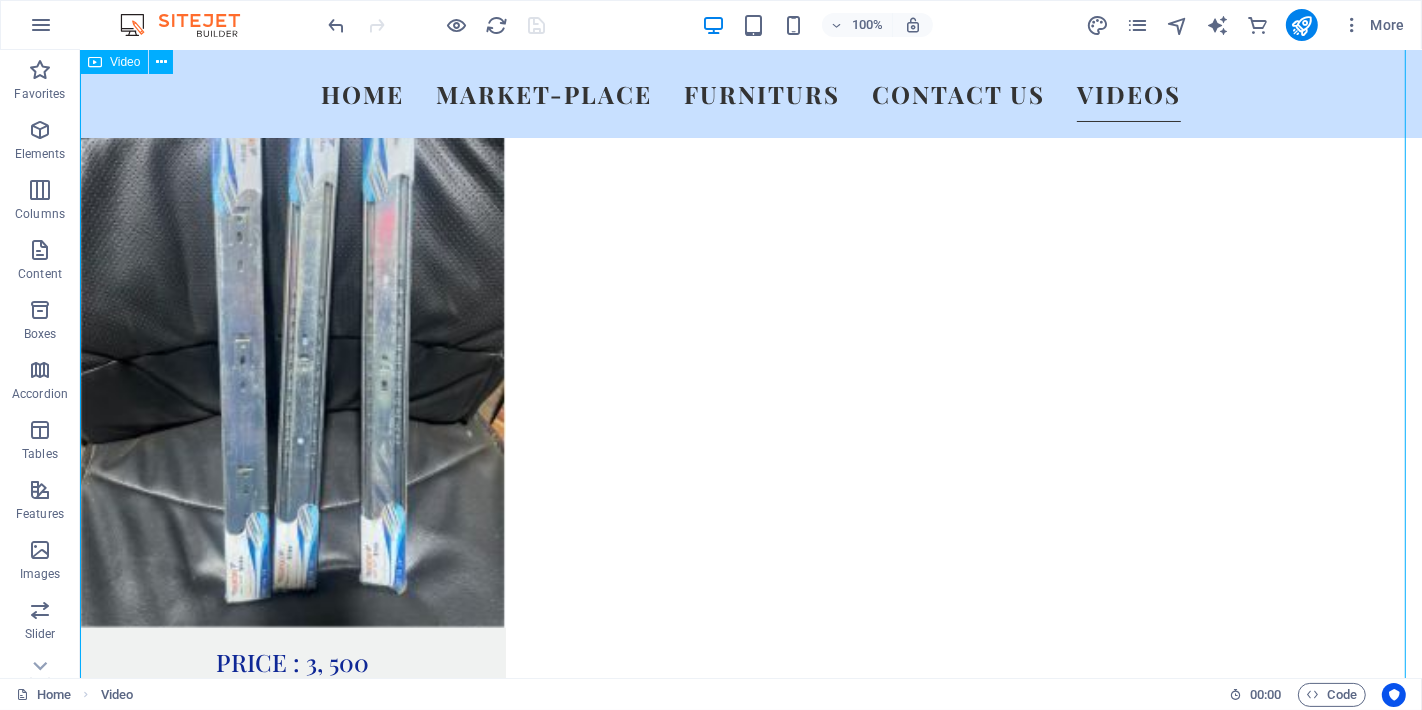 scroll, scrollTop: 14087, scrollLeft: 0, axis: vertical 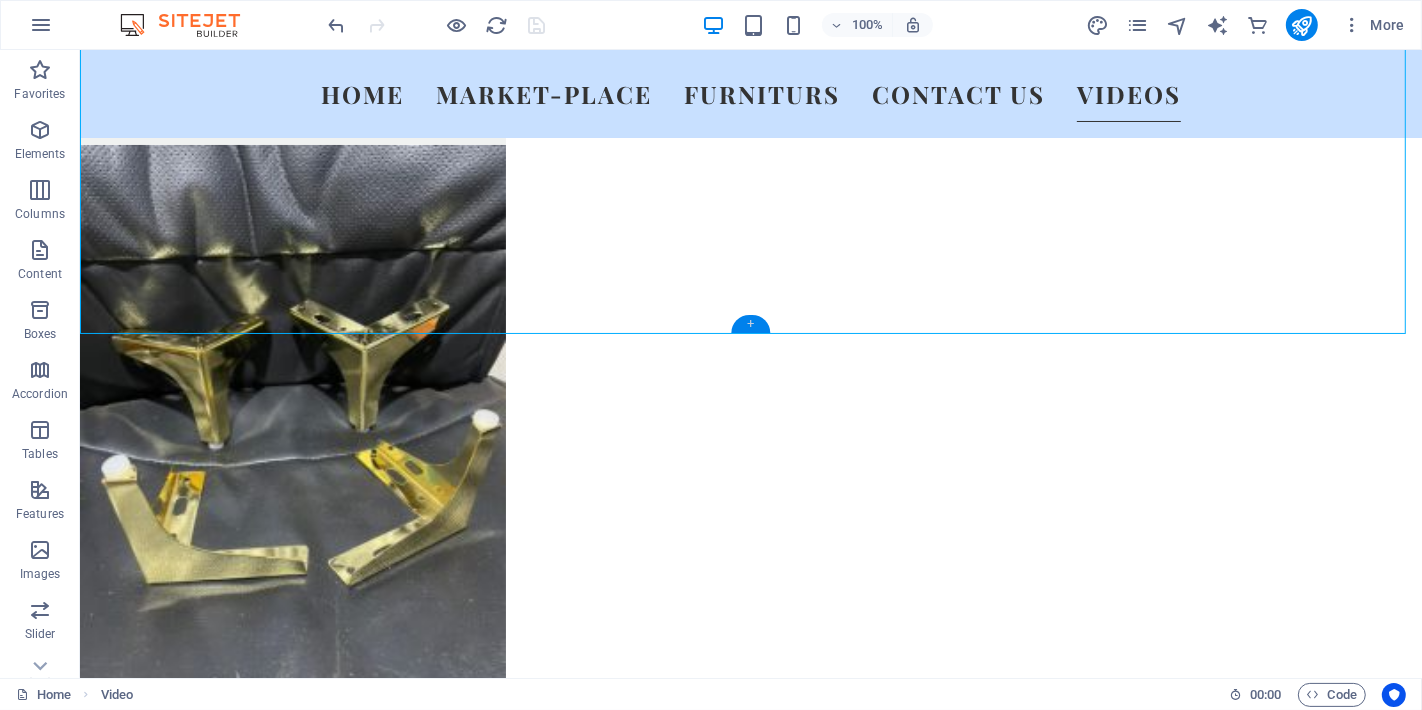 drag, startPoint x: 745, startPoint y: 321, endPoint x: 322, endPoint y: 271, distance: 425.94482 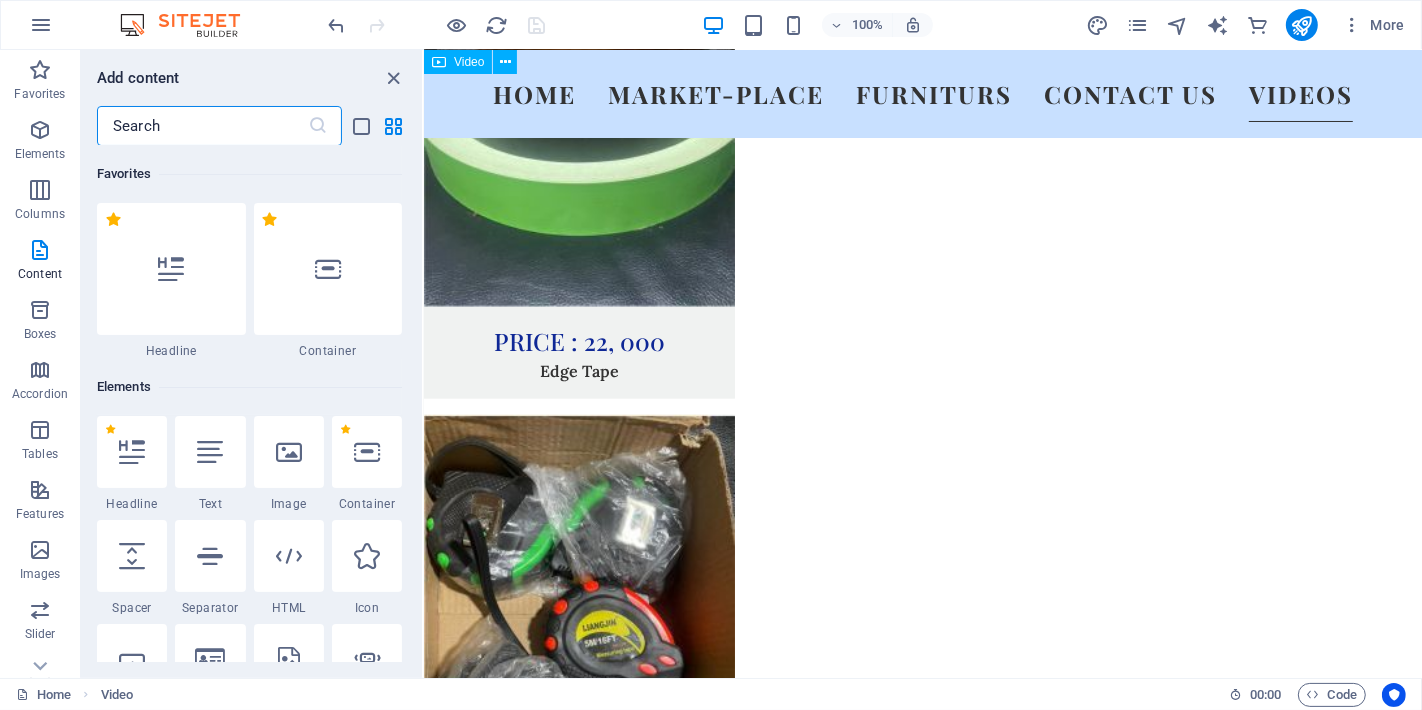 scroll, scrollTop: 10823, scrollLeft: 0, axis: vertical 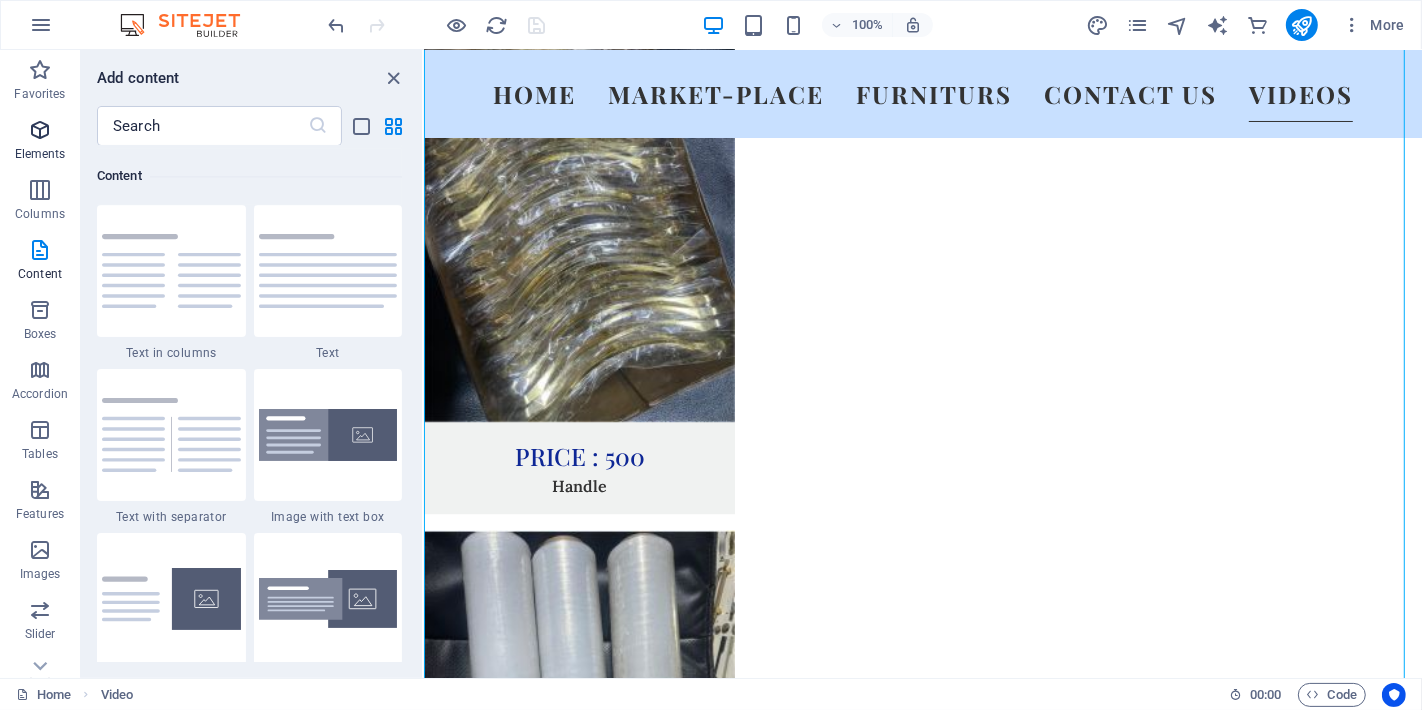 click on "Elements" at bounding box center [40, 154] 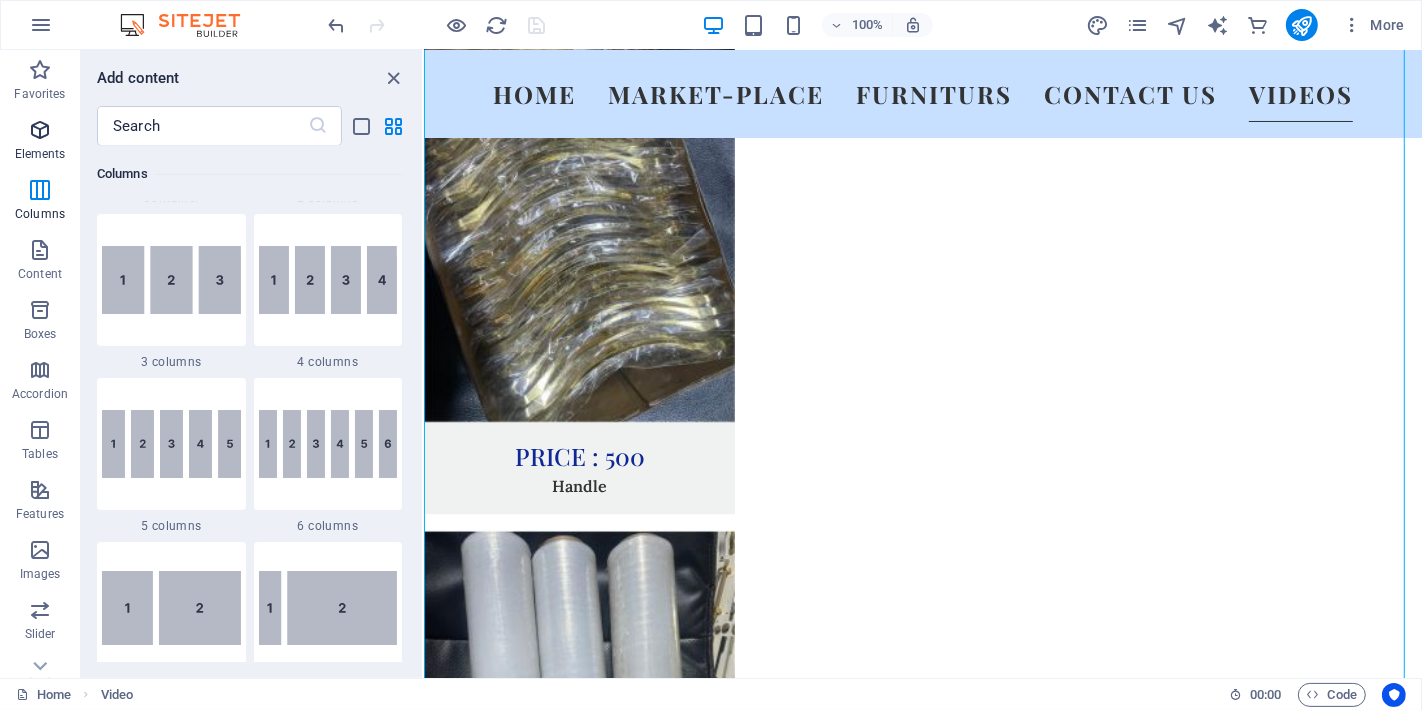 scroll, scrollTop: 213, scrollLeft: 0, axis: vertical 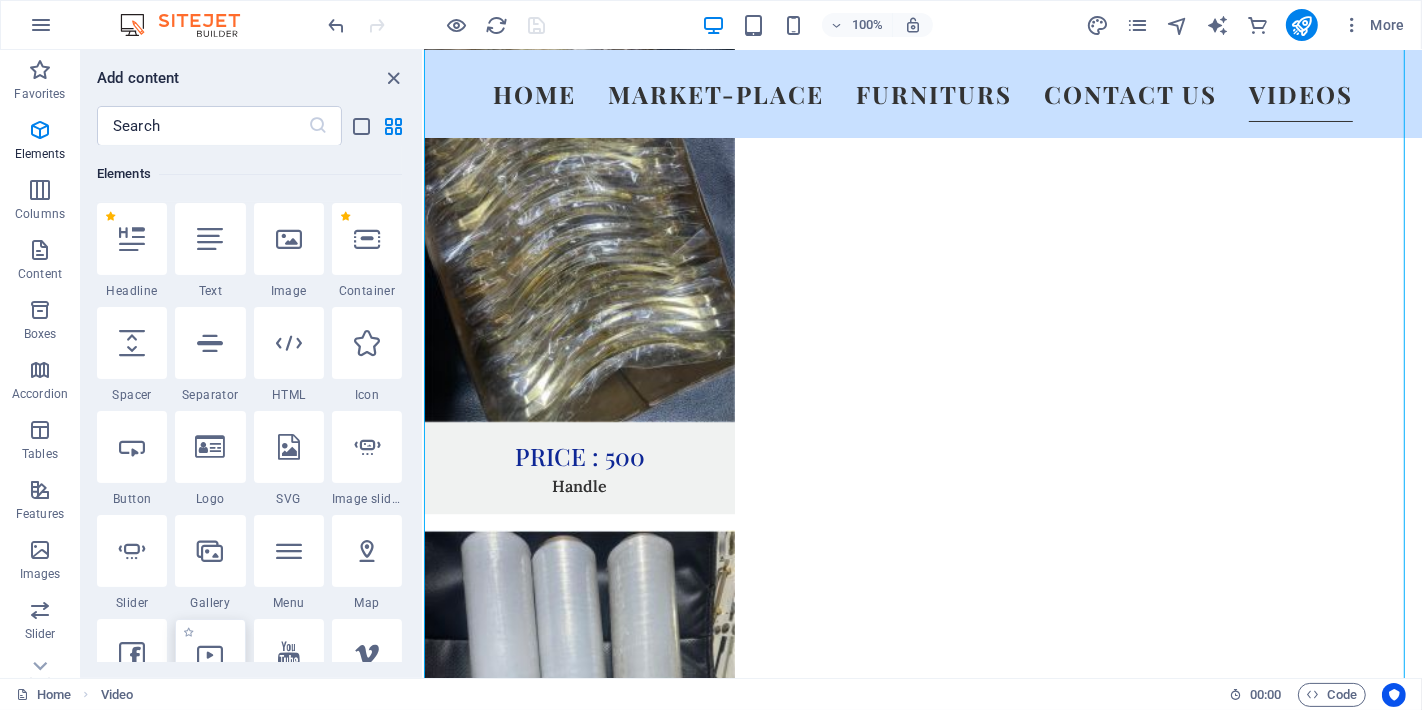 click at bounding box center [210, 655] 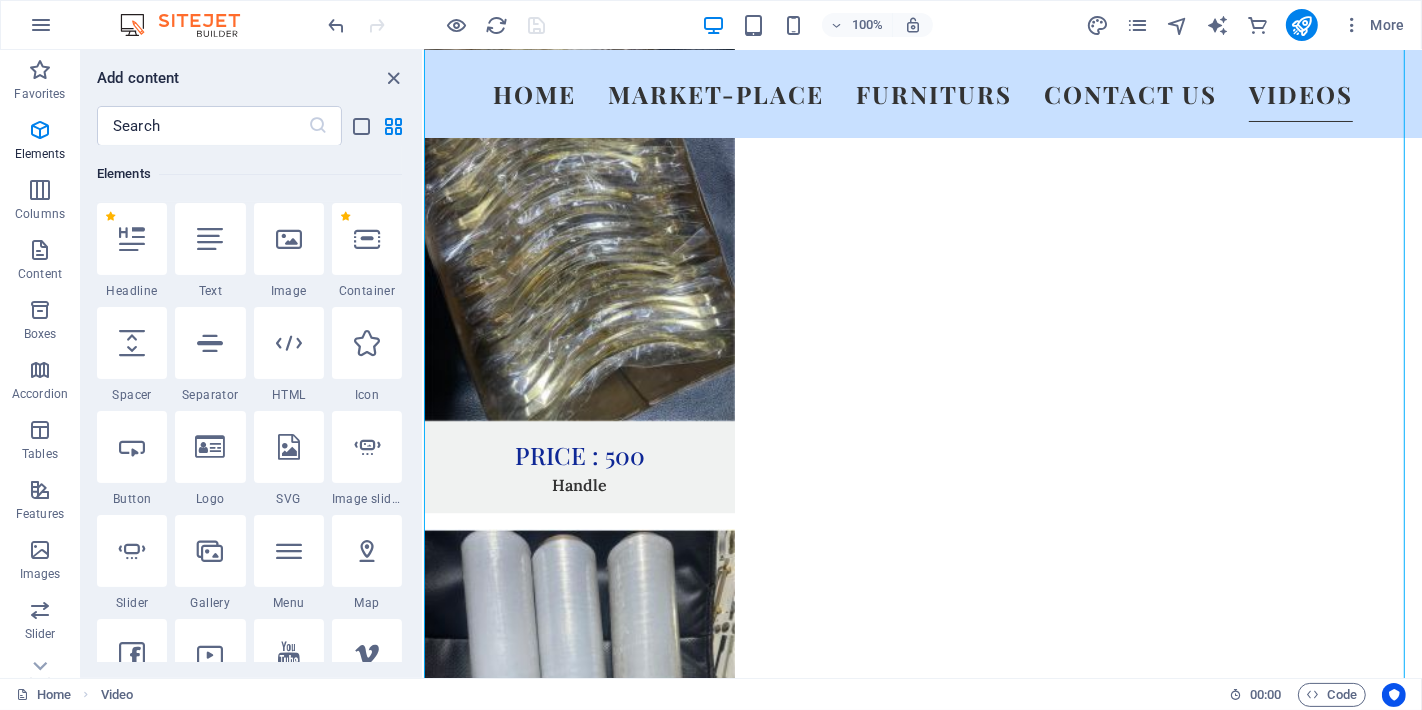 select on "%" 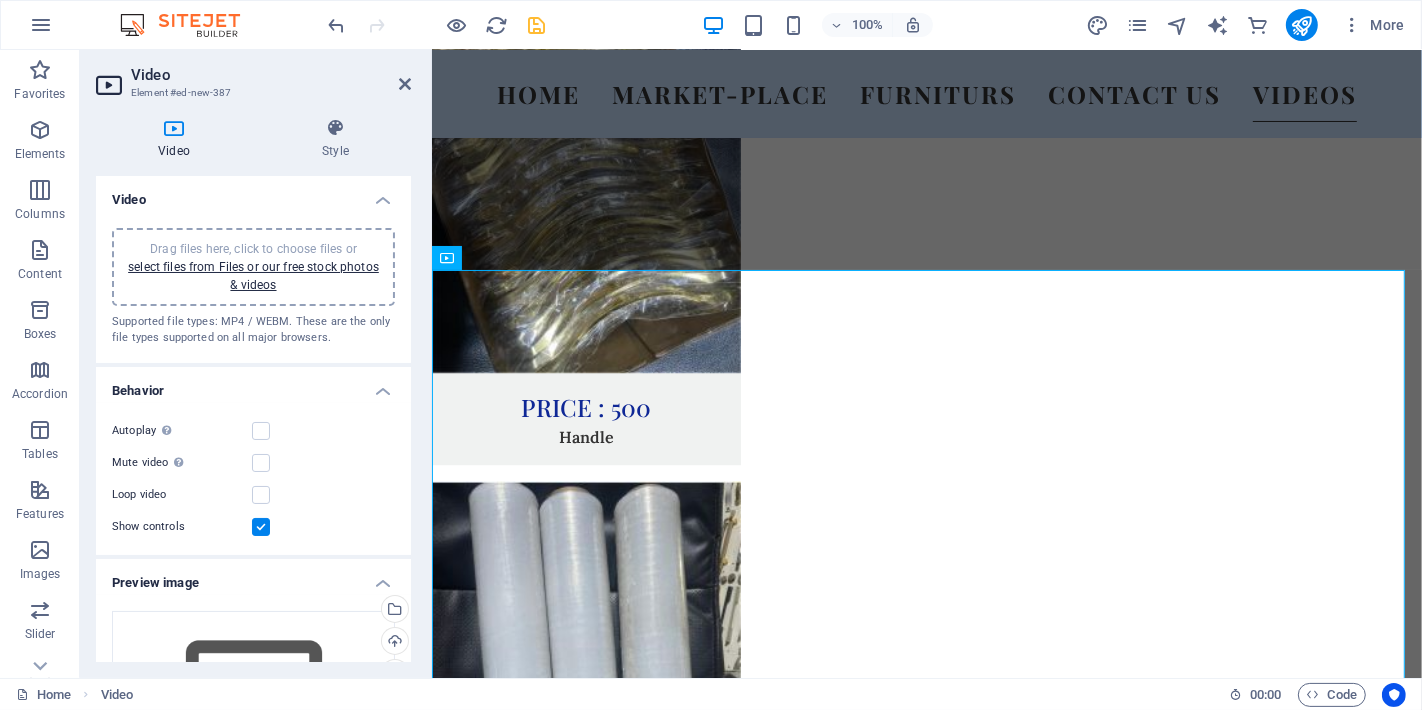 scroll, scrollTop: 11717, scrollLeft: 0, axis: vertical 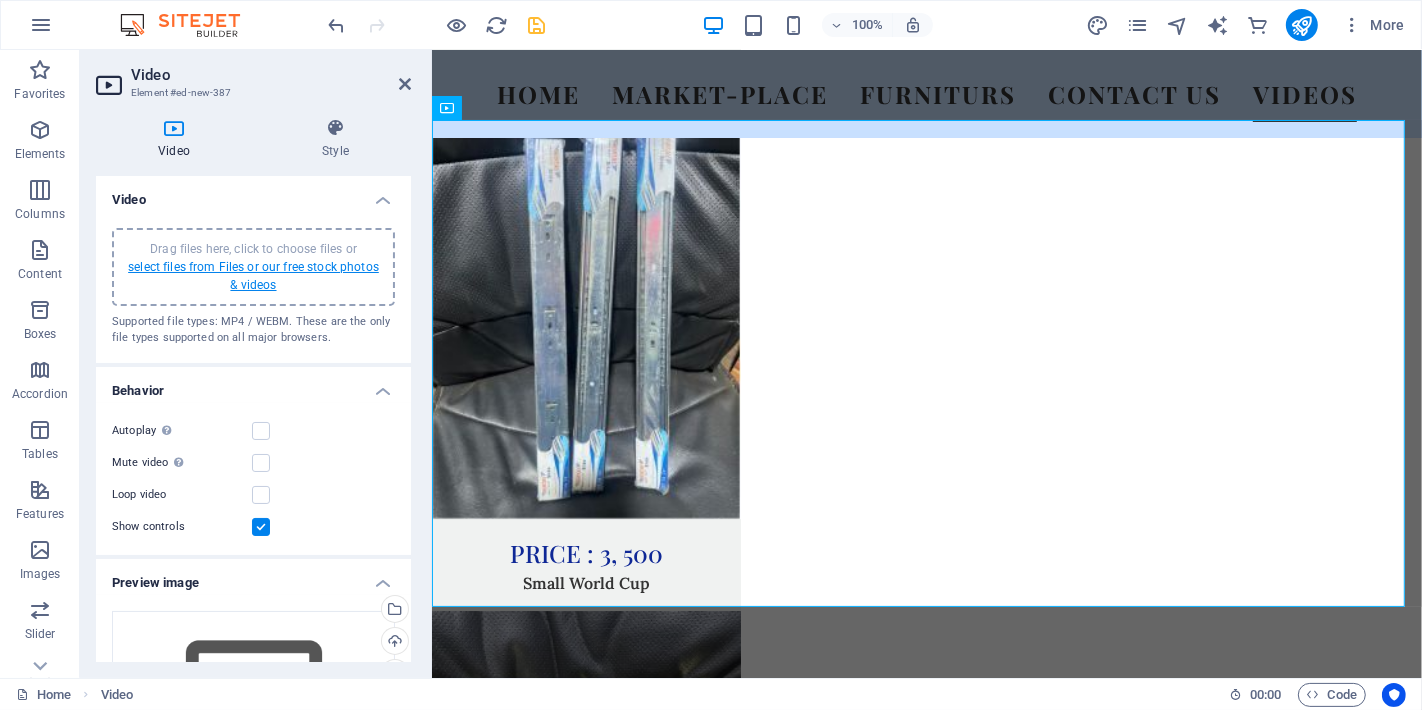 click on "select files from Files or our free stock photos & videos" at bounding box center (253, 276) 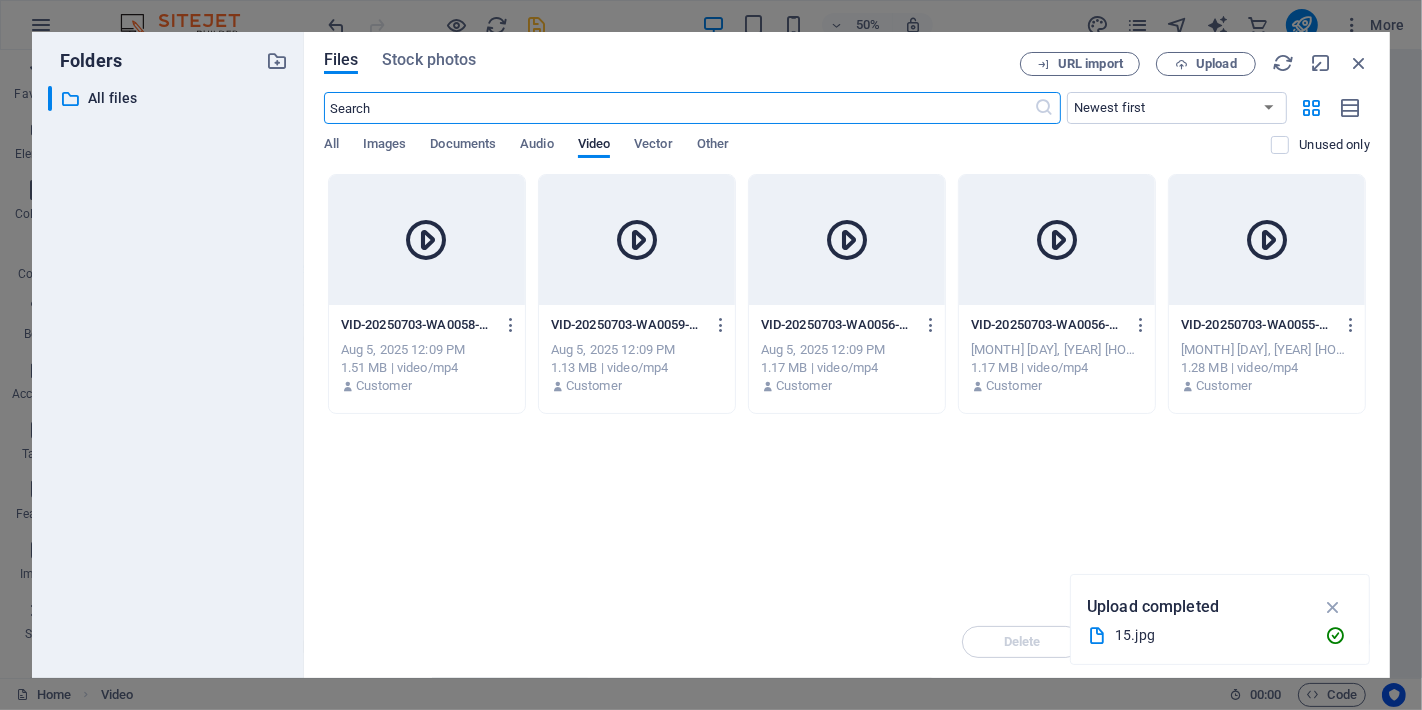 scroll, scrollTop: 11793, scrollLeft: 0, axis: vertical 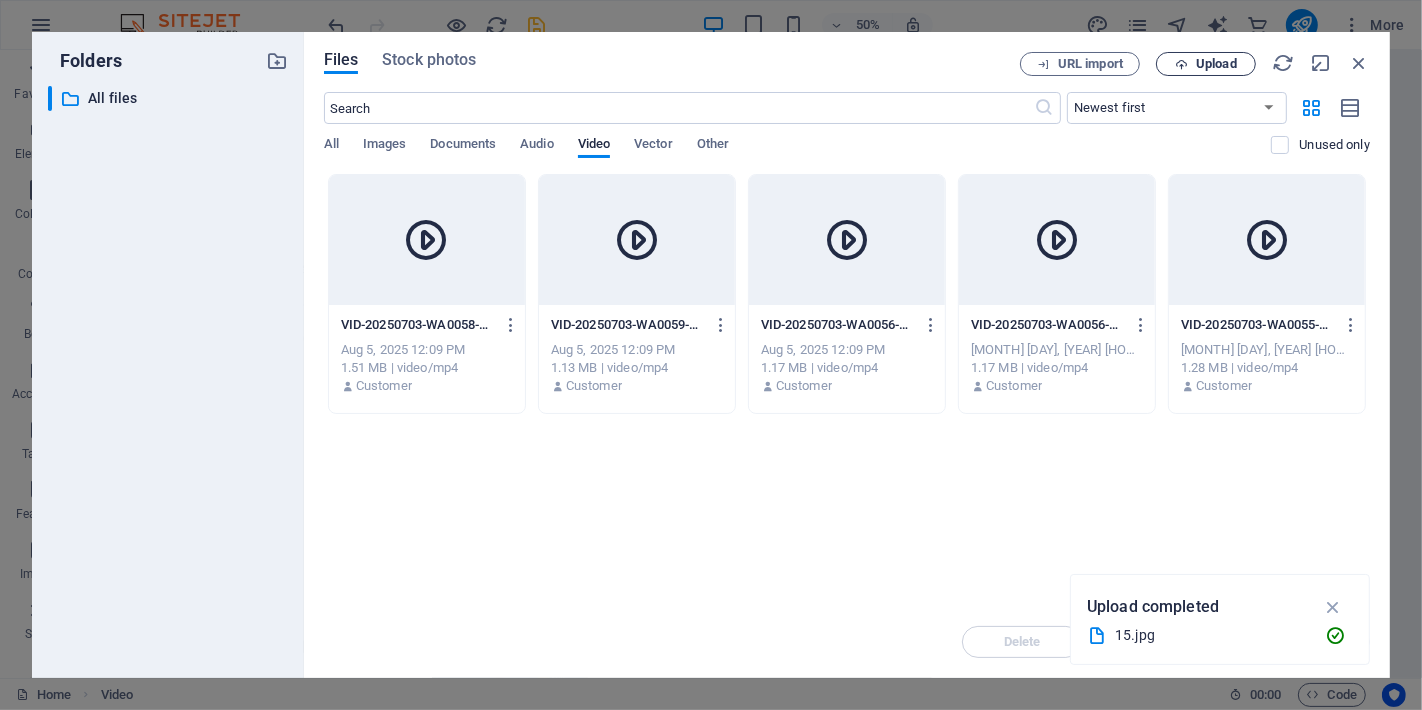 click on "Upload" at bounding box center (1216, 64) 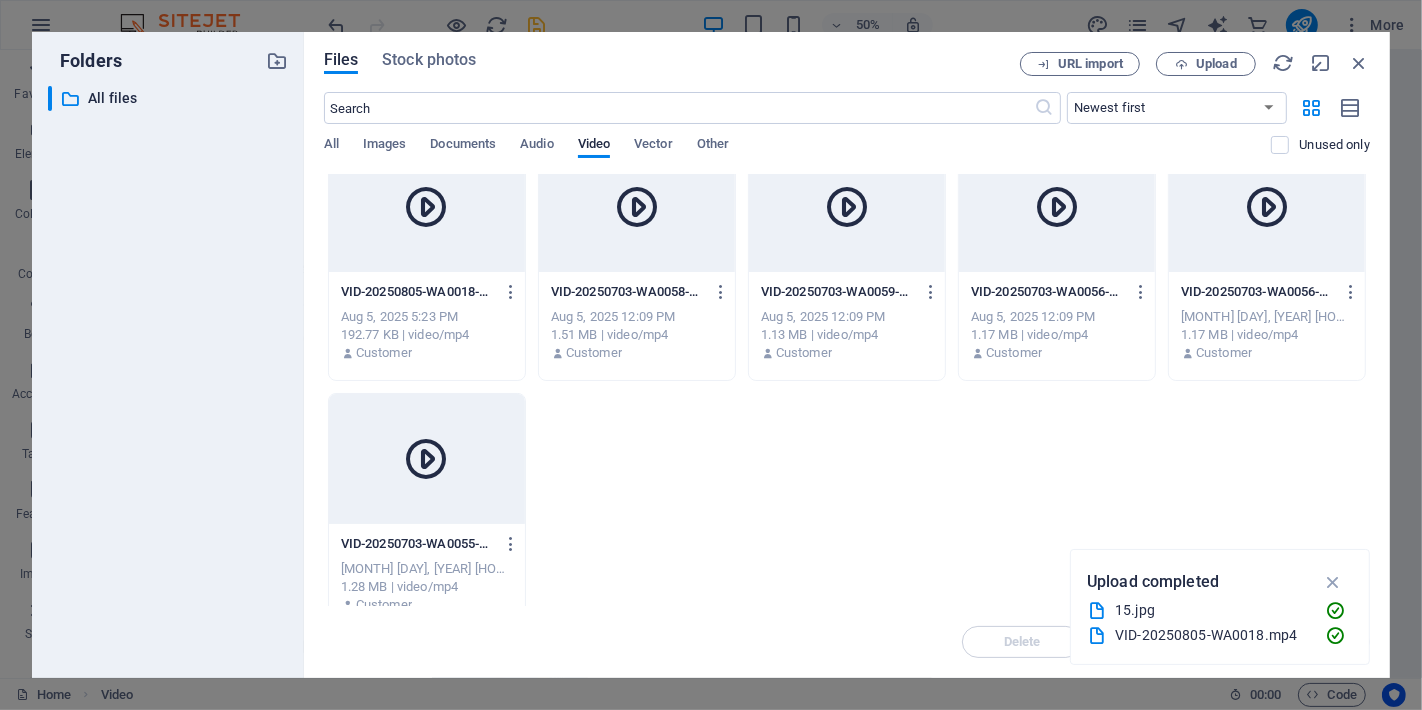 scroll, scrollTop: 60, scrollLeft: 0, axis: vertical 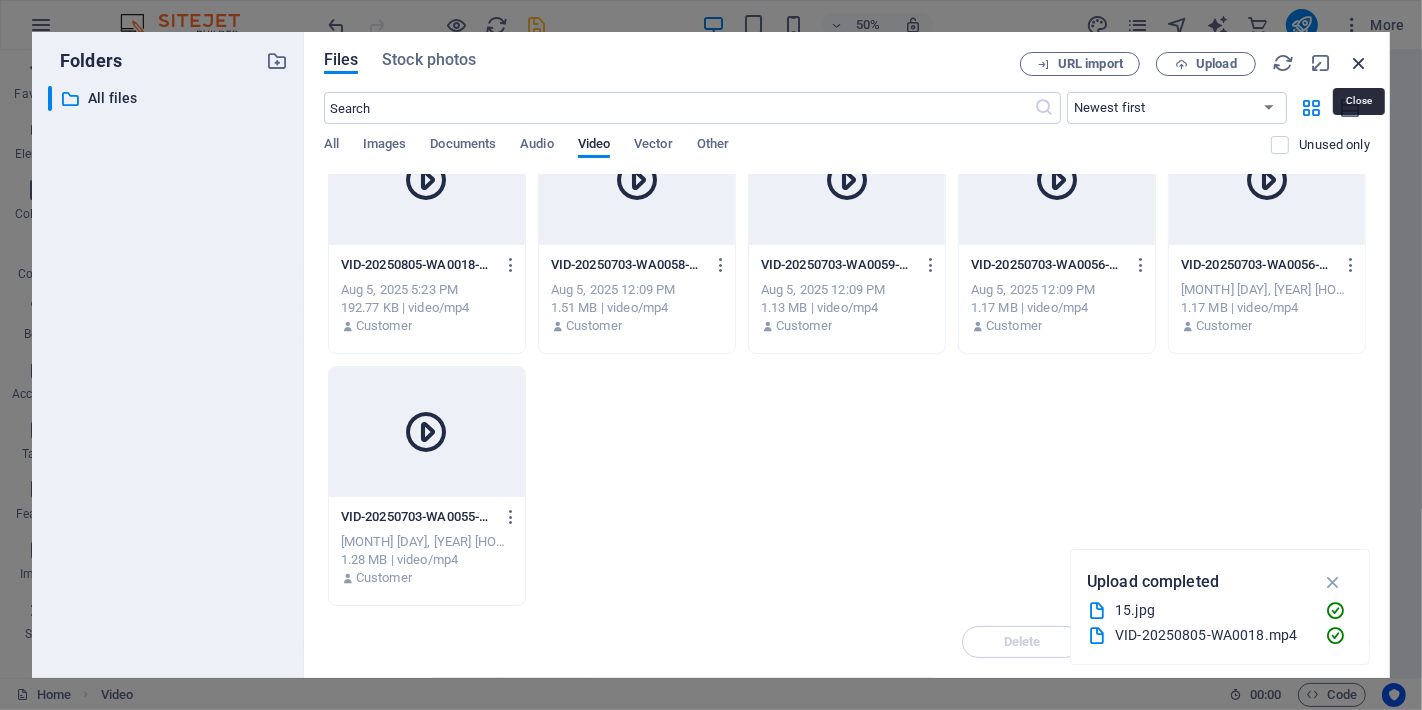 click at bounding box center (1359, 63) 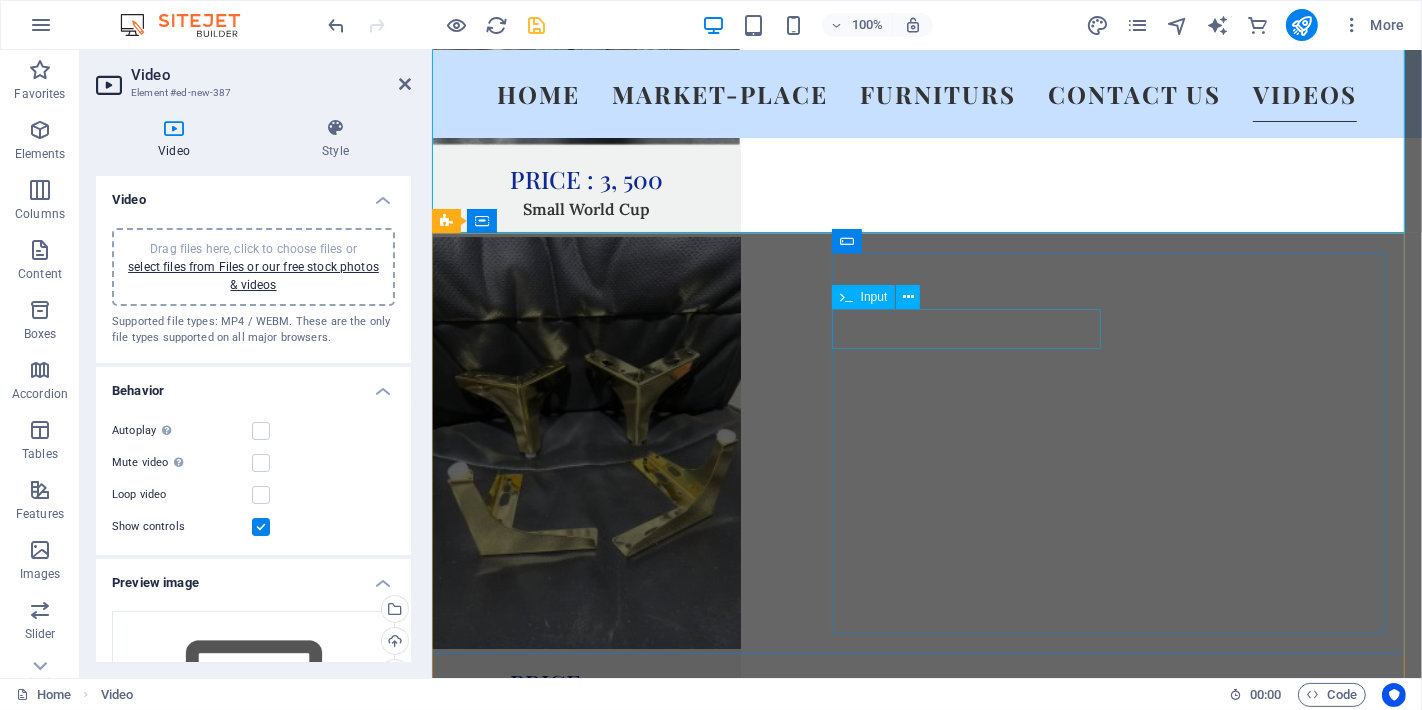 scroll, scrollTop: 12051, scrollLeft: 0, axis: vertical 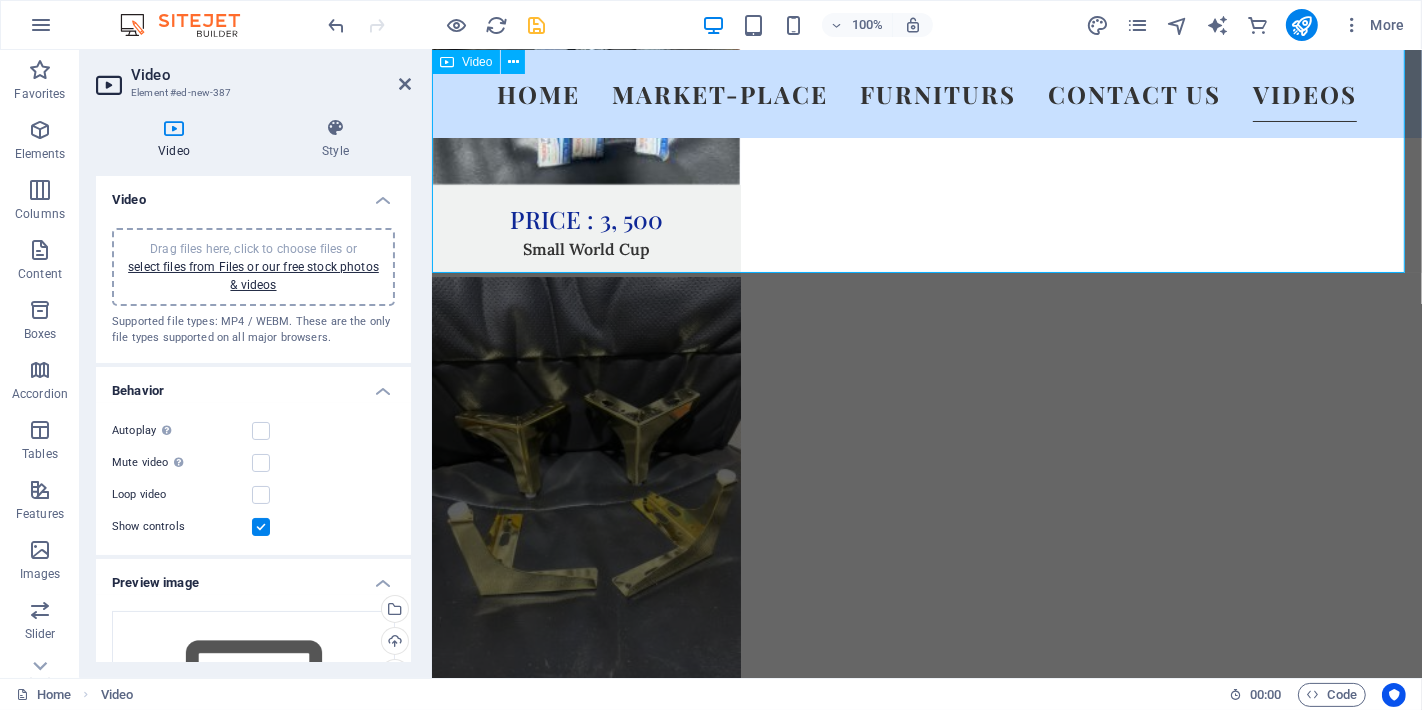 click at bounding box center (926, 7401) 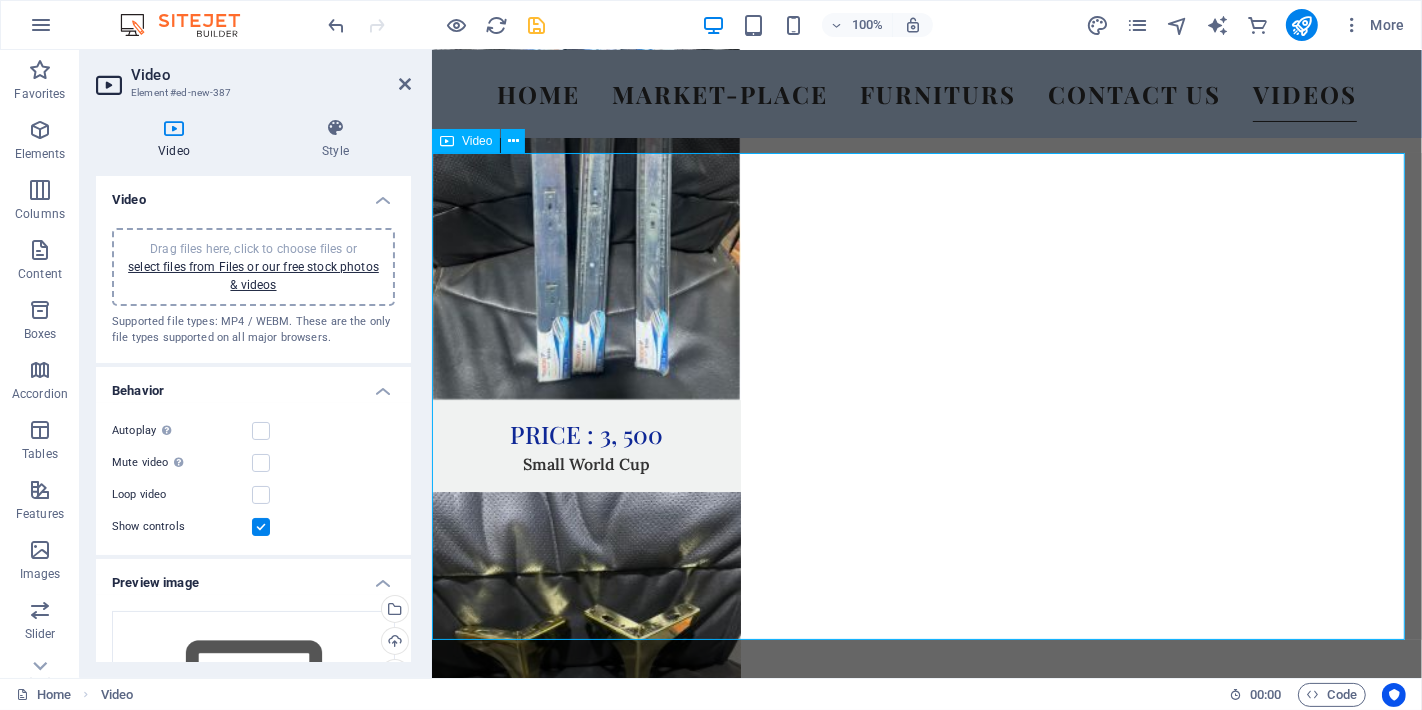 scroll, scrollTop: 11940, scrollLeft: 0, axis: vertical 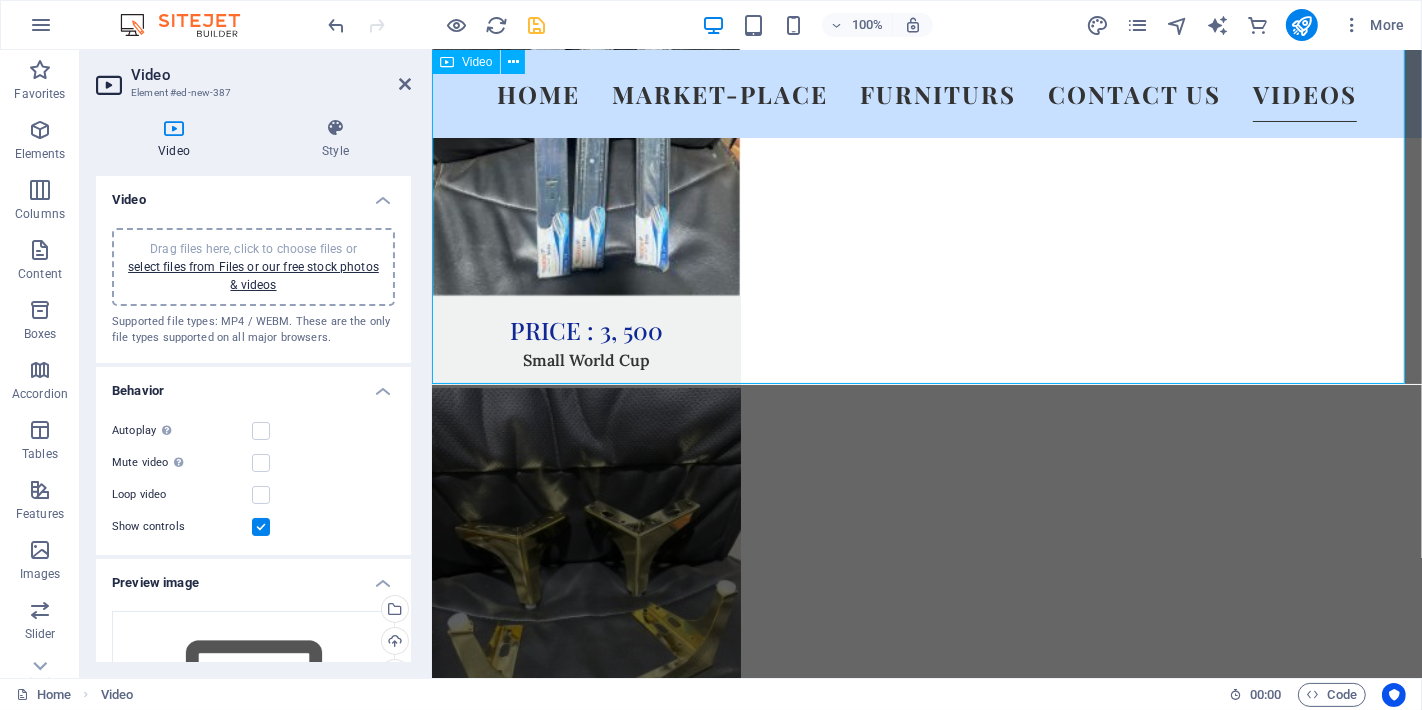 click at bounding box center (926, 7512) 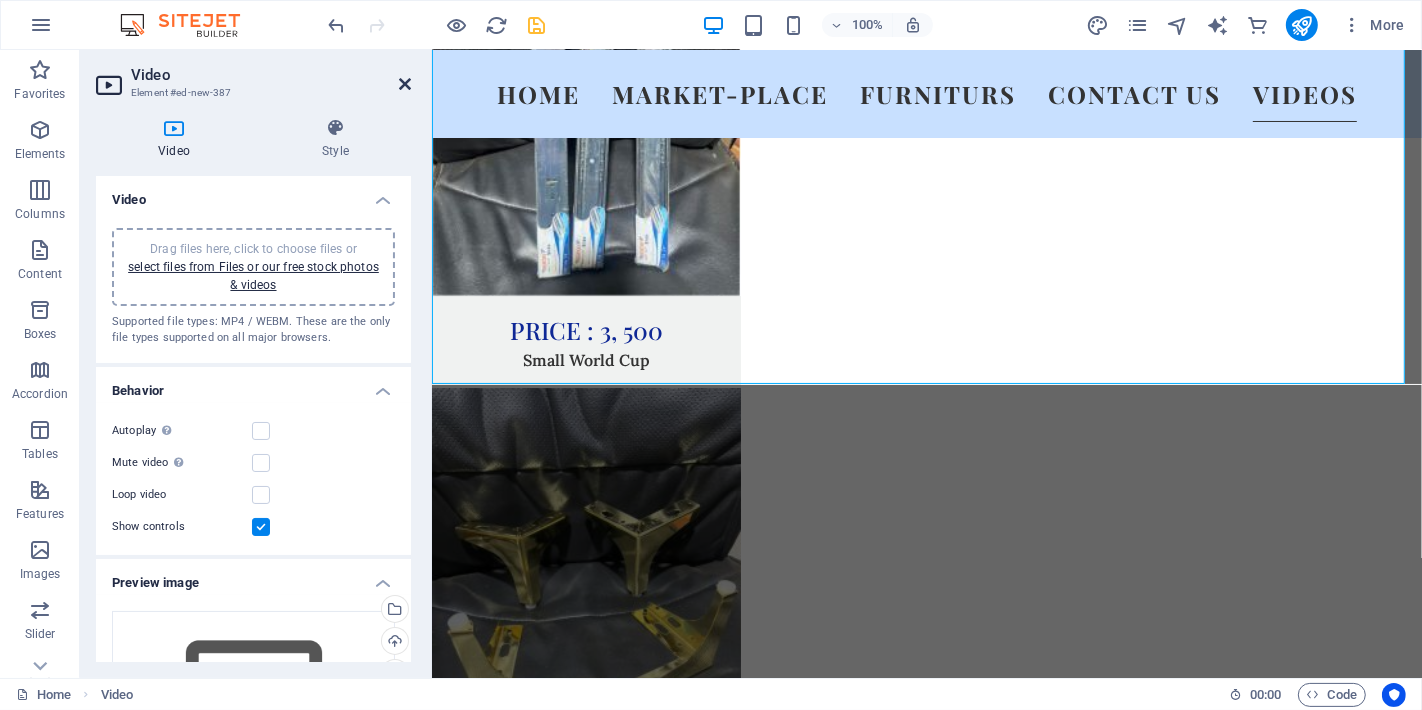 drag, startPoint x: 406, startPoint y: 90, endPoint x: 356, endPoint y: 55, distance: 61.03278 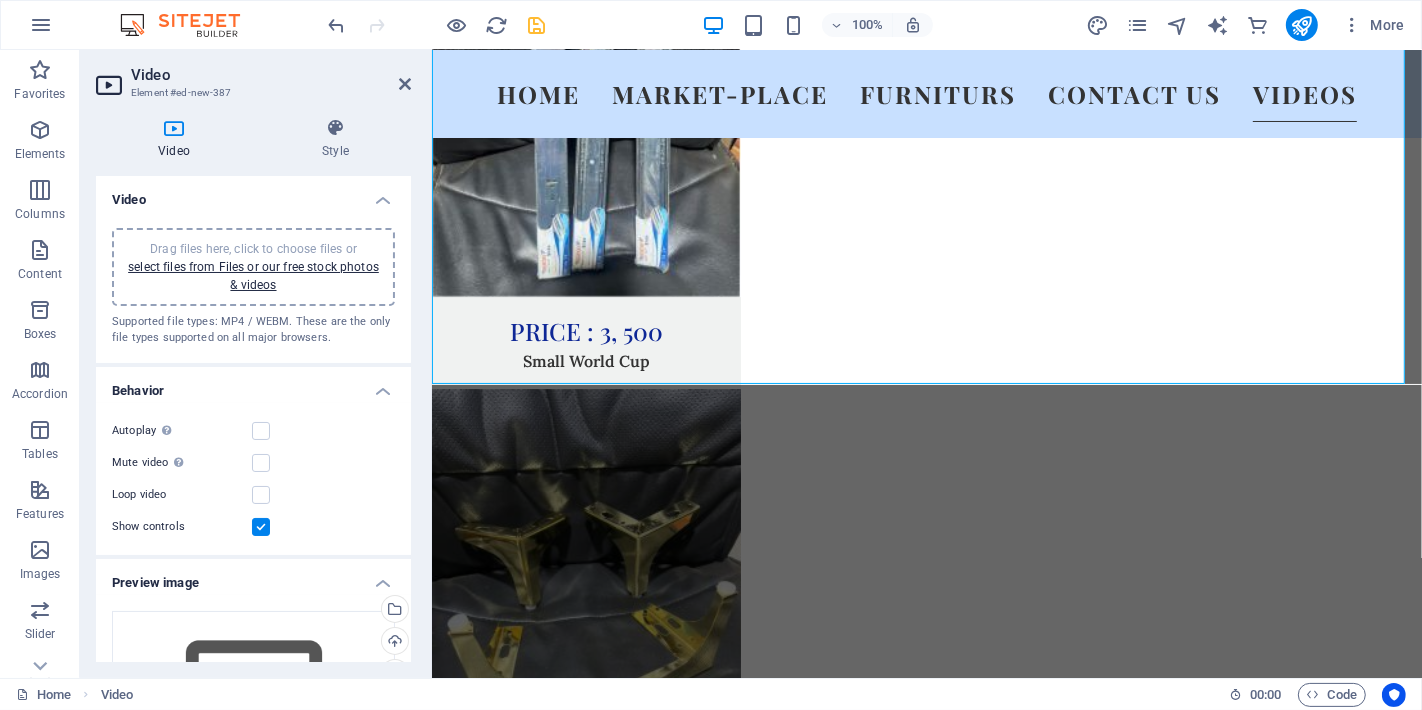 scroll, scrollTop: 15004, scrollLeft: 0, axis: vertical 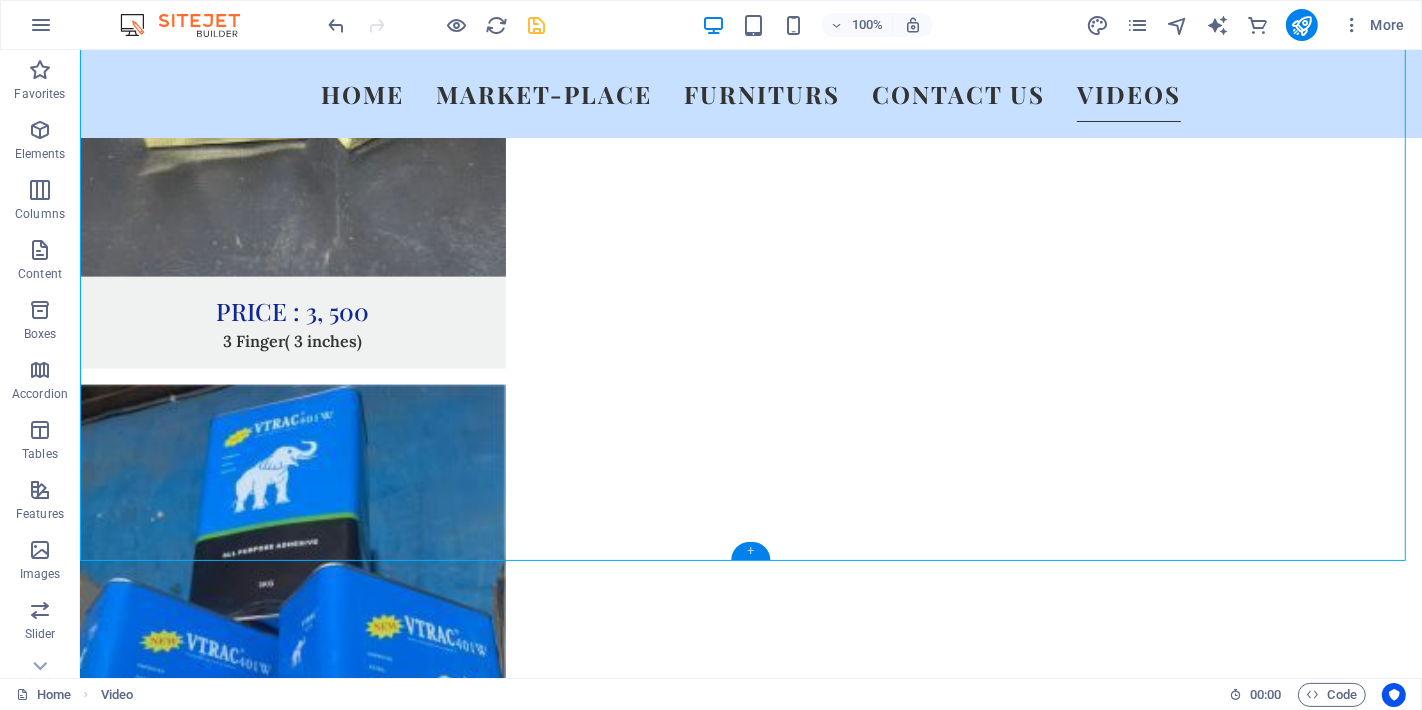 click on "+" at bounding box center (750, 551) 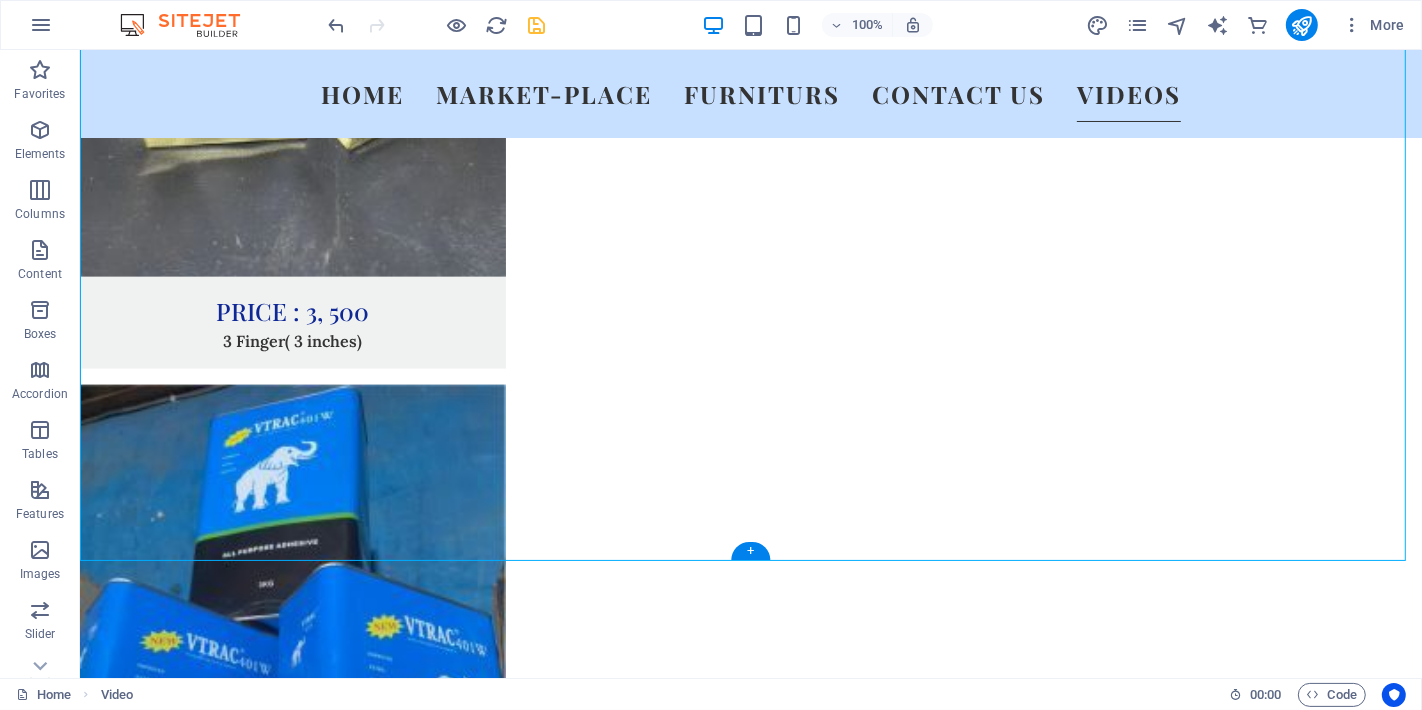 scroll, scrollTop: 12011, scrollLeft: 0, axis: vertical 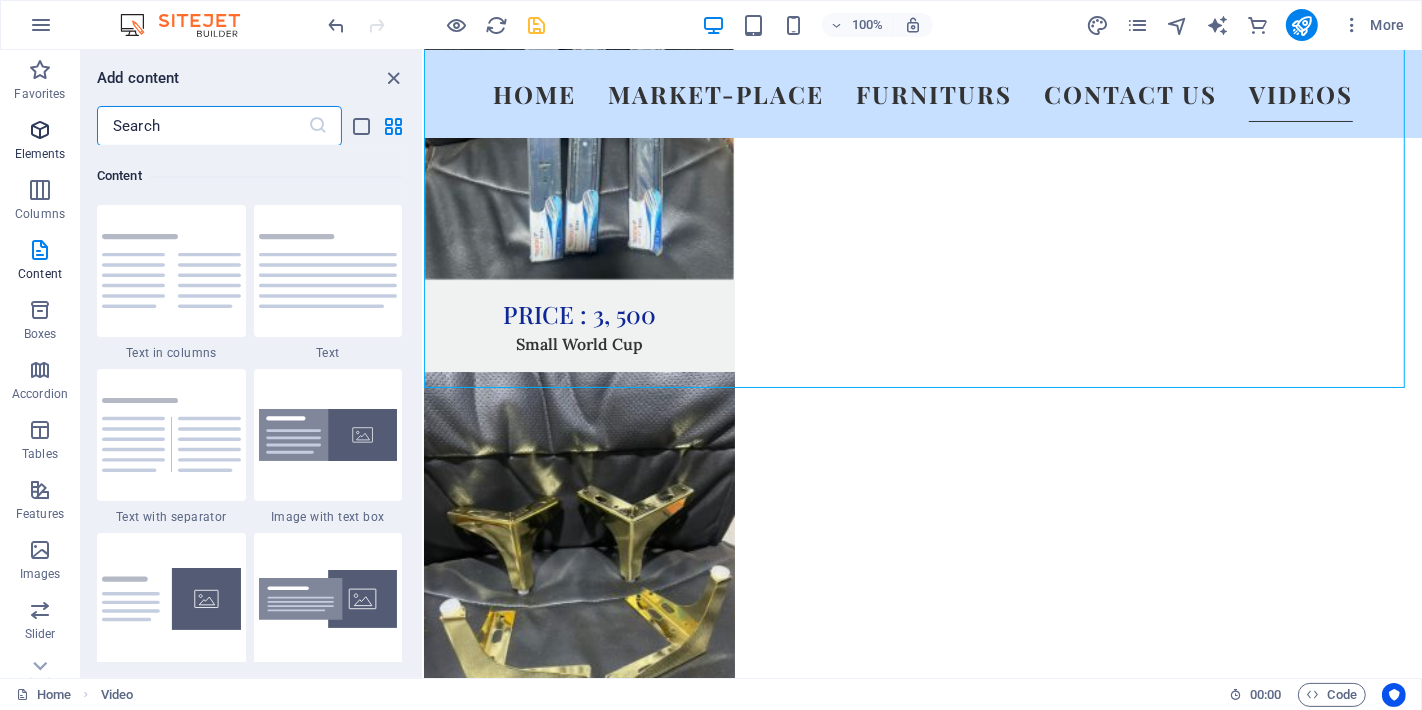 click on "Elements" at bounding box center [40, 142] 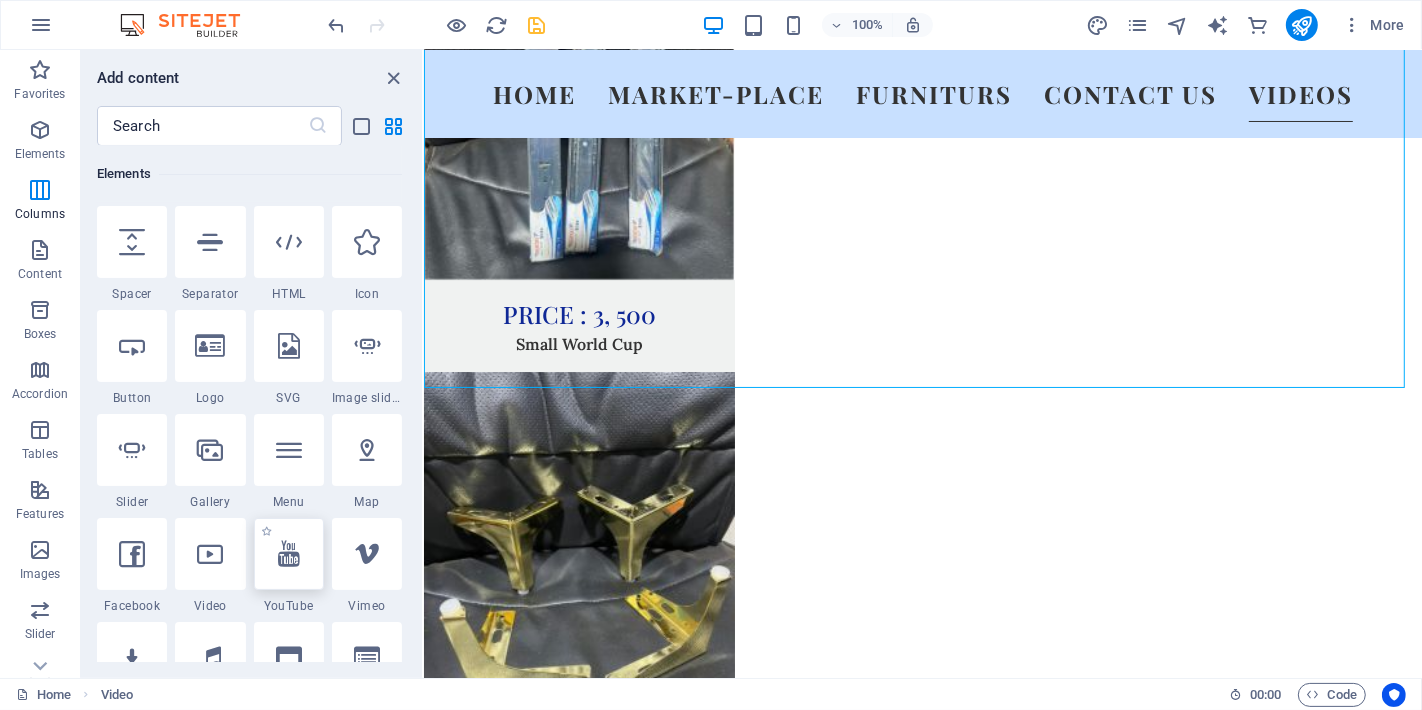 scroll, scrollTop: 435, scrollLeft: 0, axis: vertical 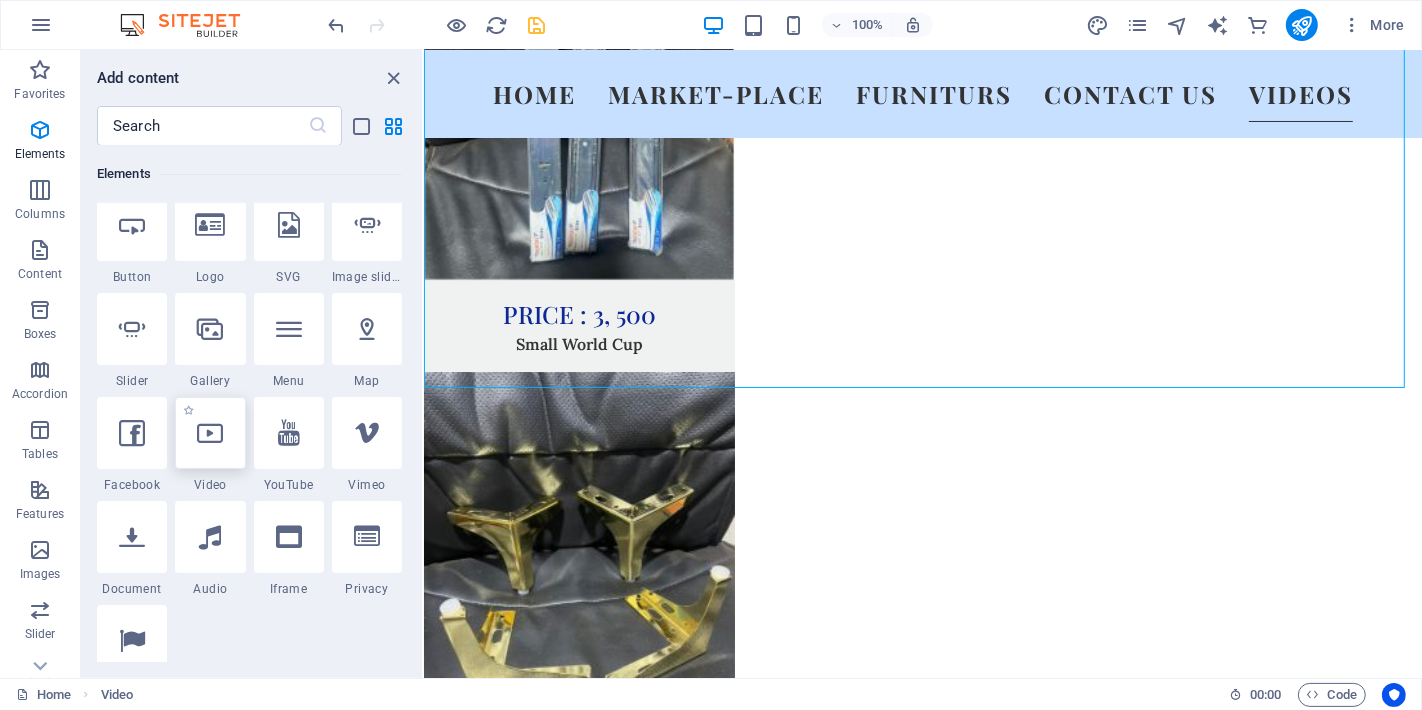 click at bounding box center [210, 433] 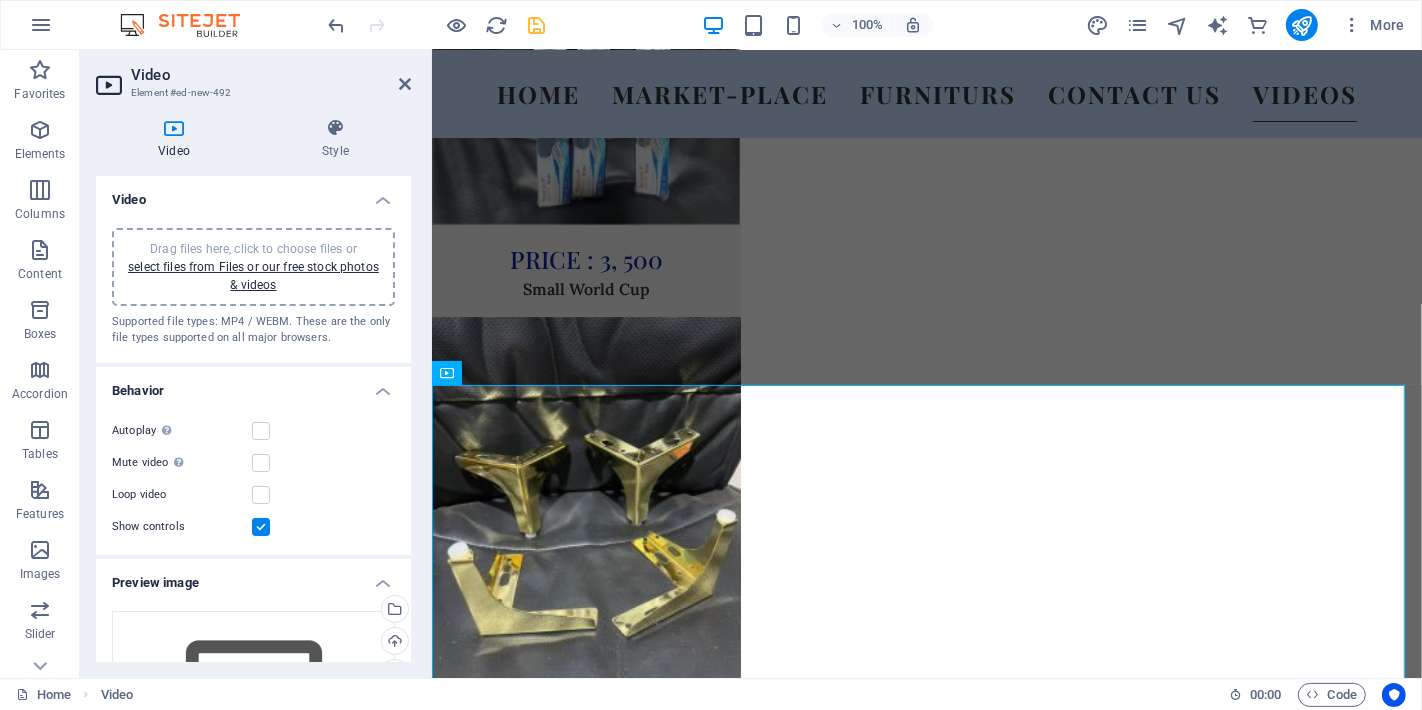 scroll, scrollTop: 11940, scrollLeft: 0, axis: vertical 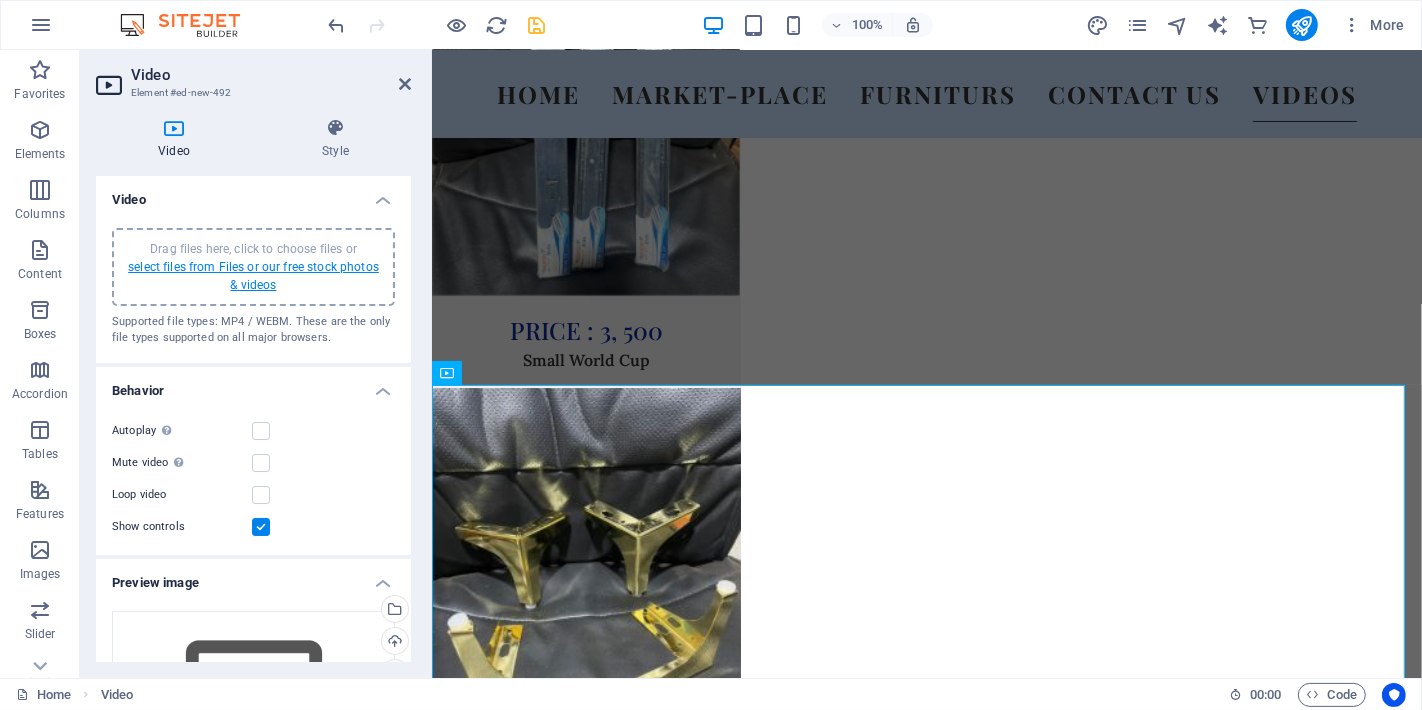 click on "select files from Files or our free stock photos & videos" at bounding box center [253, 276] 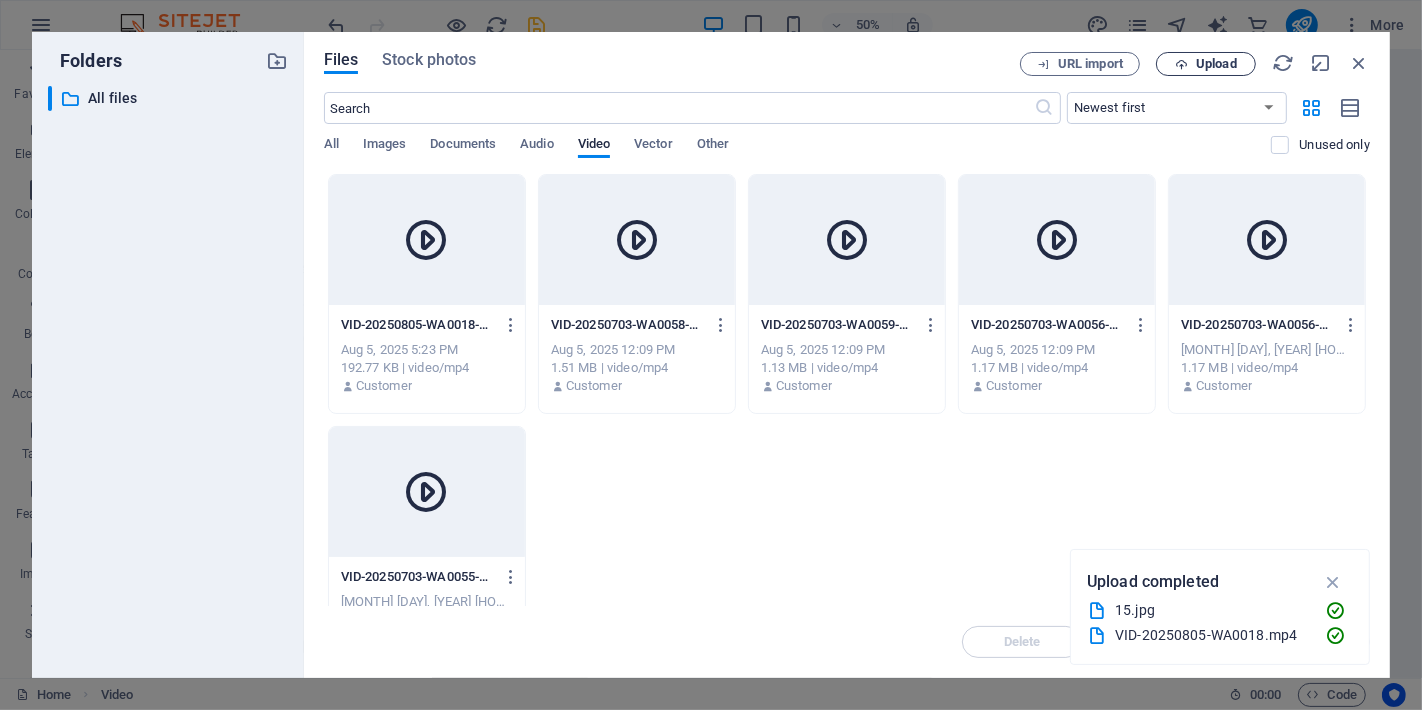 click on "Upload" at bounding box center (1216, 64) 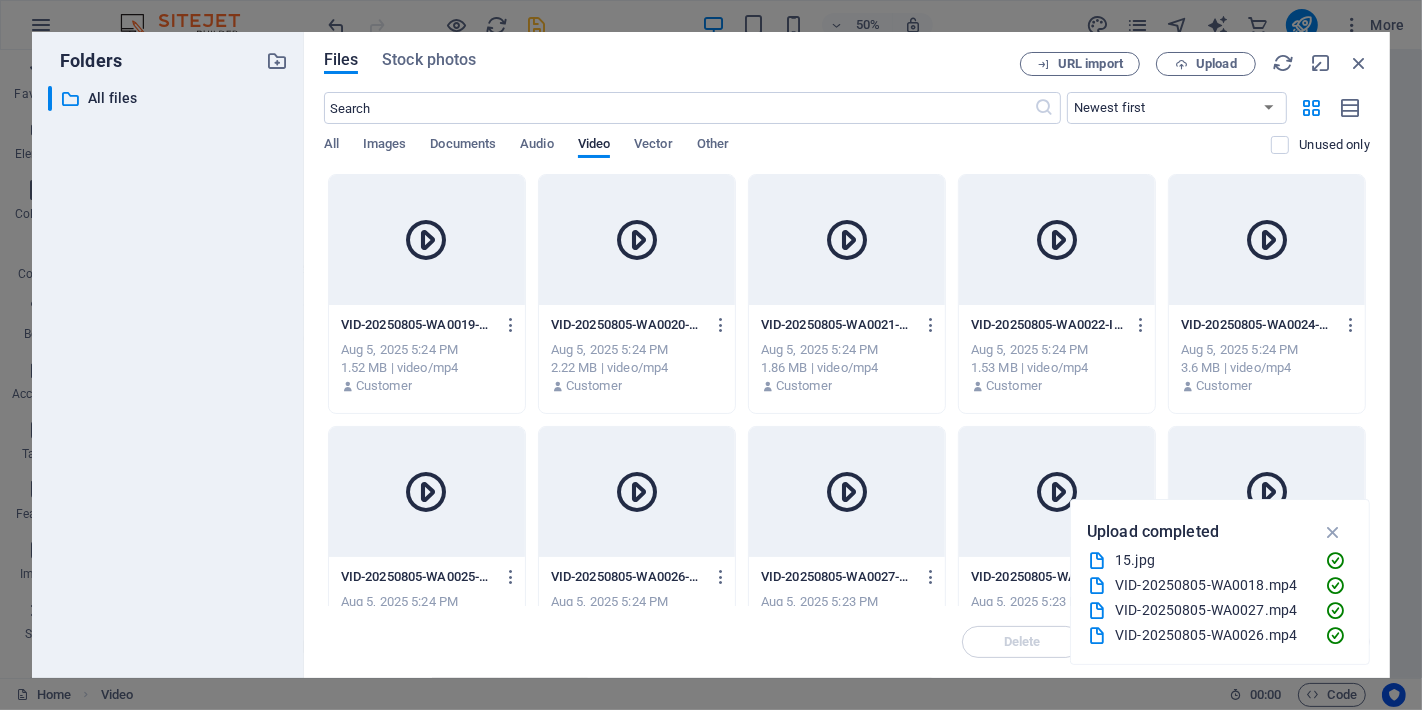 scroll, scrollTop: 312, scrollLeft: 0, axis: vertical 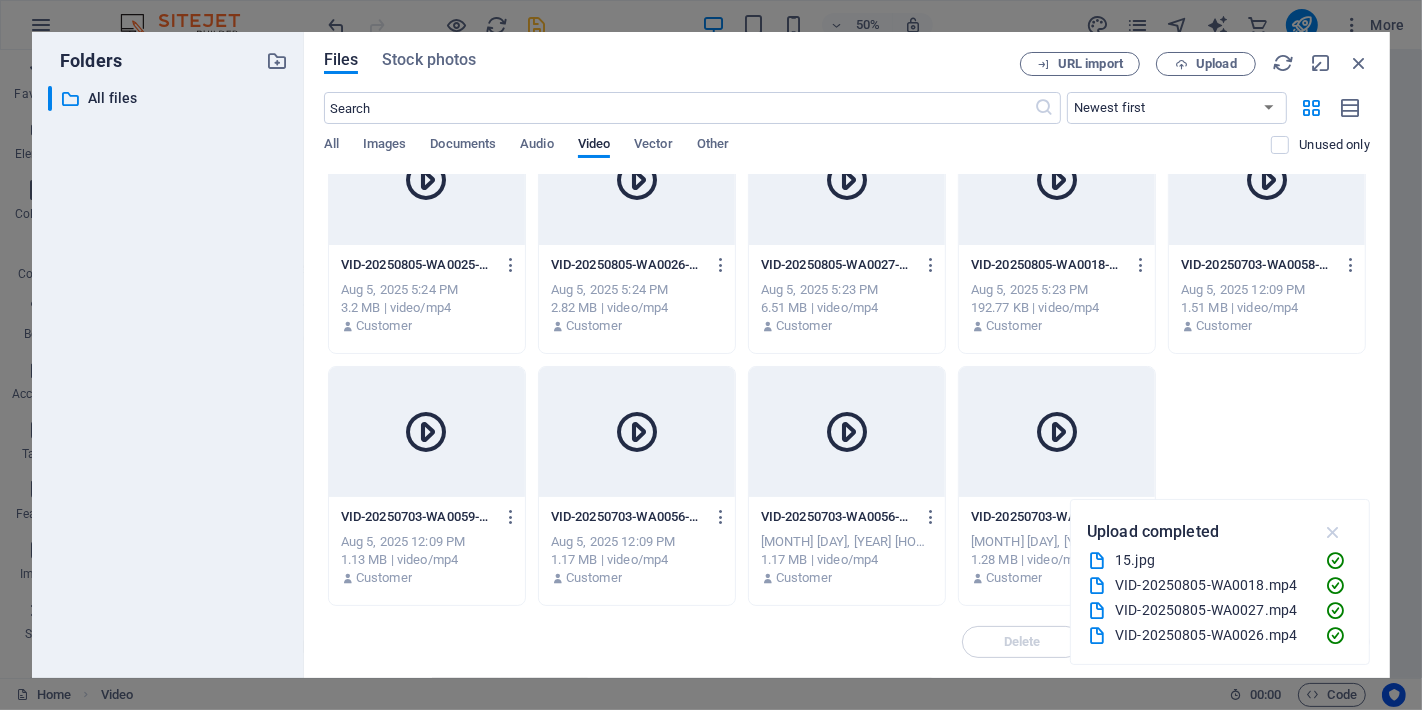 click at bounding box center [1333, 532] 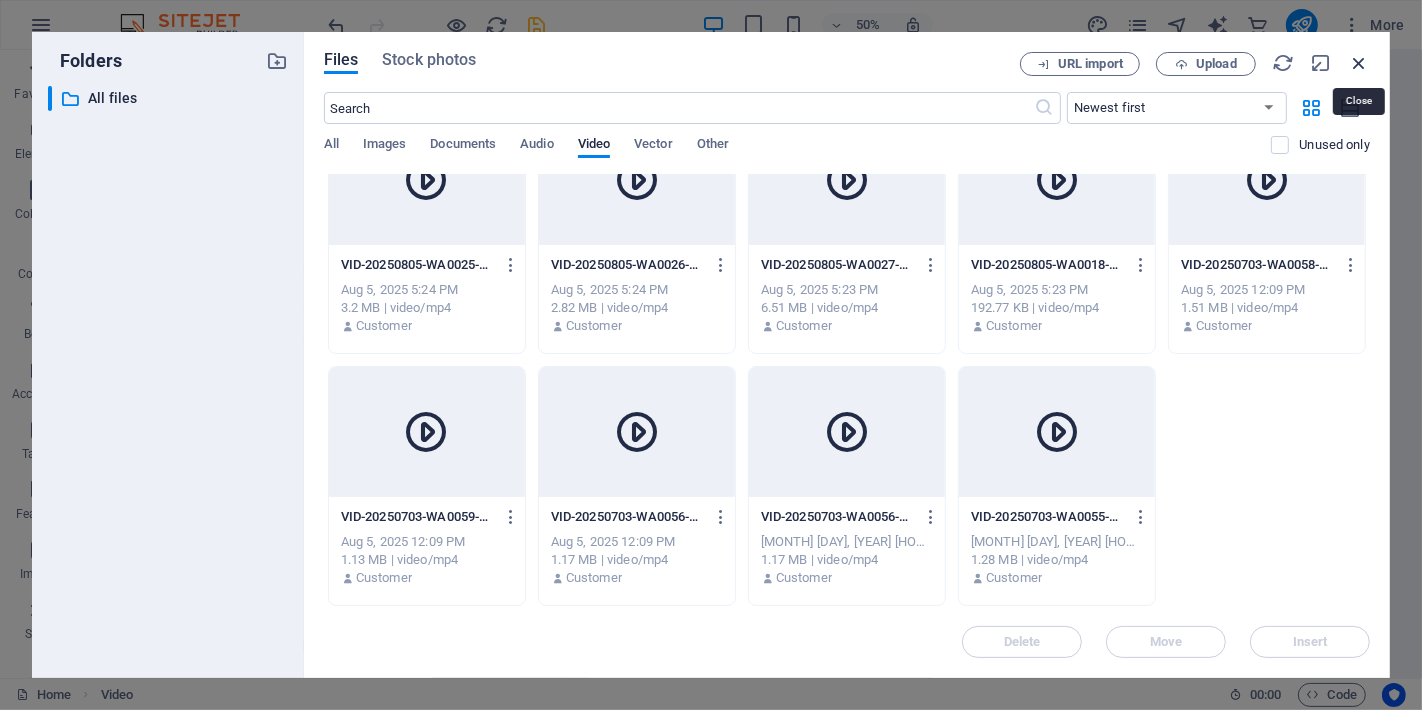 click at bounding box center [1359, 63] 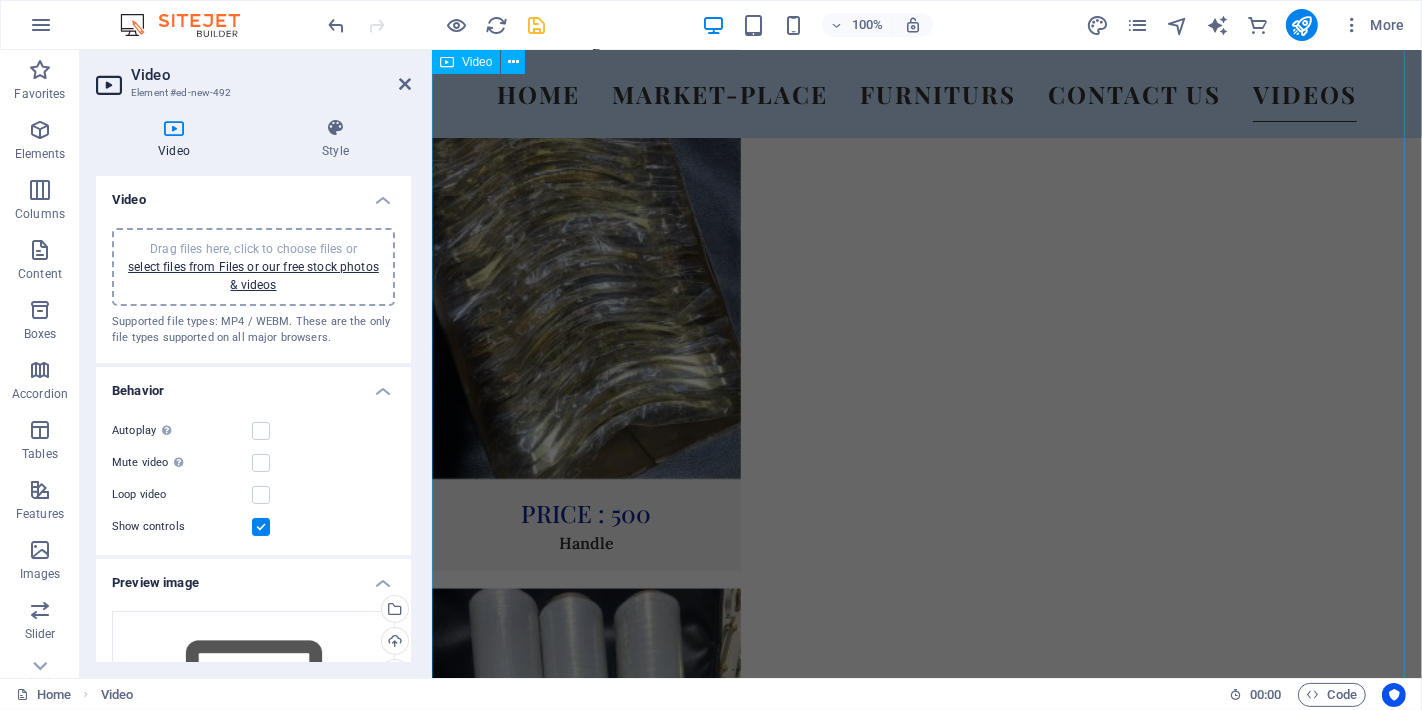 scroll, scrollTop: 10940, scrollLeft: 0, axis: vertical 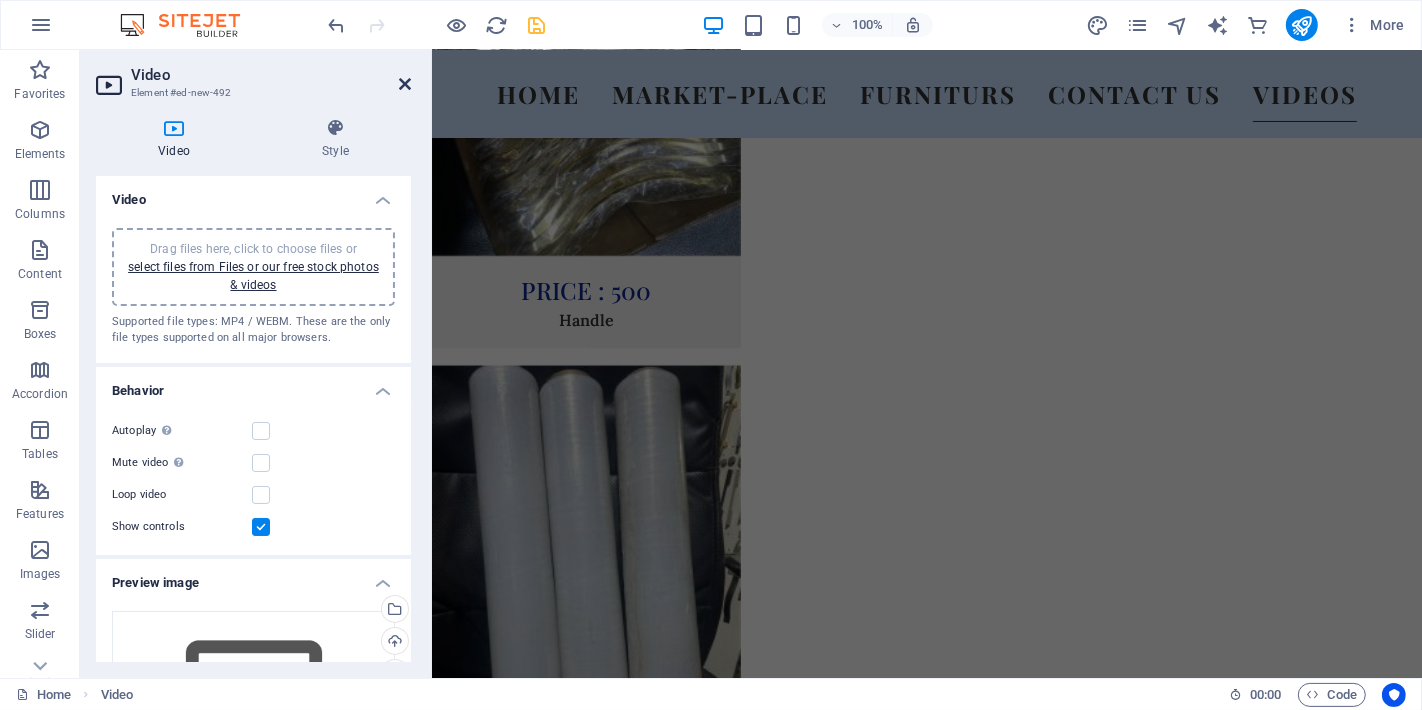 click at bounding box center (405, 84) 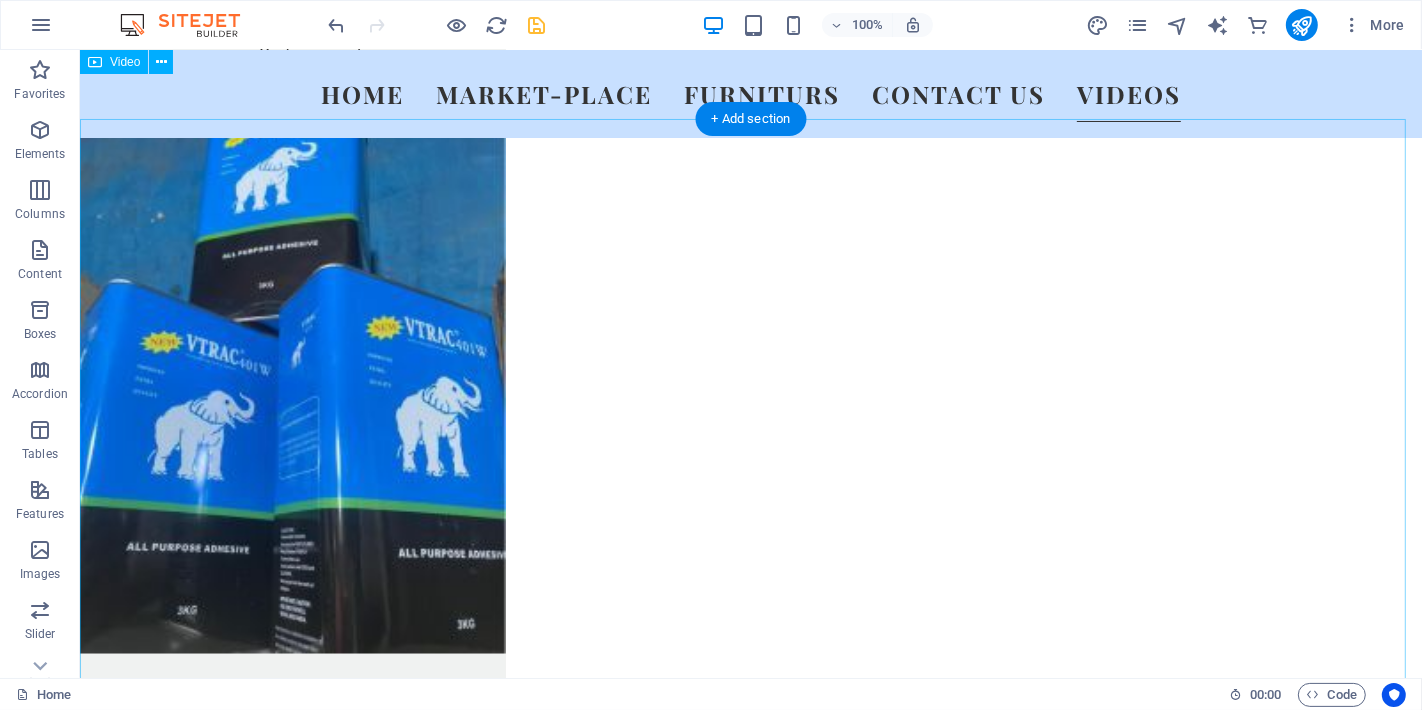 scroll, scrollTop: 15220, scrollLeft: 0, axis: vertical 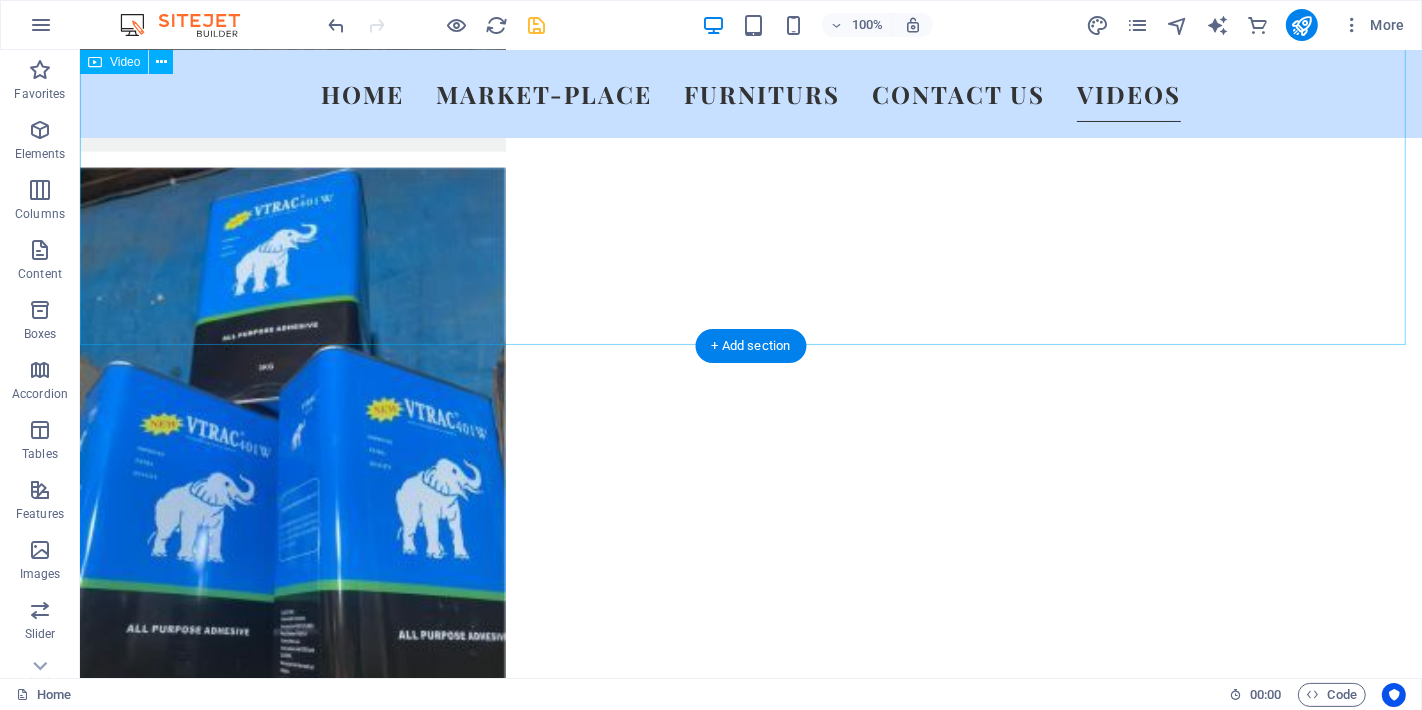 click at bounding box center [750, 8311] 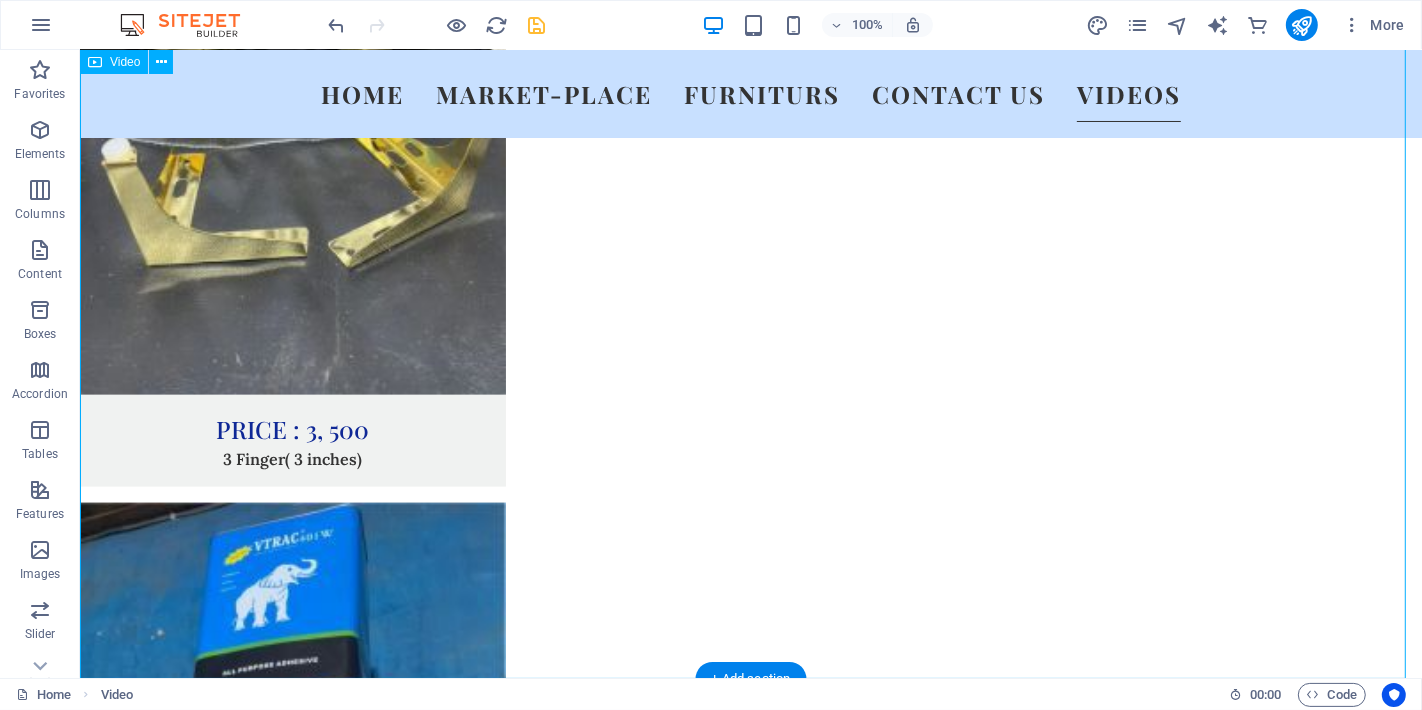 scroll, scrollTop: 14442, scrollLeft: 0, axis: vertical 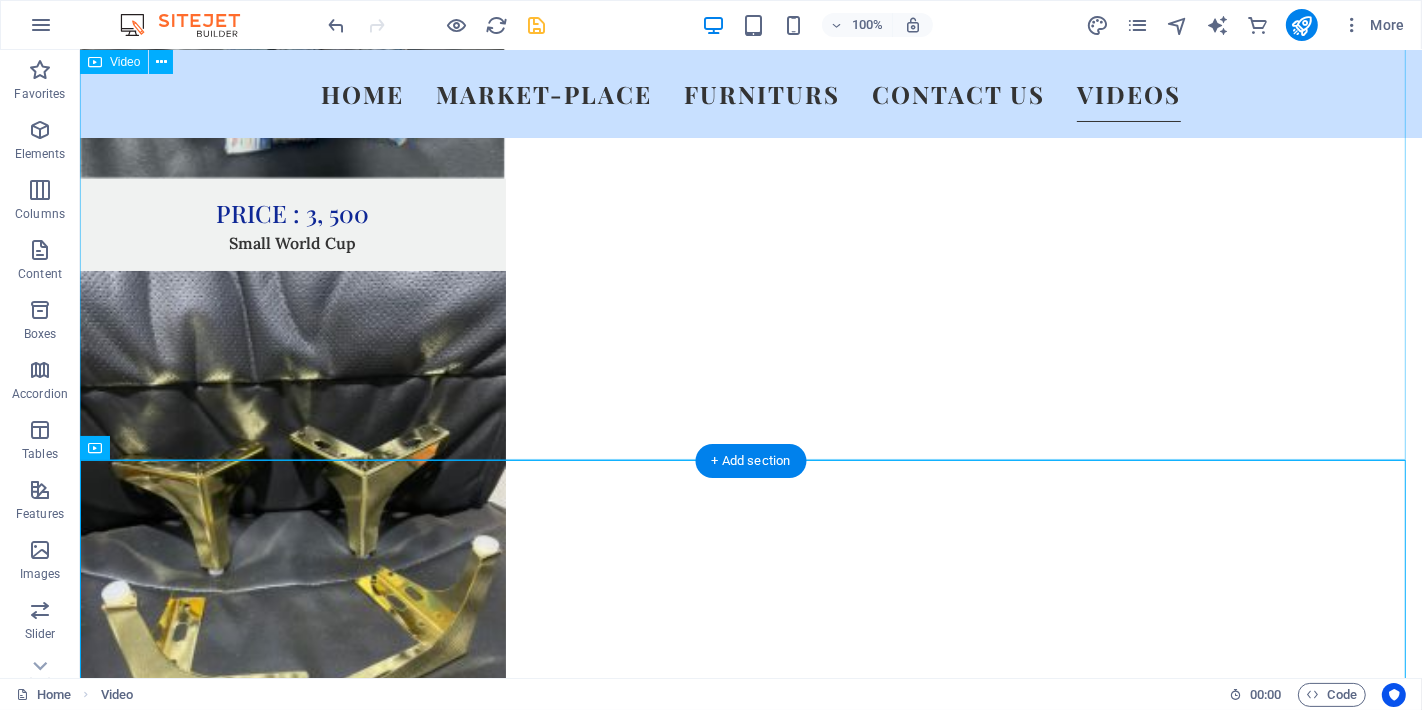 click at bounding box center [750, 8419] 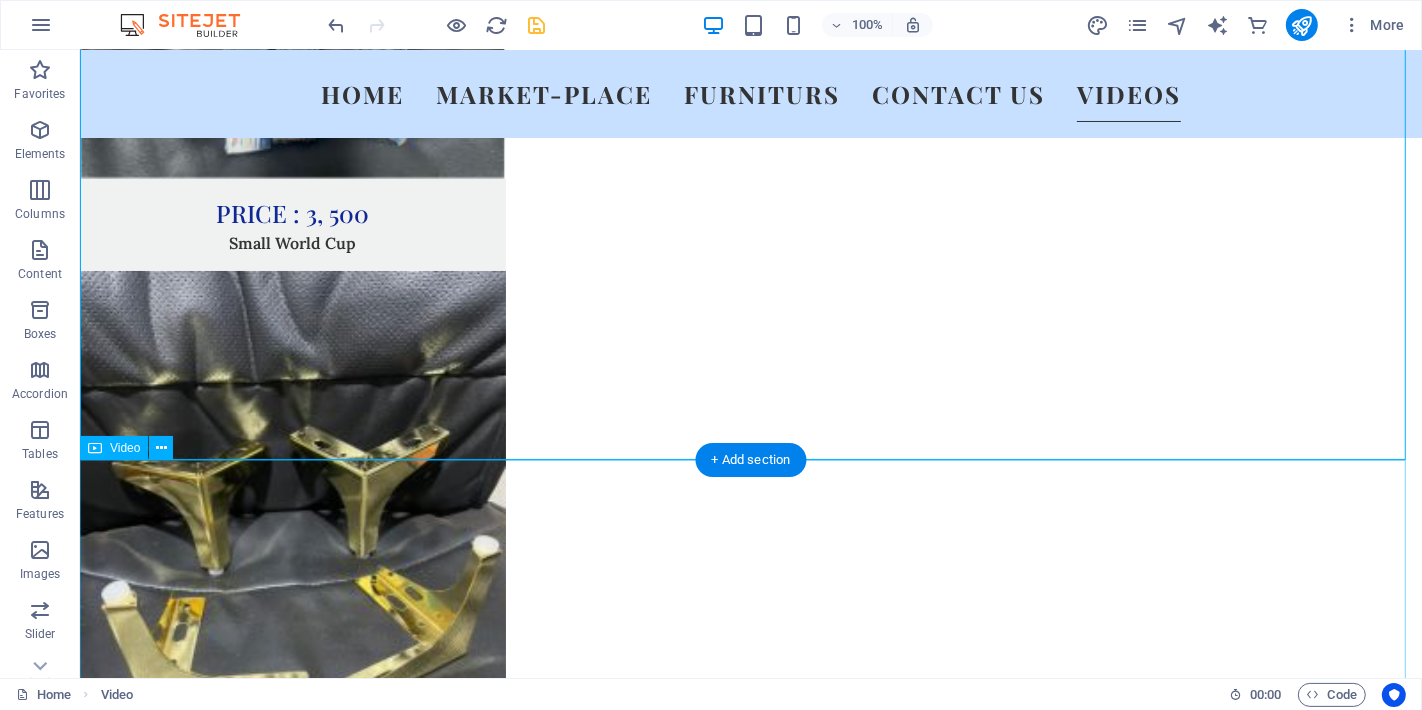 click at bounding box center (750, 9090) 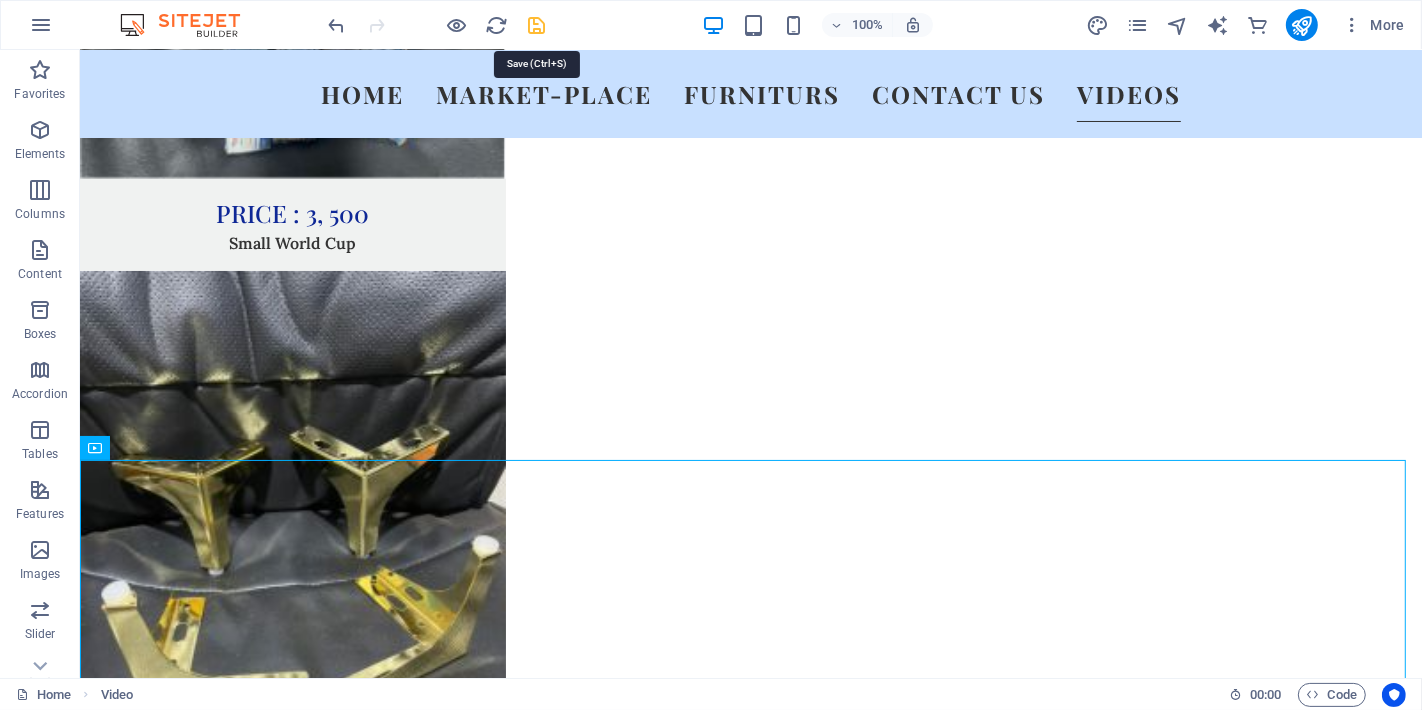 click at bounding box center (537, 25) 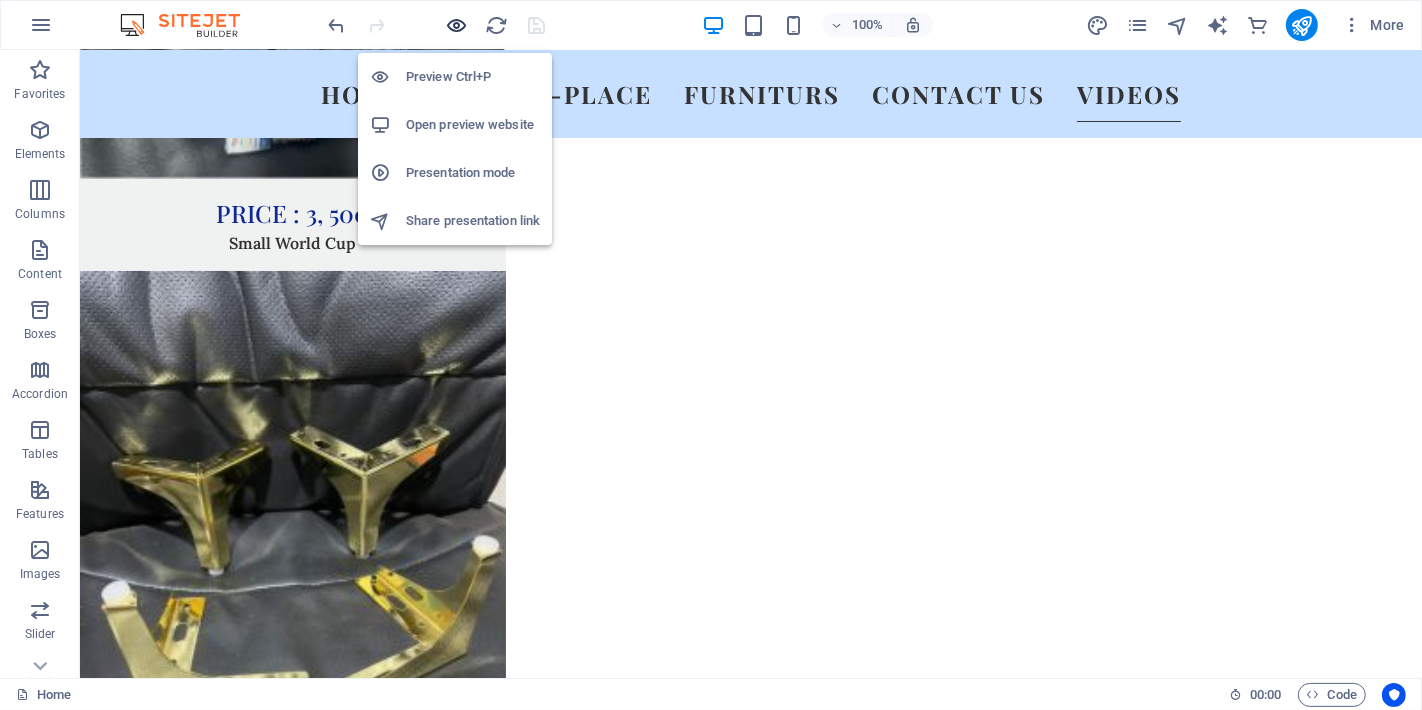 click at bounding box center [457, 25] 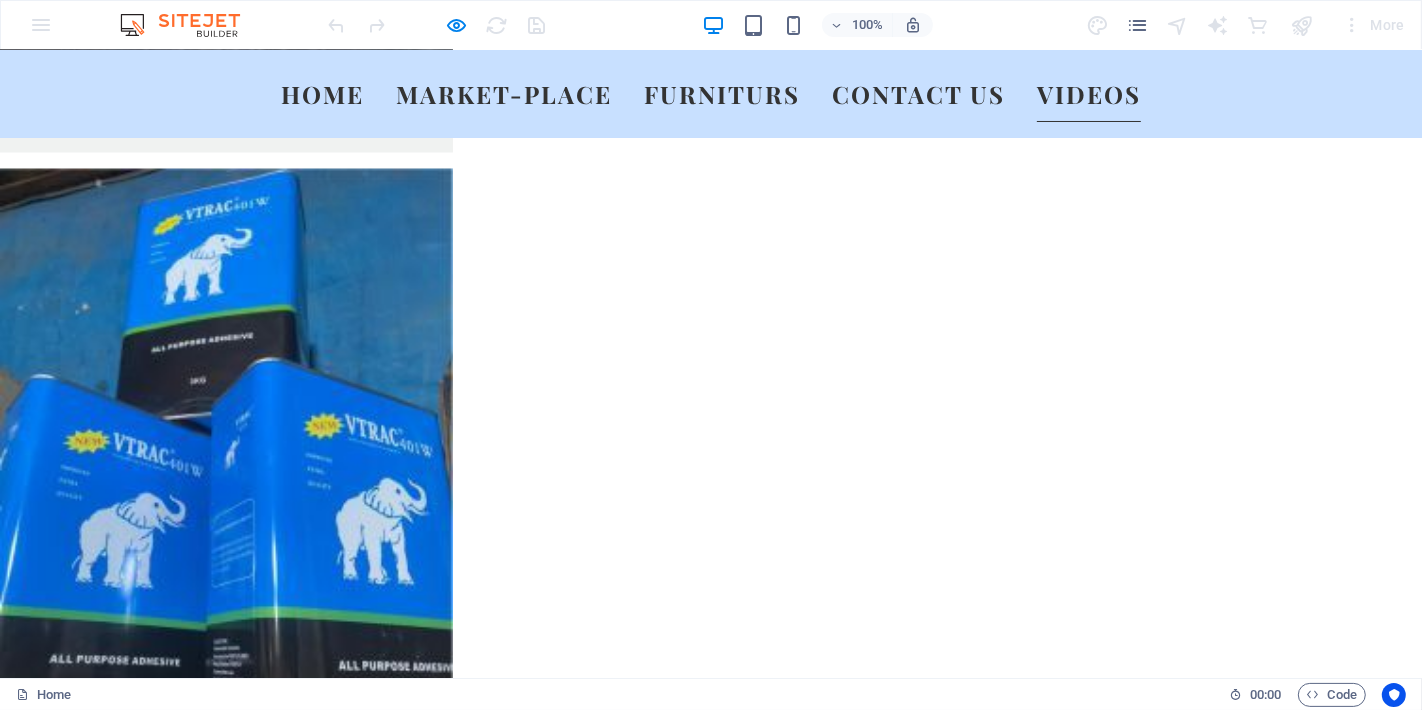 click at bounding box center [711, 8663] 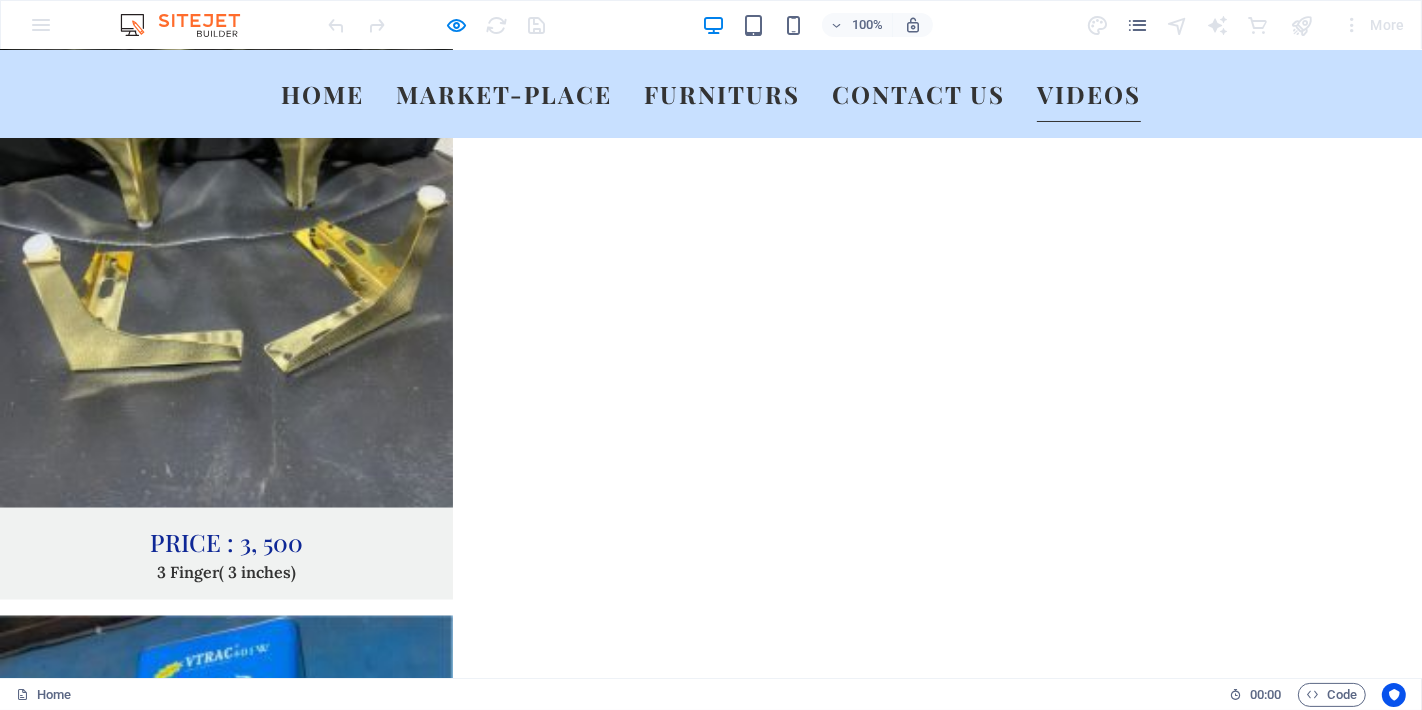 scroll, scrollTop: 15353, scrollLeft: 0, axis: vertical 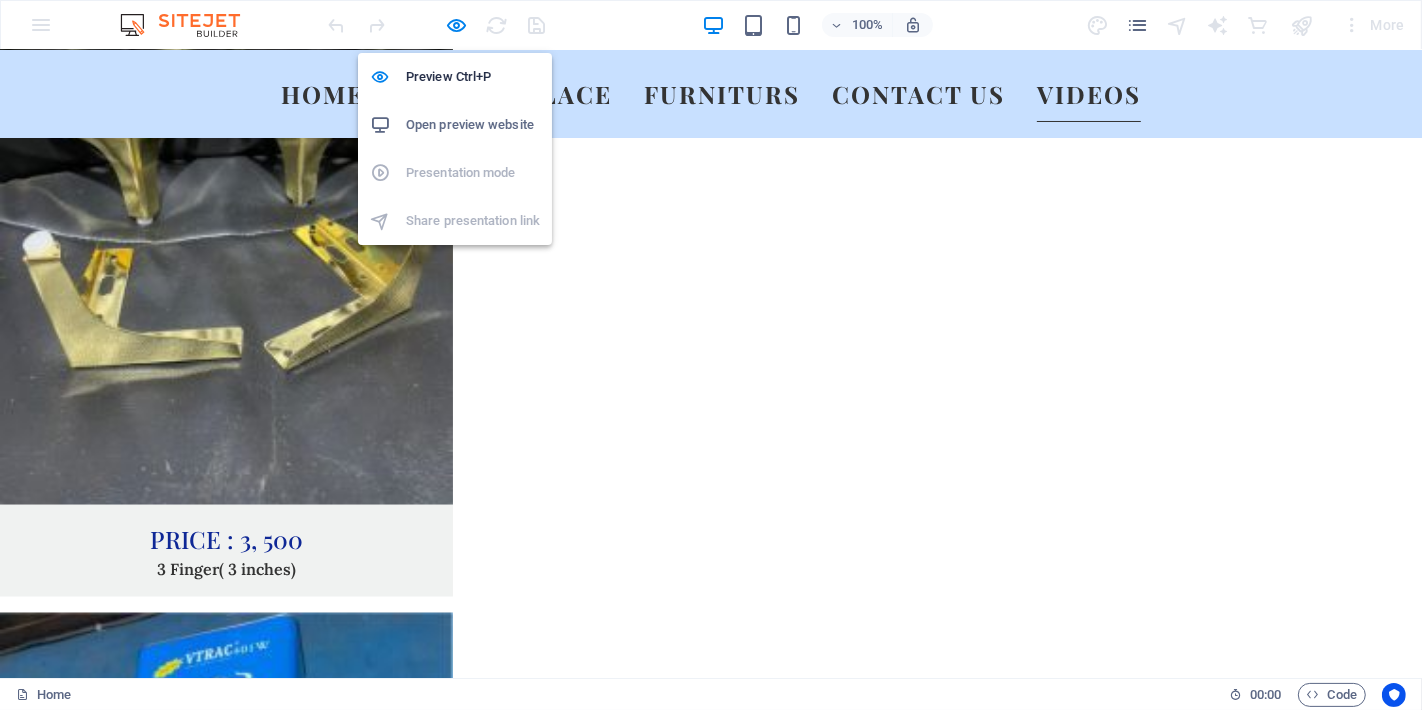 drag, startPoint x: 454, startPoint y: 22, endPoint x: 502, endPoint y: 37, distance: 50.289165 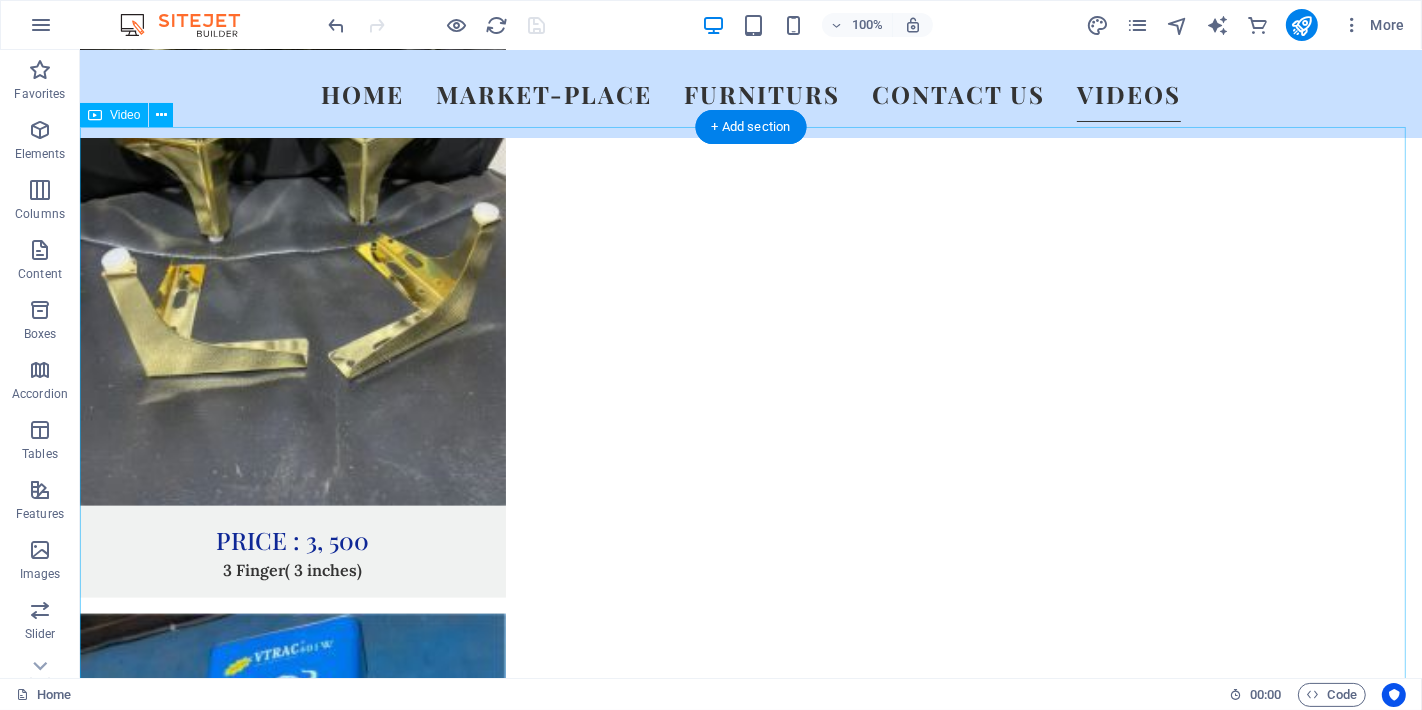 click at bounding box center (750, 8757) 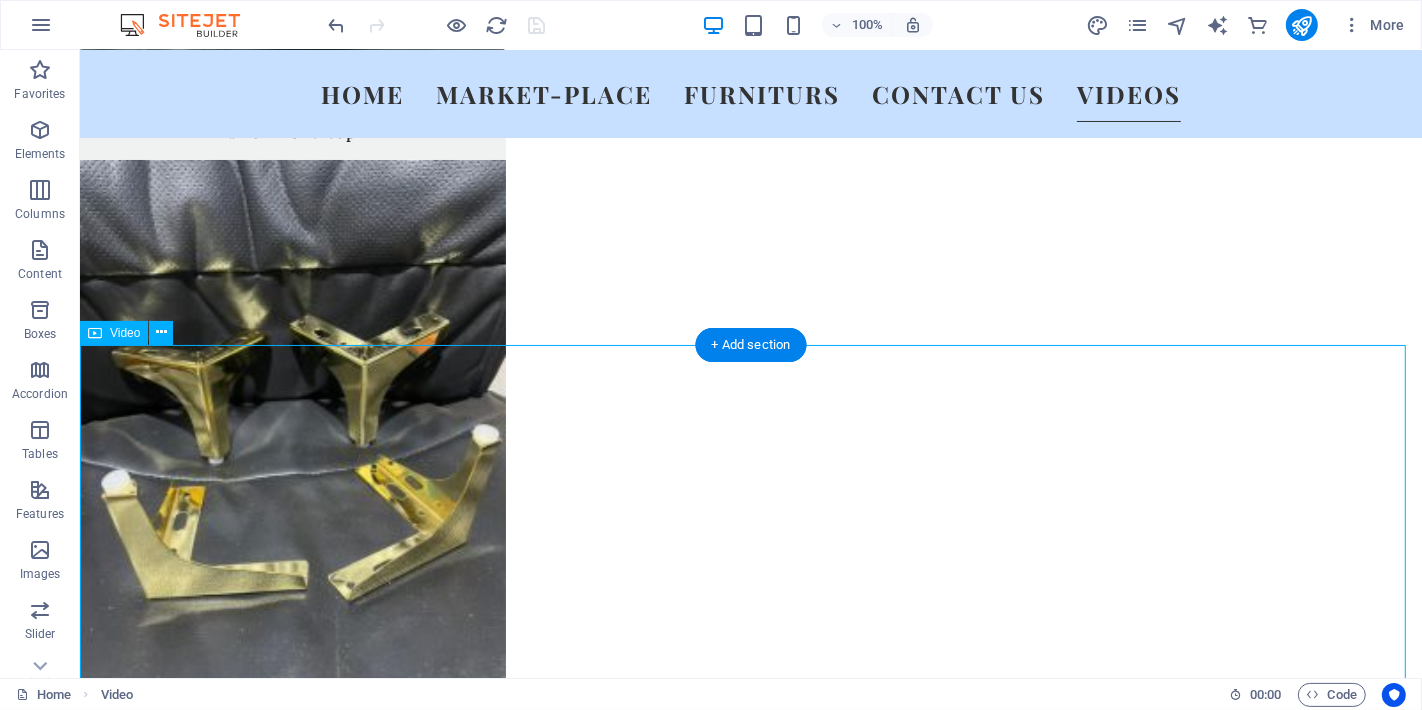 scroll, scrollTop: 14775, scrollLeft: 0, axis: vertical 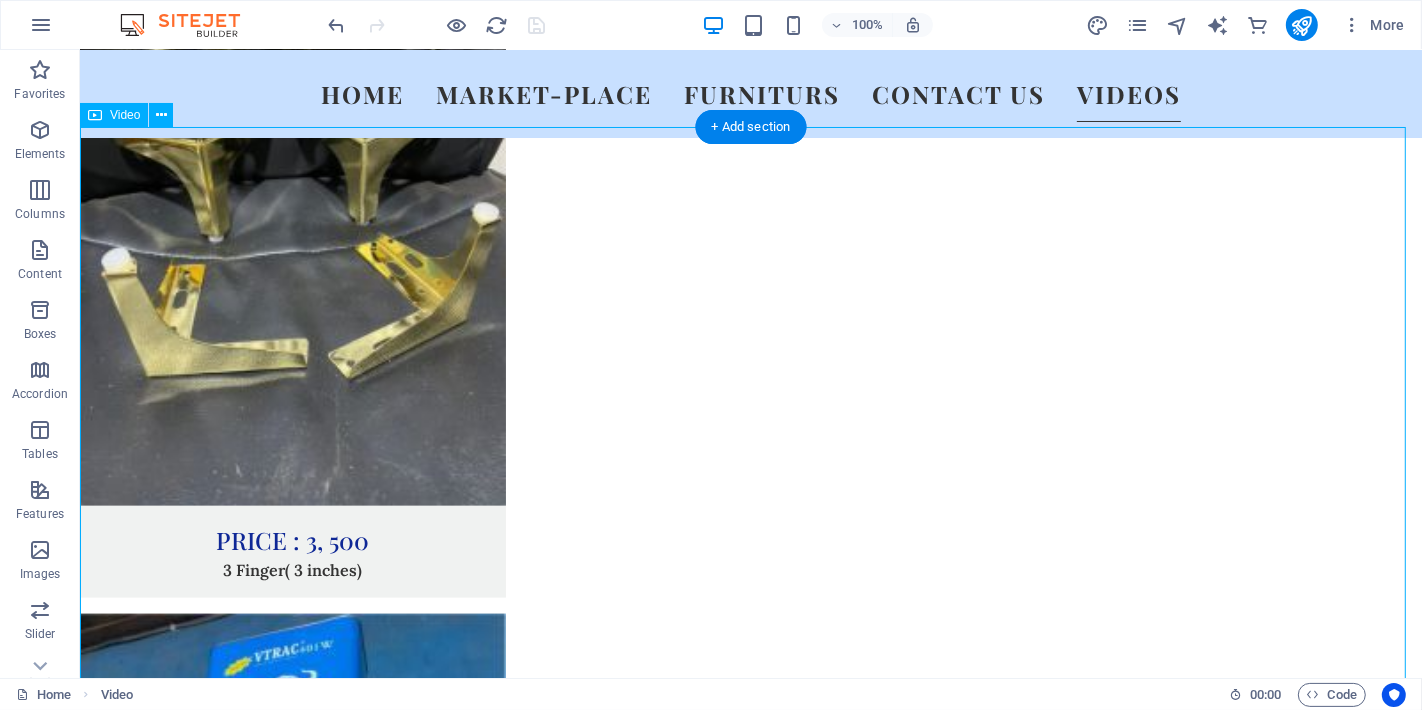 click at bounding box center [750, 8757] 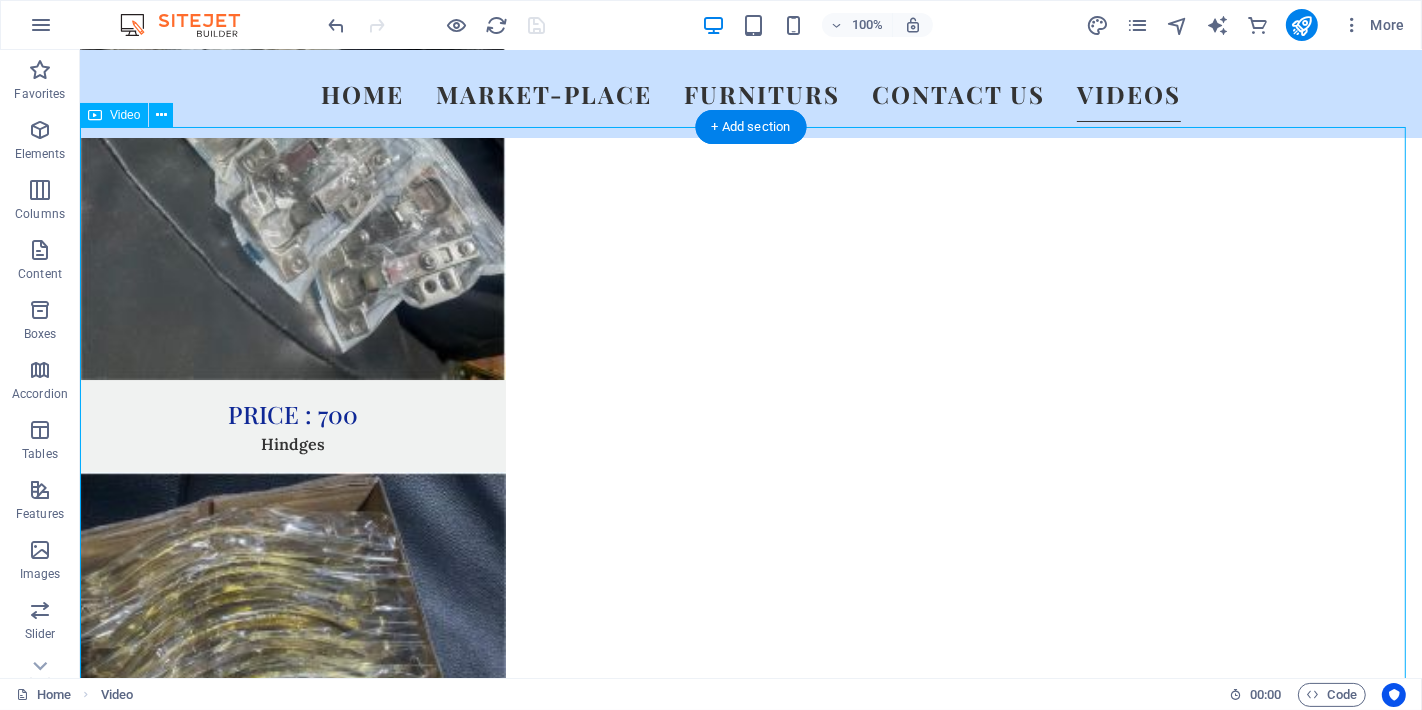 select on "%" 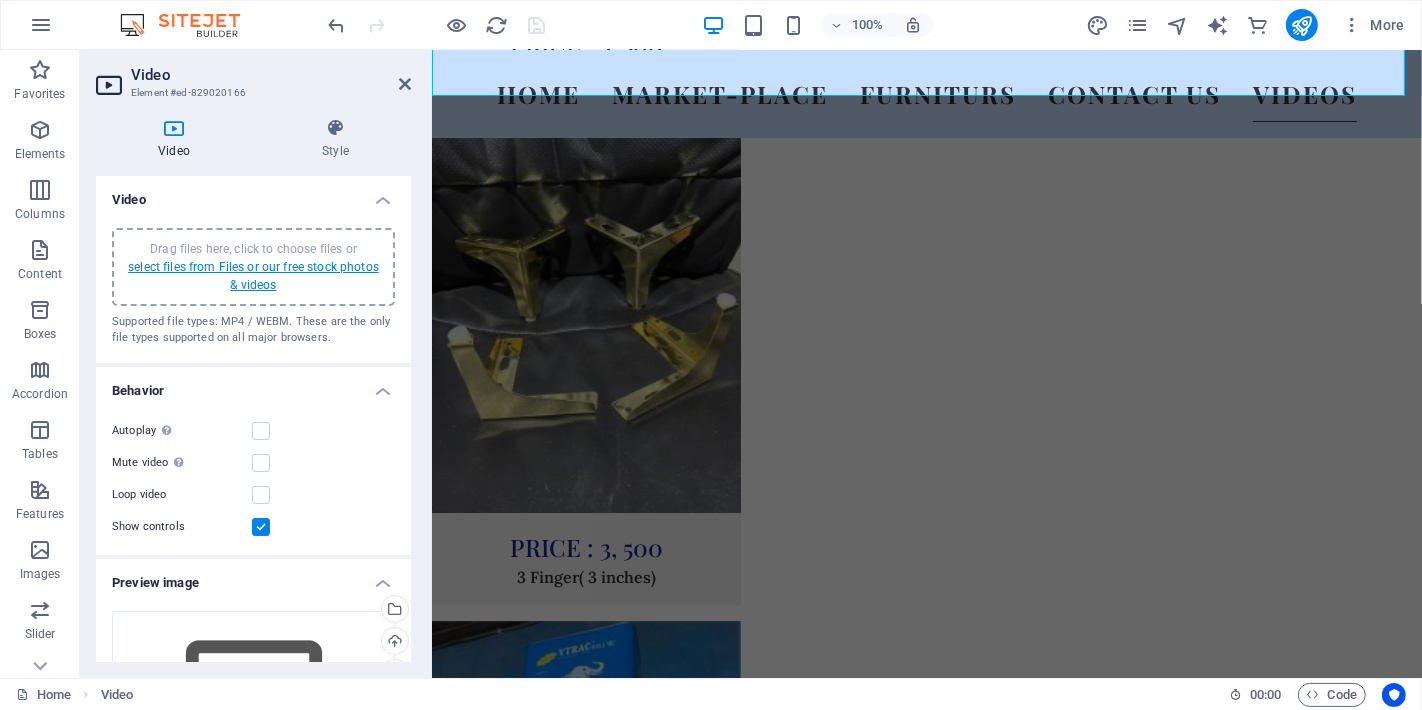 click on "select files from Files or our free stock photos & videos" at bounding box center (253, 276) 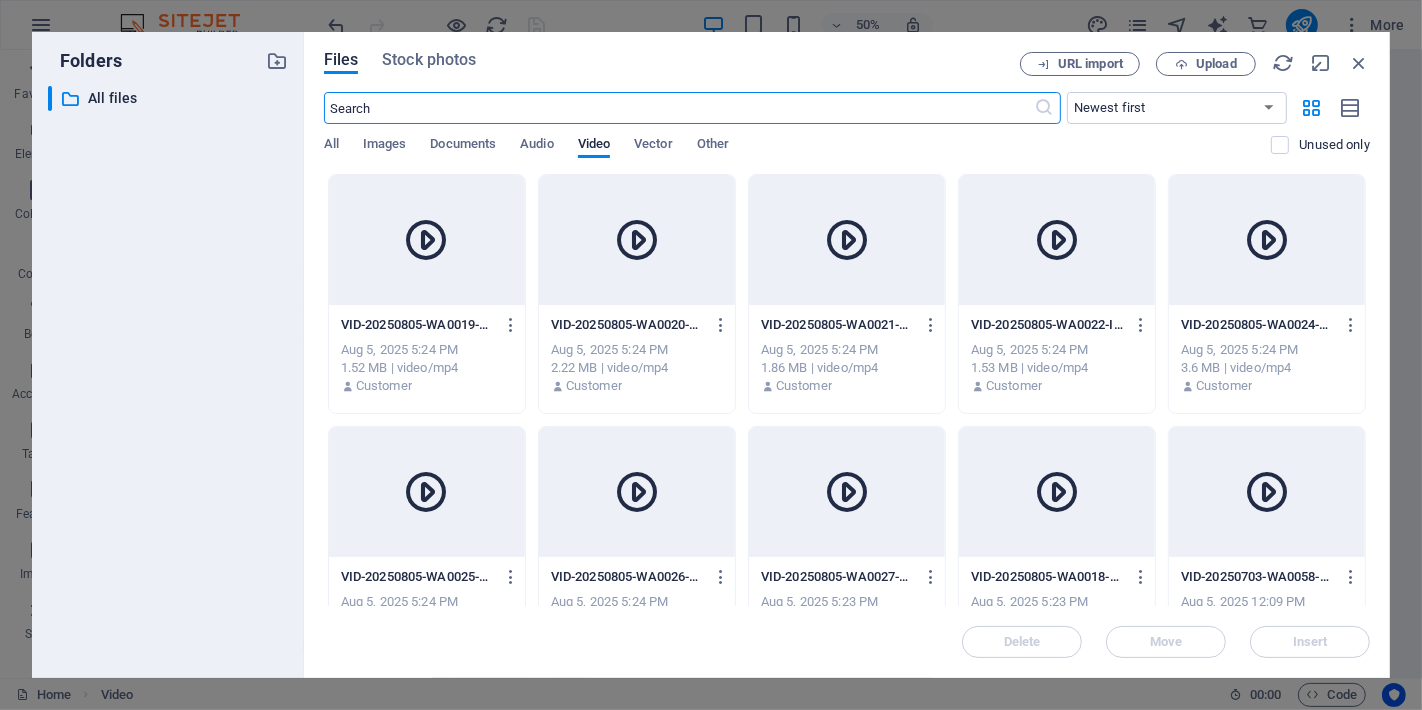 scroll, scrollTop: 12304, scrollLeft: 0, axis: vertical 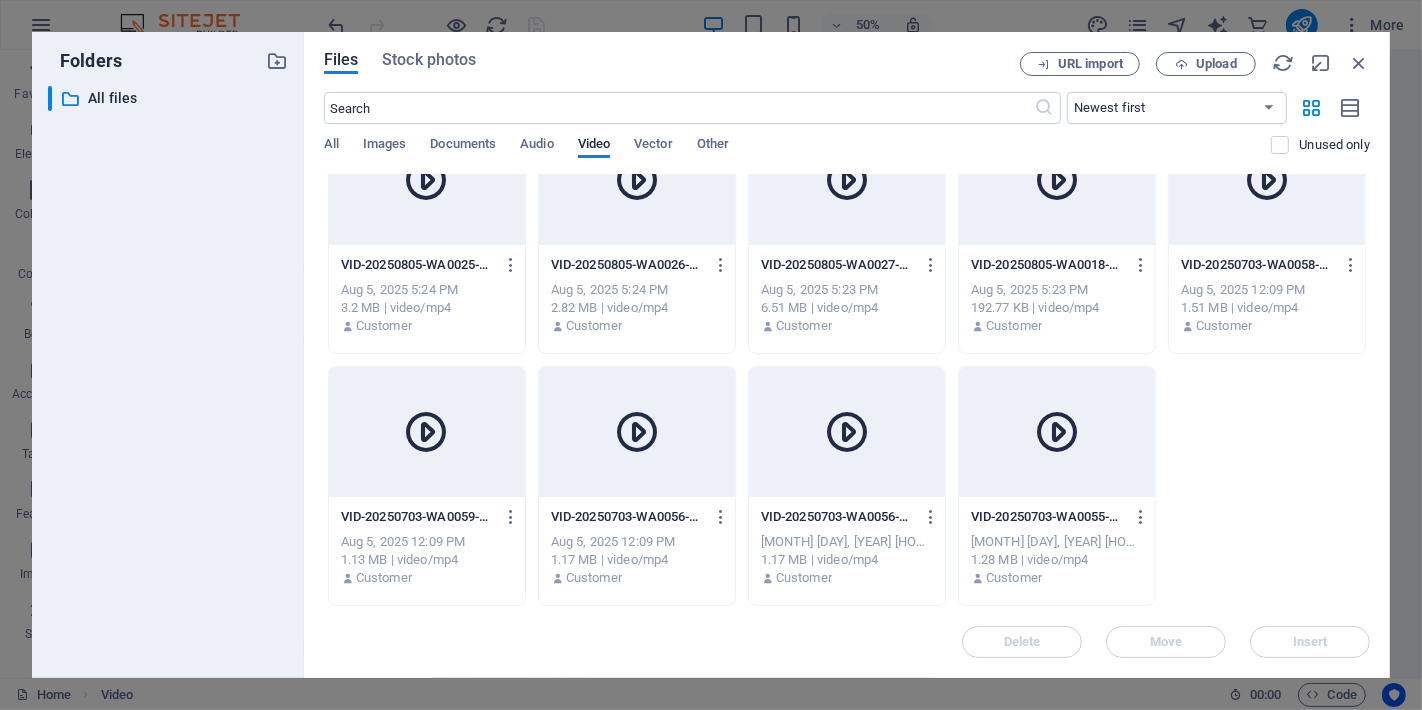 click at bounding box center [1057, 432] 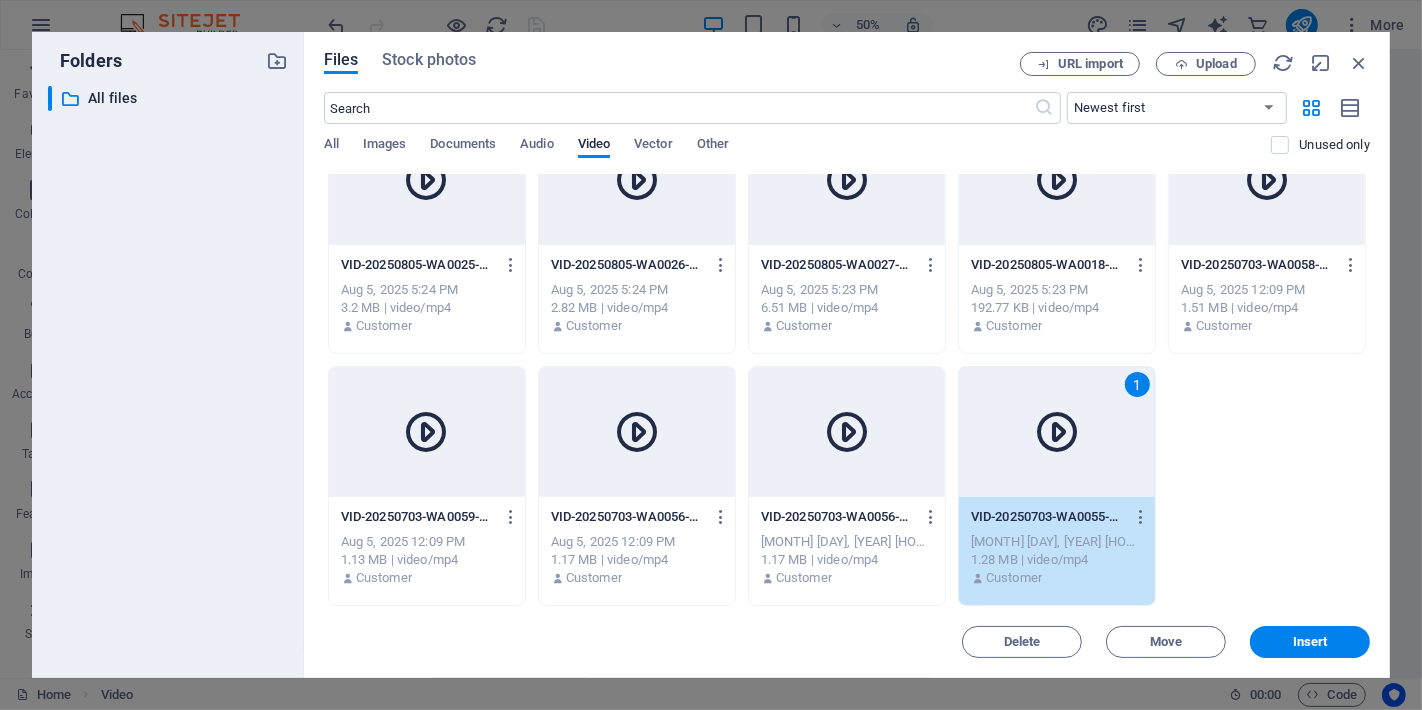 click on "1" at bounding box center [1057, 432] 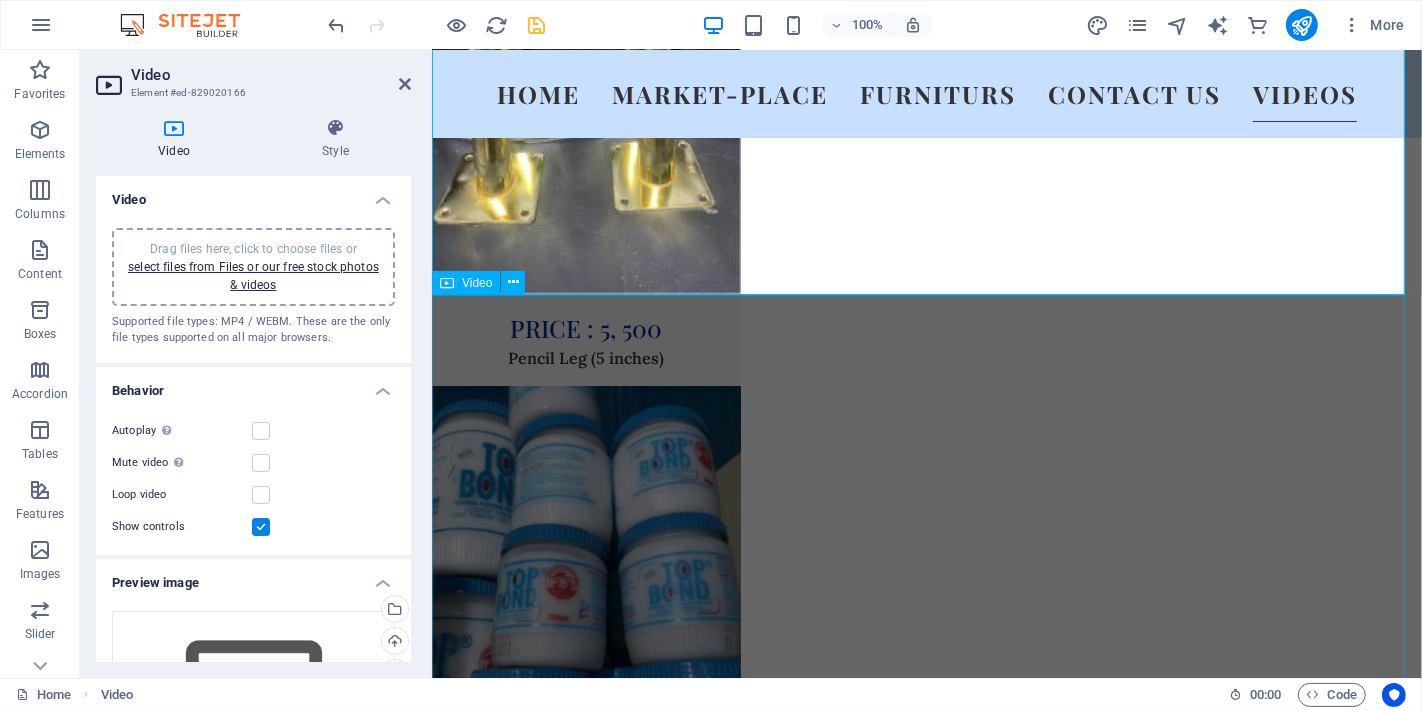 scroll, scrollTop: 13451, scrollLeft: 0, axis: vertical 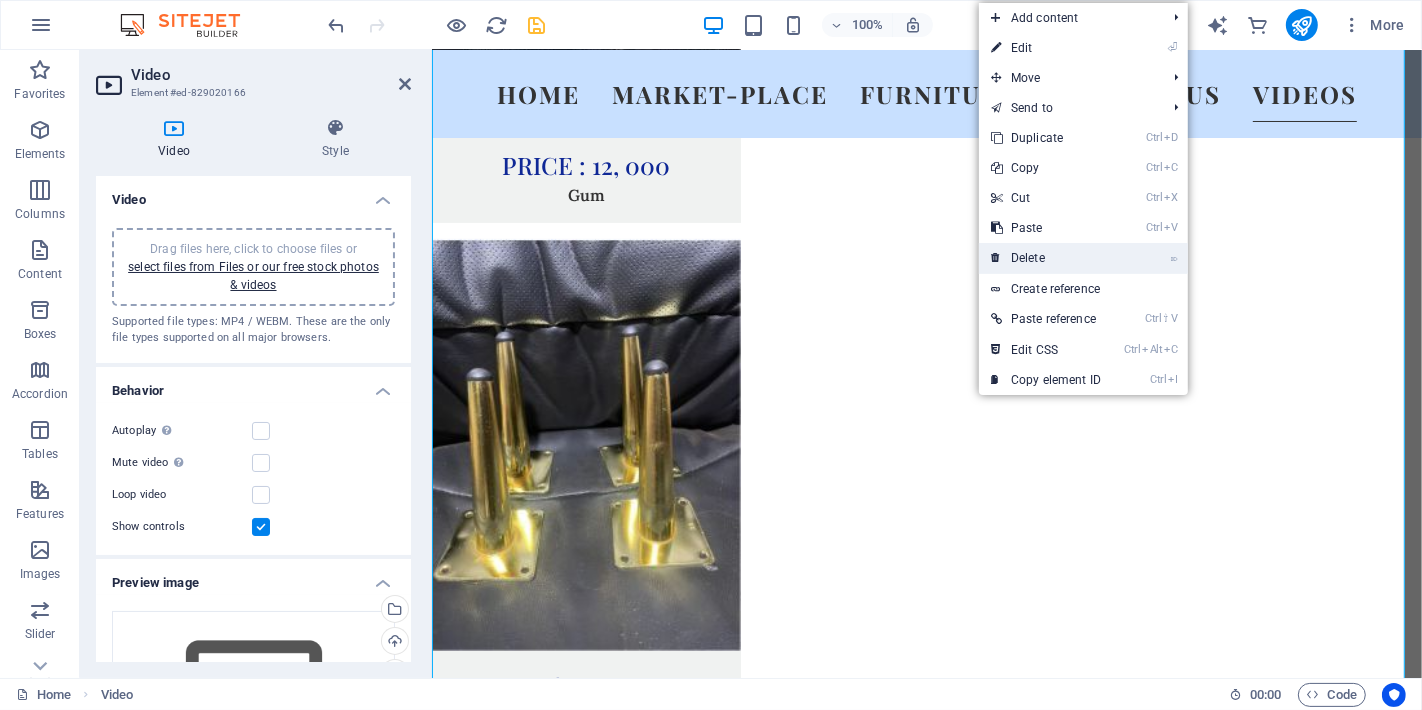 click on "⌦  Delete" at bounding box center (1046, 258) 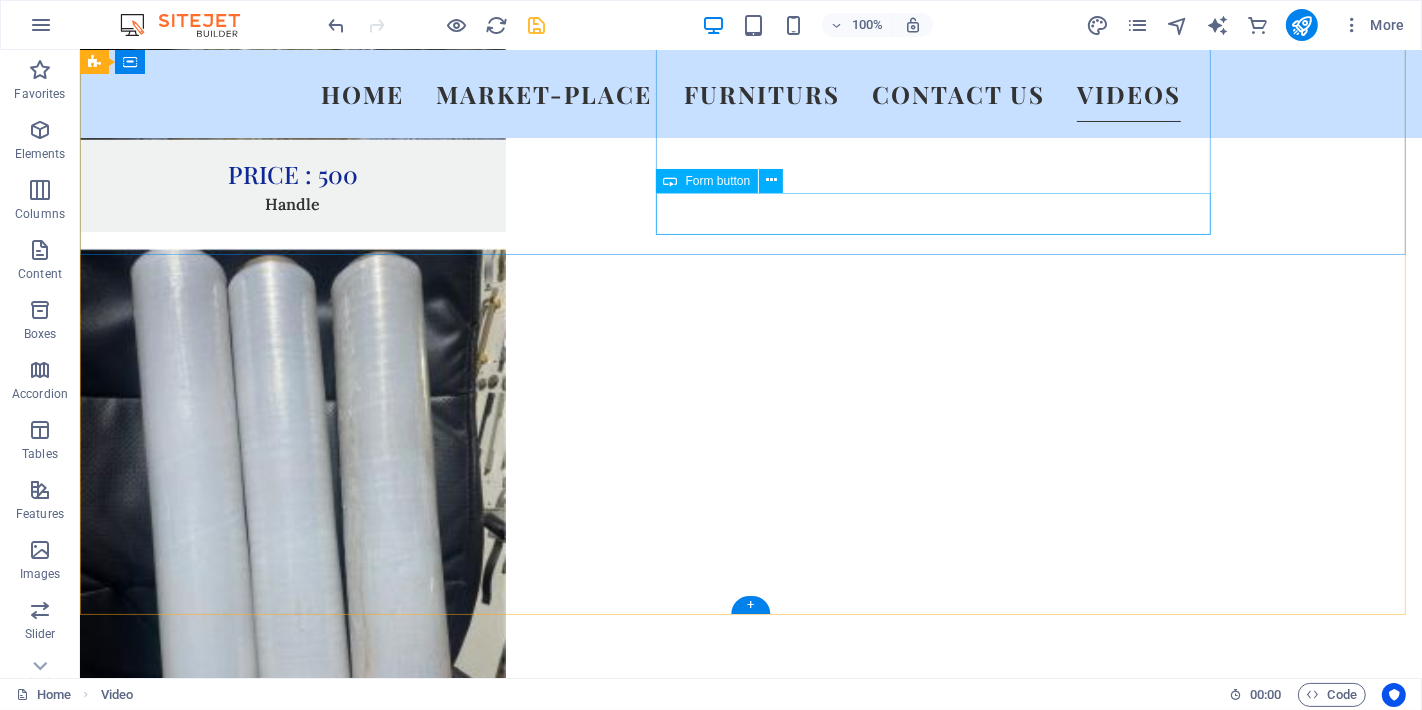 scroll, scrollTop: 15667, scrollLeft: 0, axis: vertical 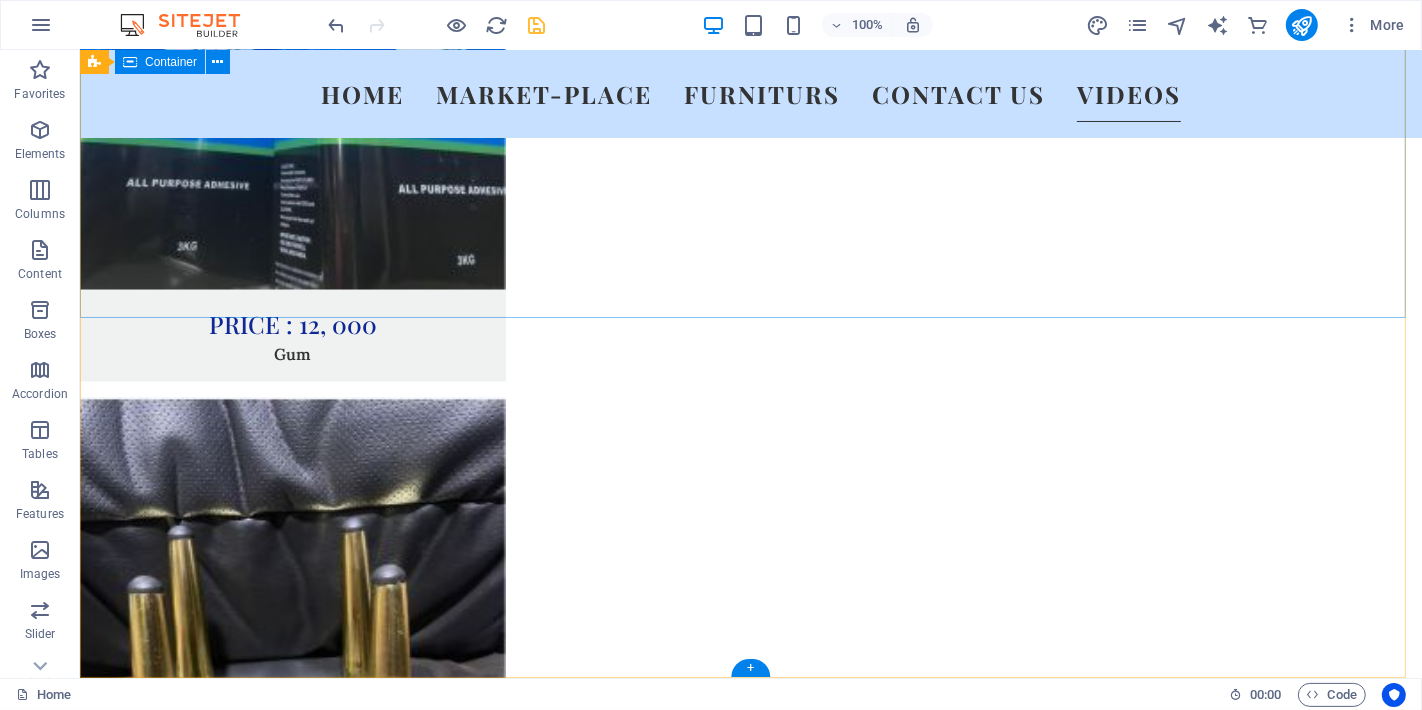 drag, startPoint x: 1396, startPoint y: 196, endPoint x: 1296, endPoint y: 247, distance: 112.25417 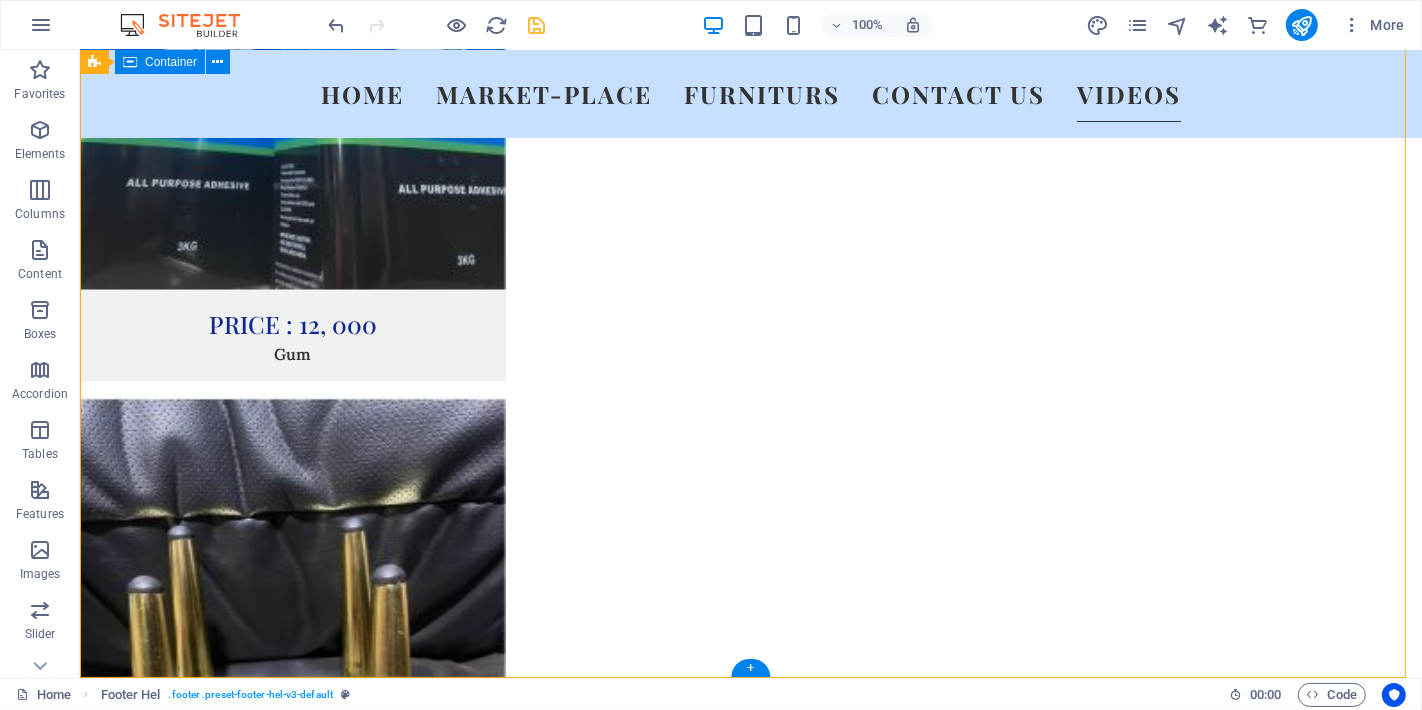 click on "CONTACT us [URL] [NUMBER] [STREET]/[G-HOSTEL JUNCTION]. #[NUMBER] [STREET]. [CITY] Zip Code: [POSTAL CODE] [CITY] . [PHONE], [PHONE], [PHONE], [PHONE] [EMAIL]. Legal Notice | Privacy Policy {{ 'content.forms.privacy'|trans }} Unreadable? Load new Submit" at bounding box center [750, 8646] 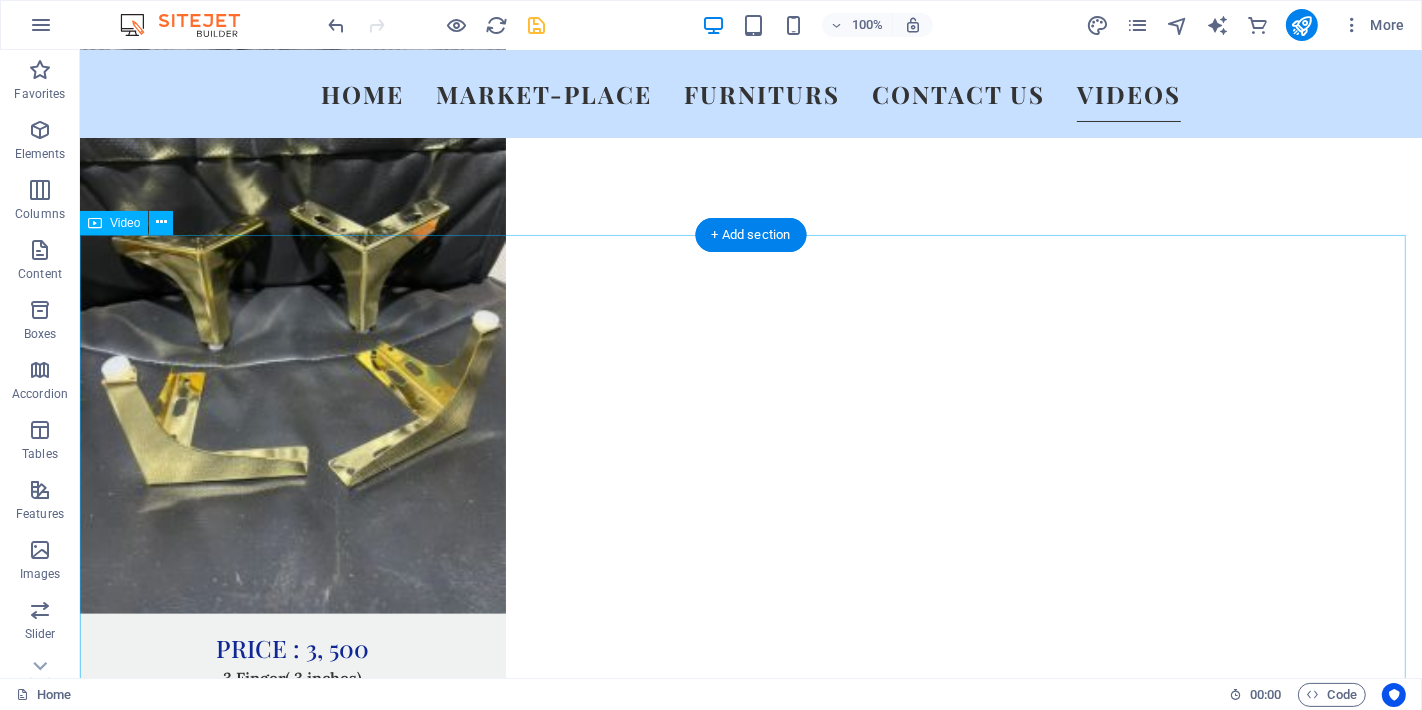 scroll, scrollTop: 15001, scrollLeft: 0, axis: vertical 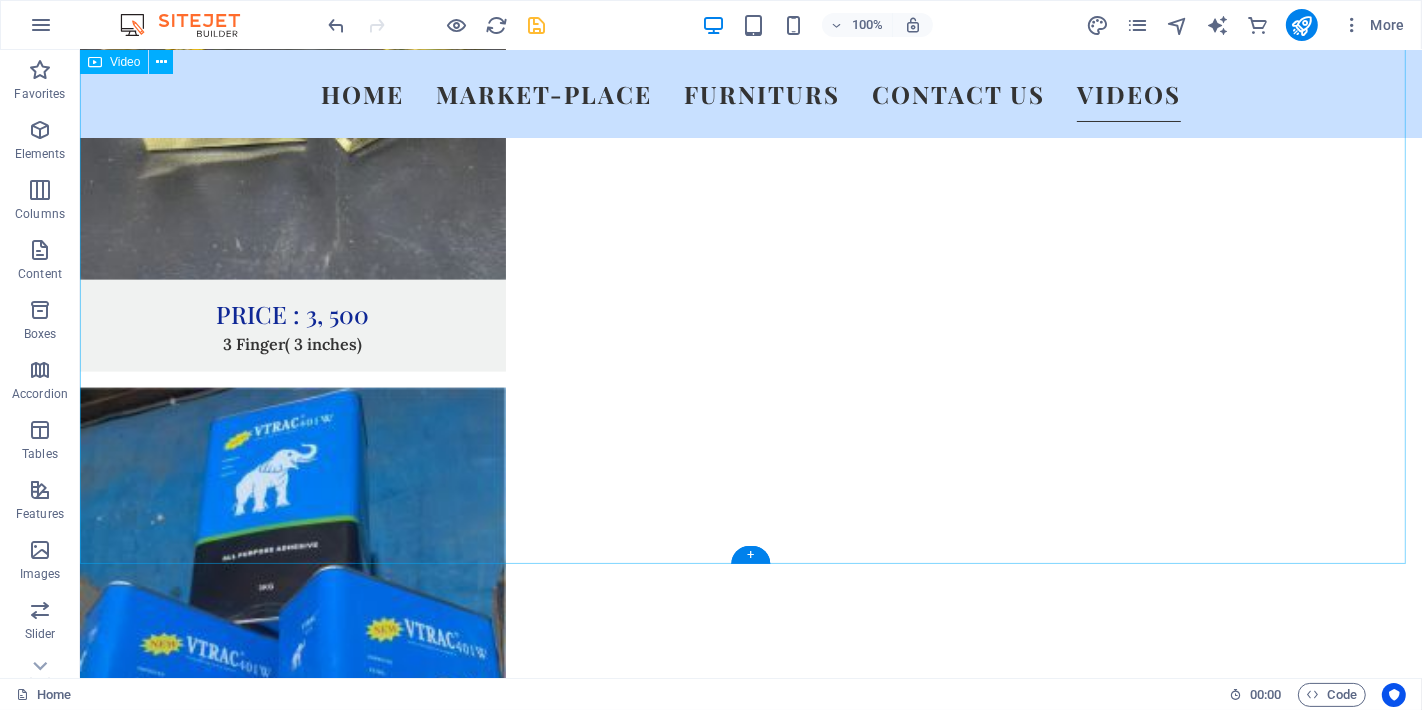 click at bounding box center [750, 8531] 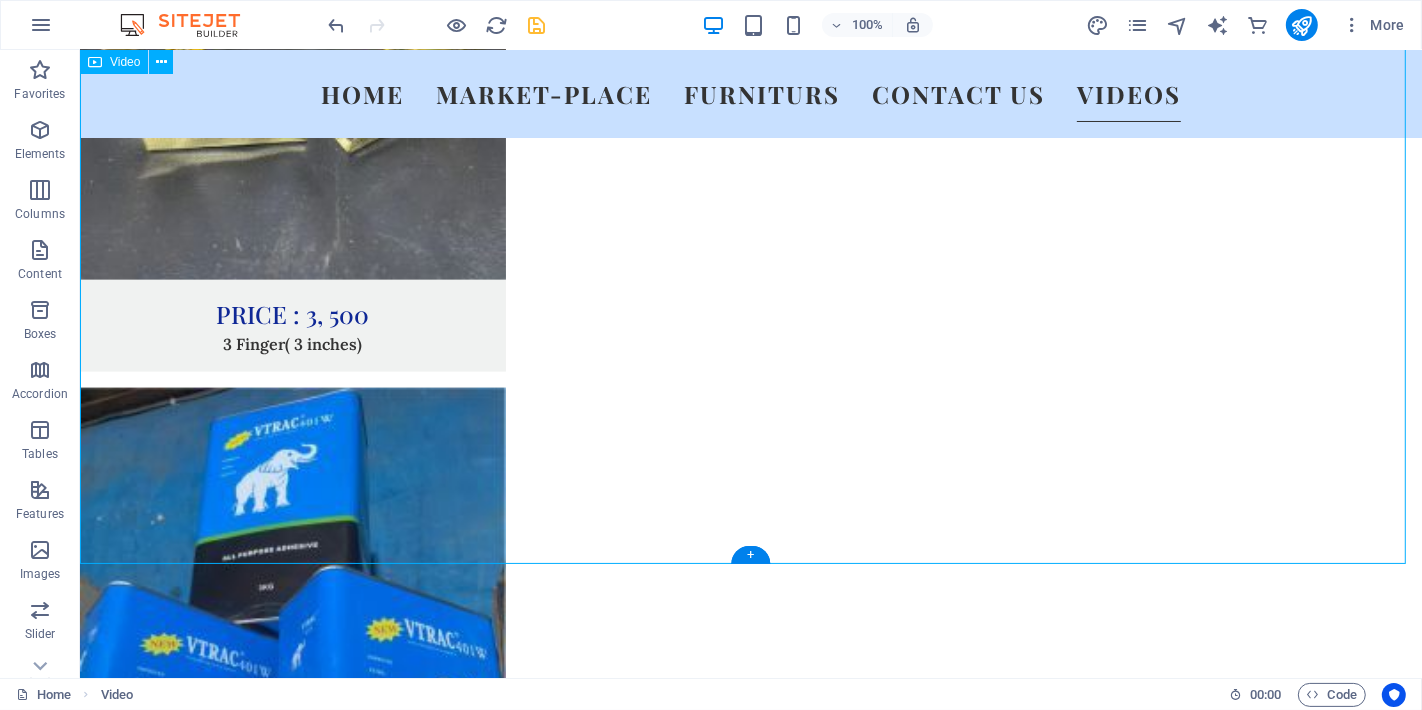 click at bounding box center [750, 8531] 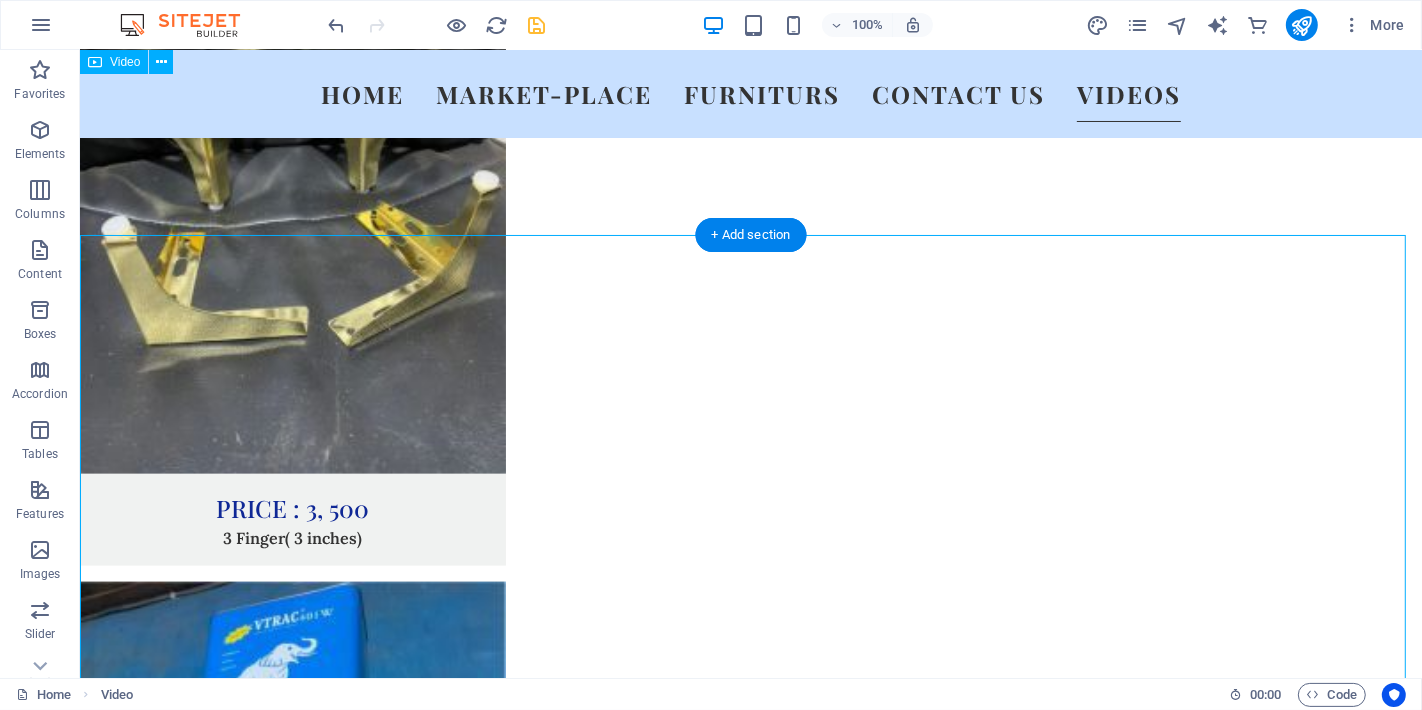 scroll, scrollTop: 14667, scrollLeft: 0, axis: vertical 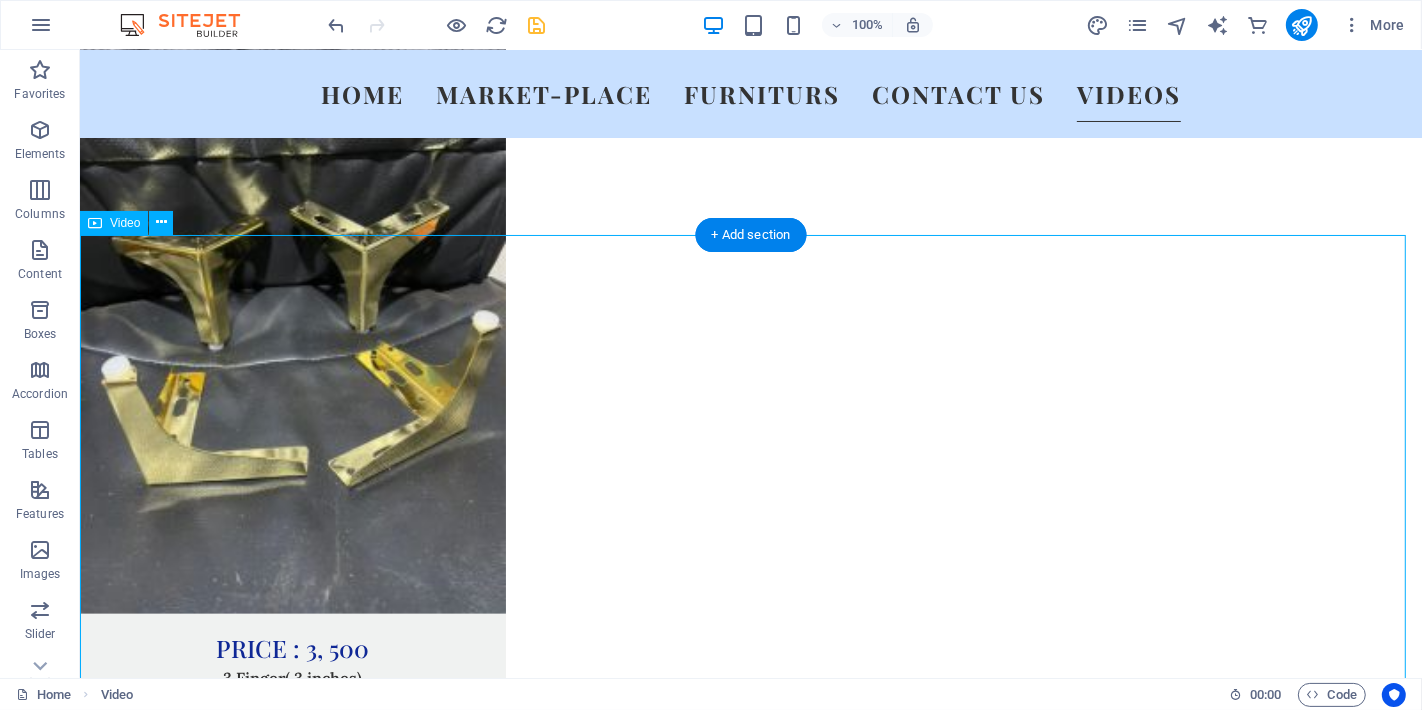 click at bounding box center [750, 8865] 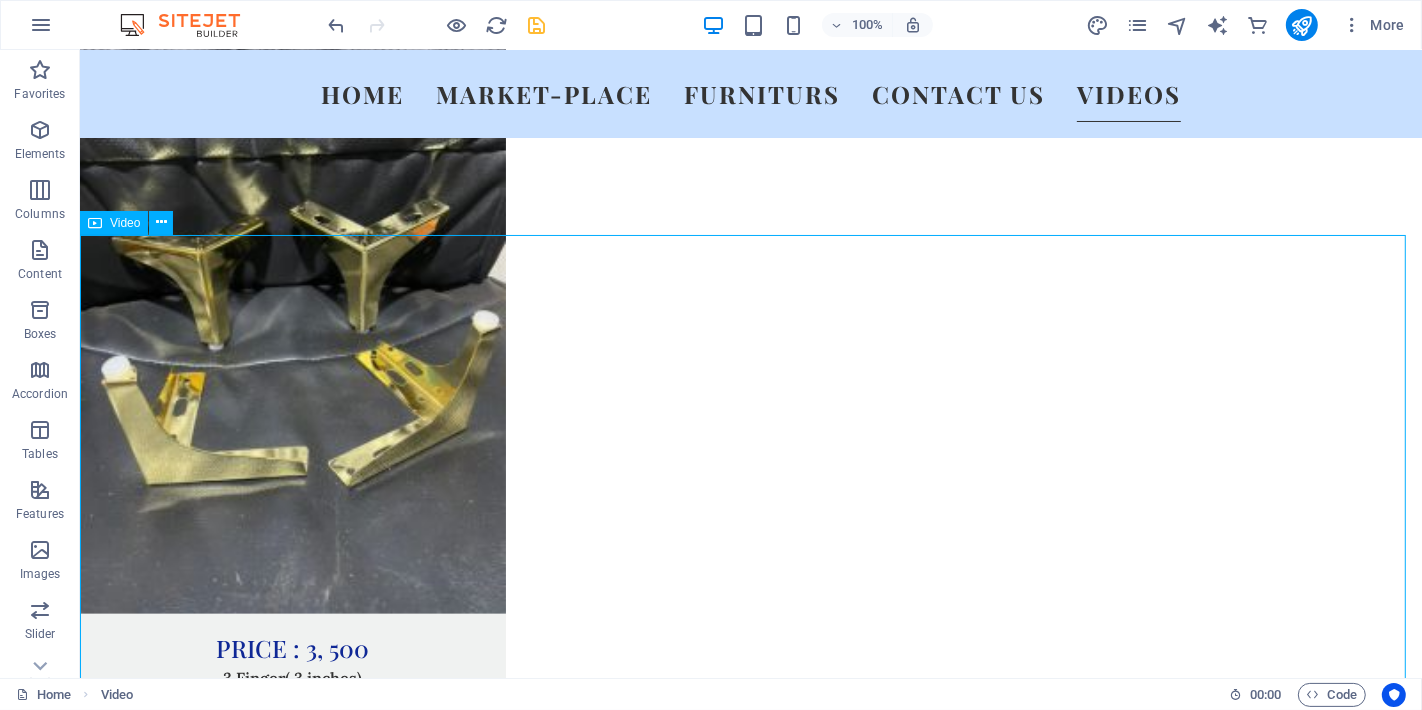 click on "Video" at bounding box center [125, 223] 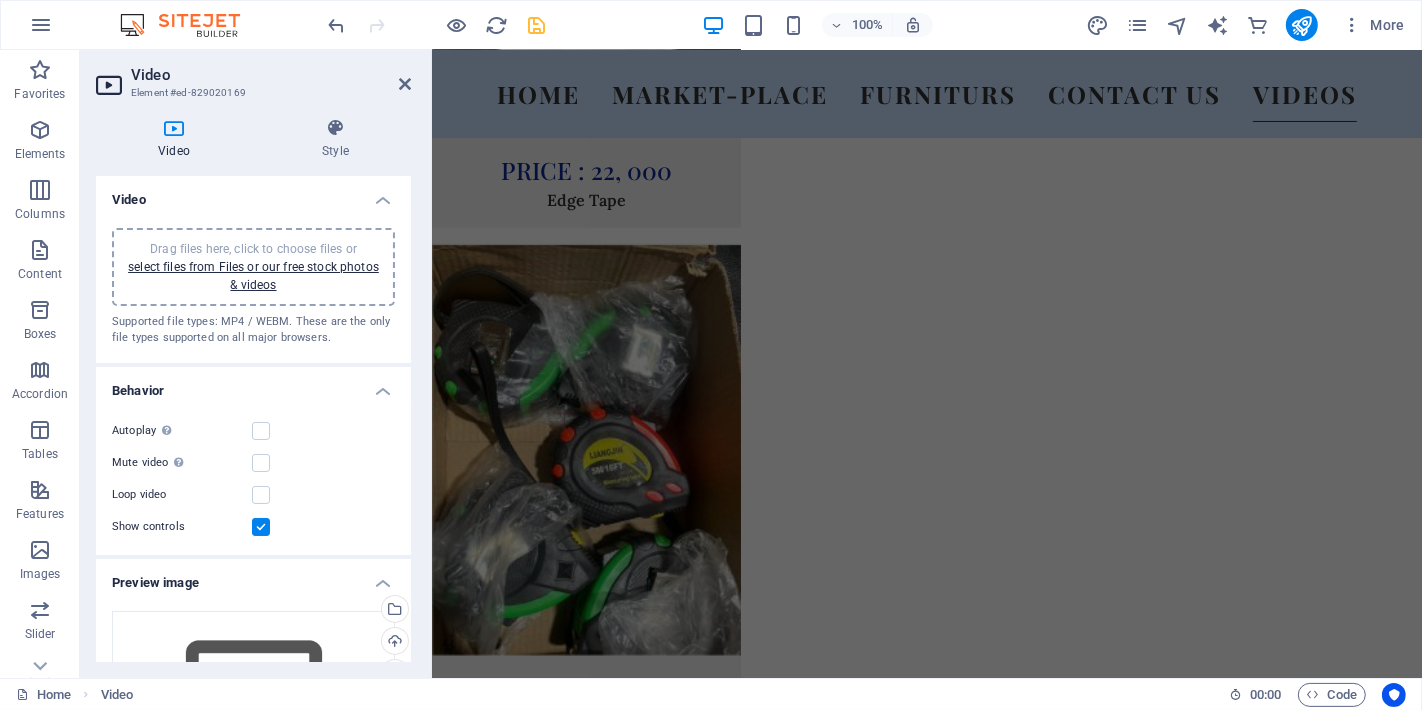 click on "Drag files here, click to choose files or select files from Files or our free stock photos & videos Supported file types: MP4 / WEBM. These are the only file types supported on all major browsers." at bounding box center [253, 287] 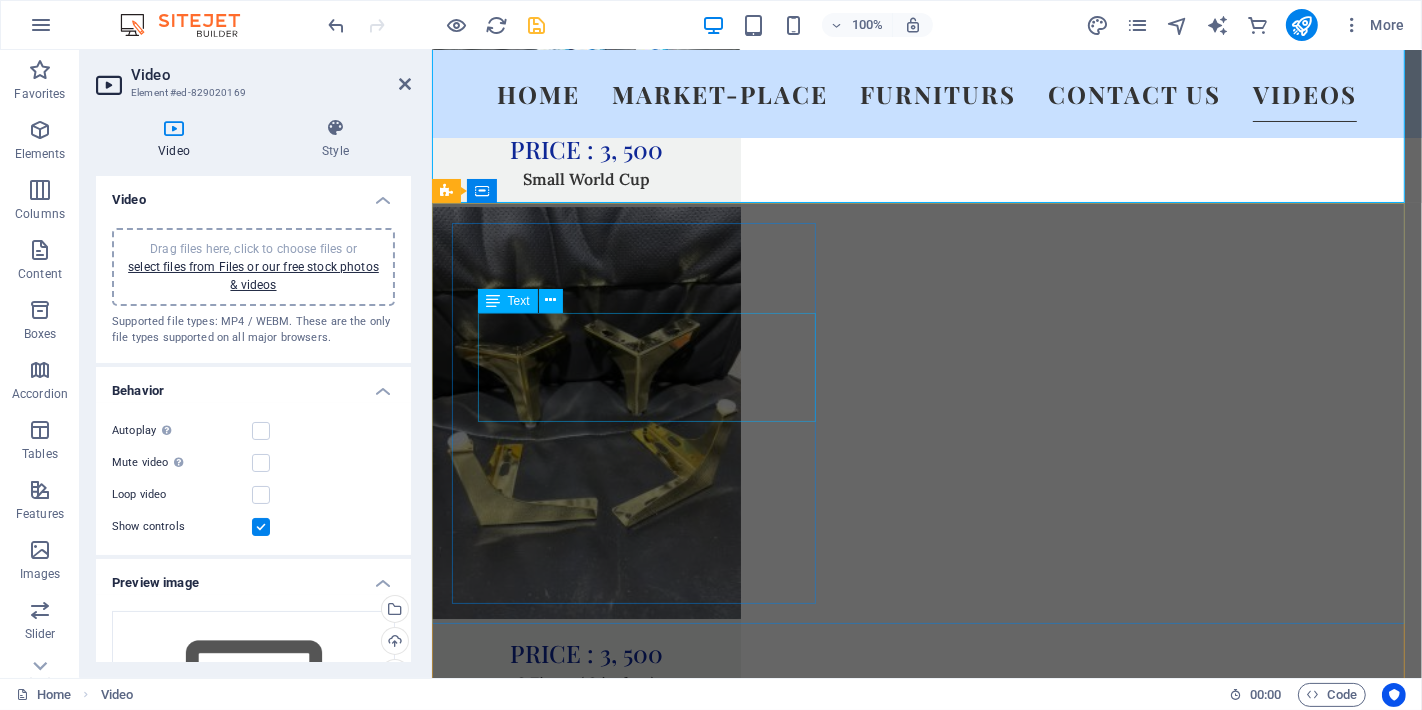 scroll, scrollTop: 11676, scrollLeft: 0, axis: vertical 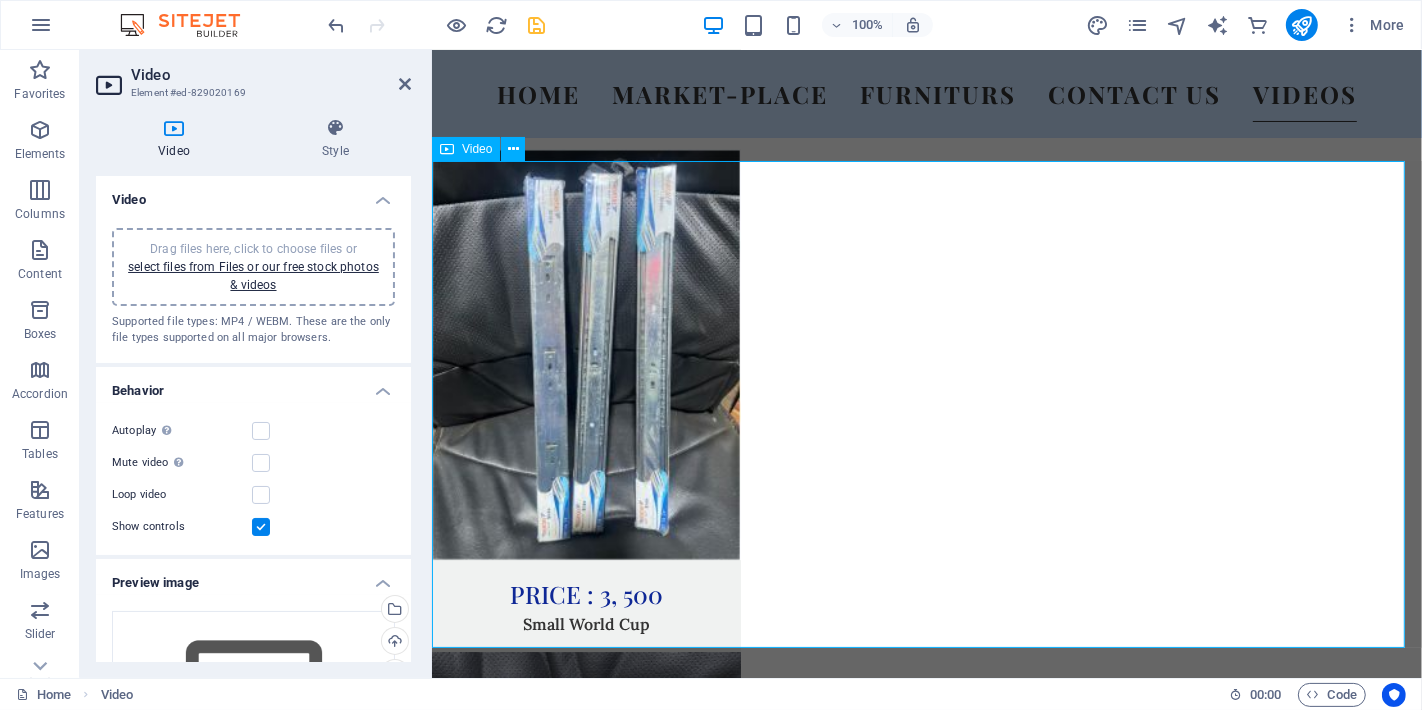 click at bounding box center (926, 7776) 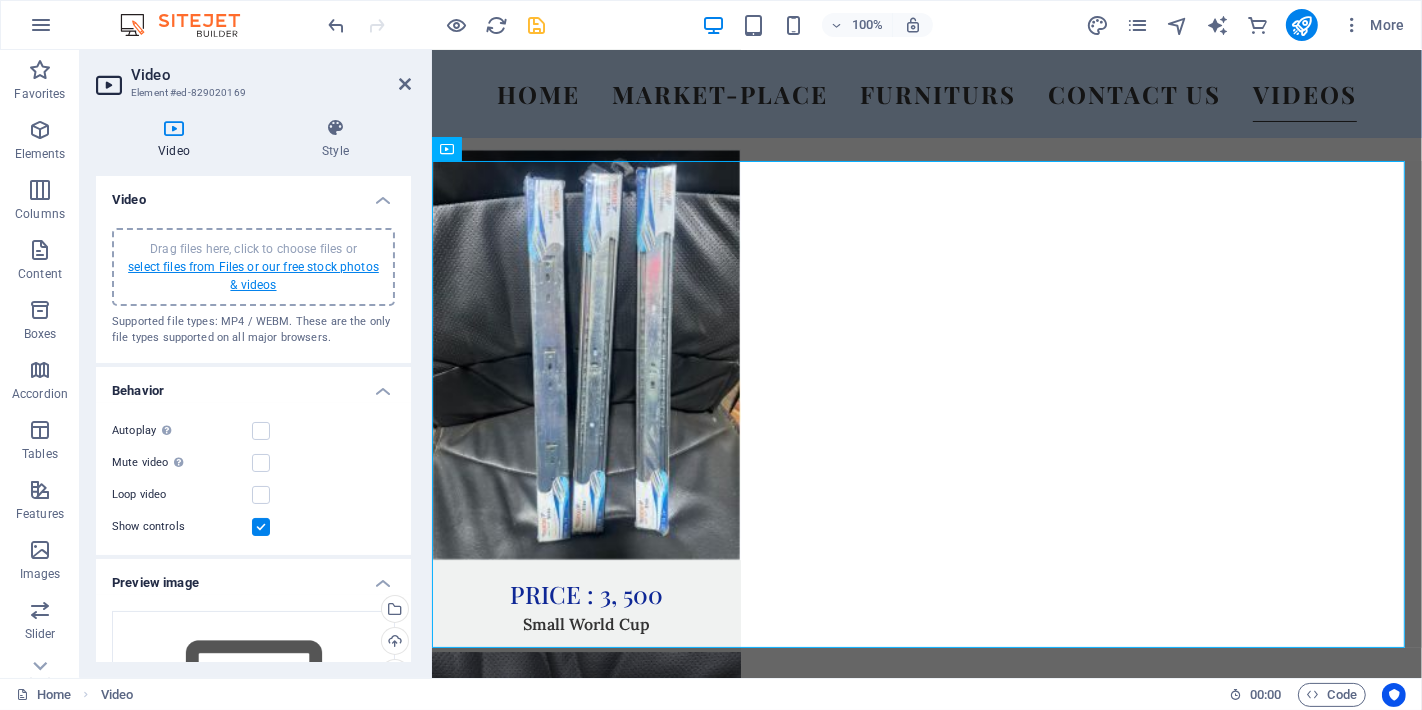 click on "select files from Files or our free stock photos & videos" at bounding box center (253, 276) 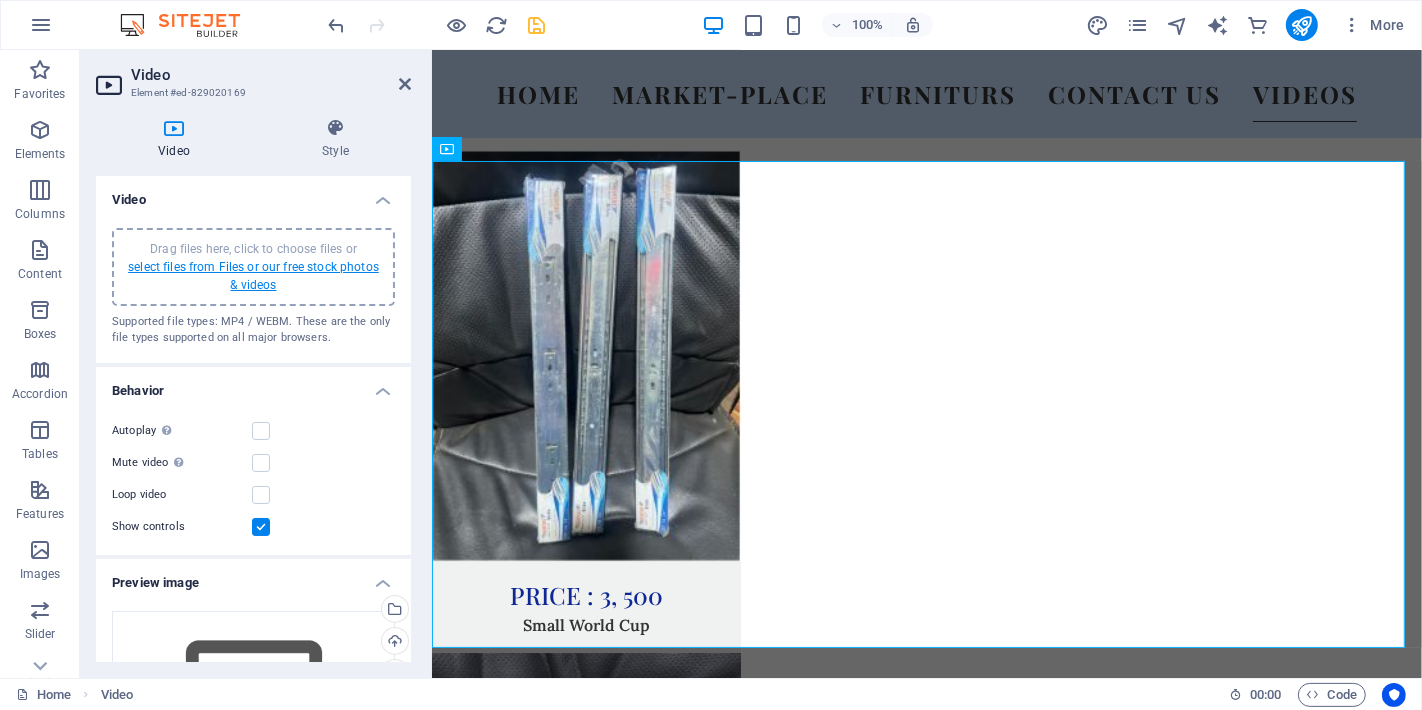 scroll, scrollTop: 11752, scrollLeft: 0, axis: vertical 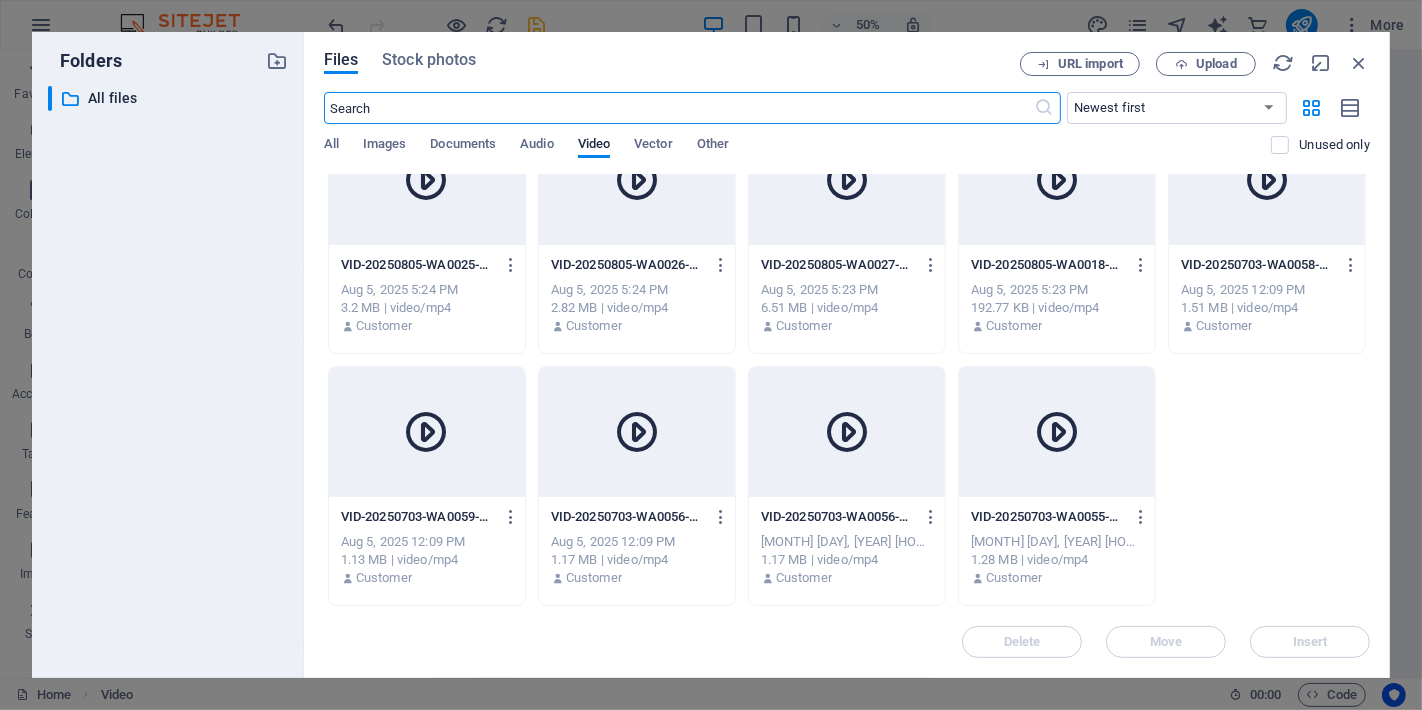 click at bounding box center [847, 432] 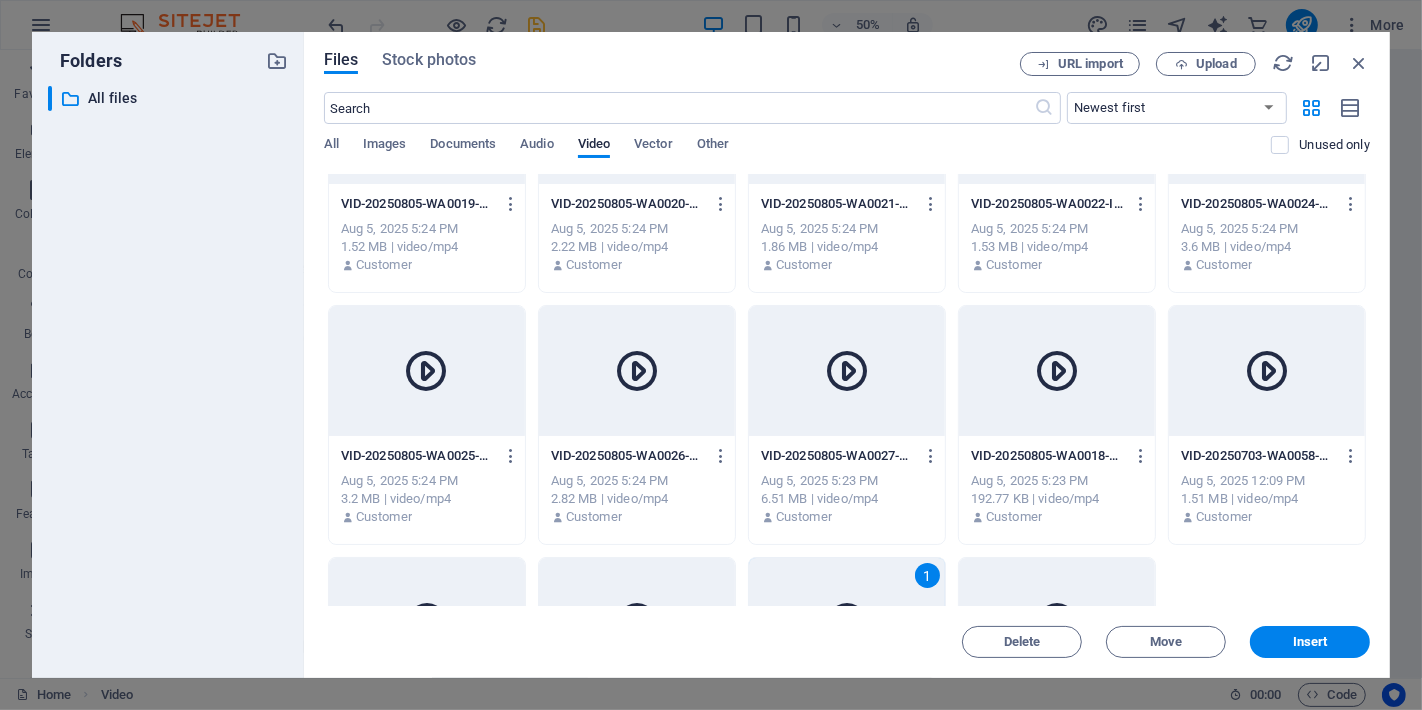 scroll, scrollTop: 0, scrollLeft: 0, axis: both 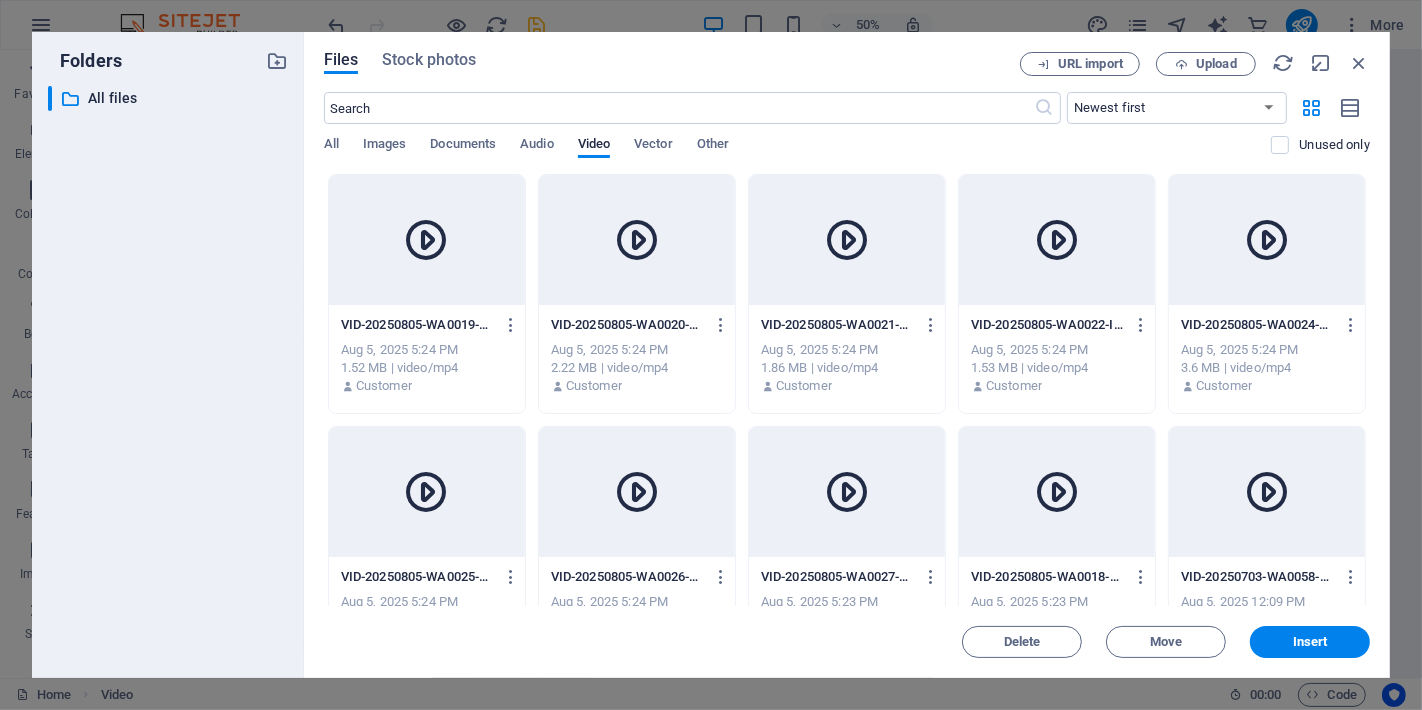 click at bounding box center [427, 240] 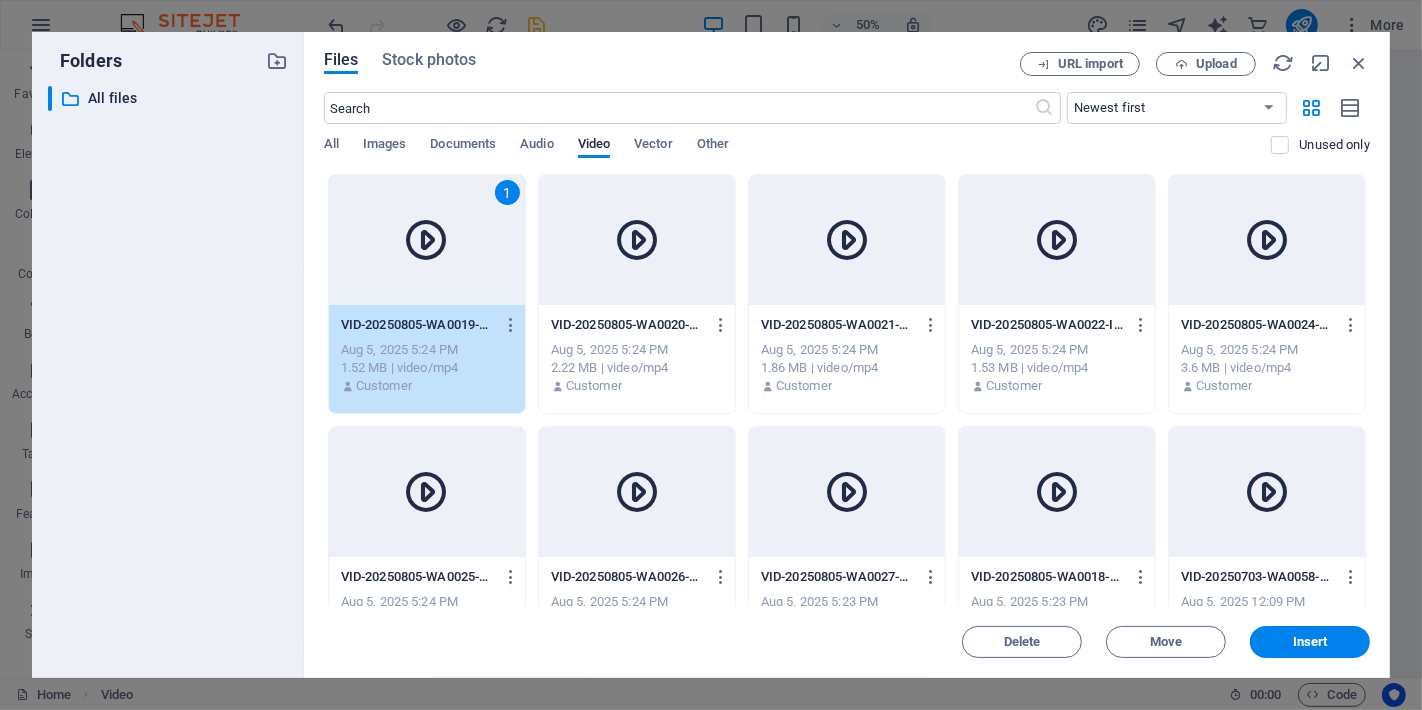 click at bounding box center [427, 240] 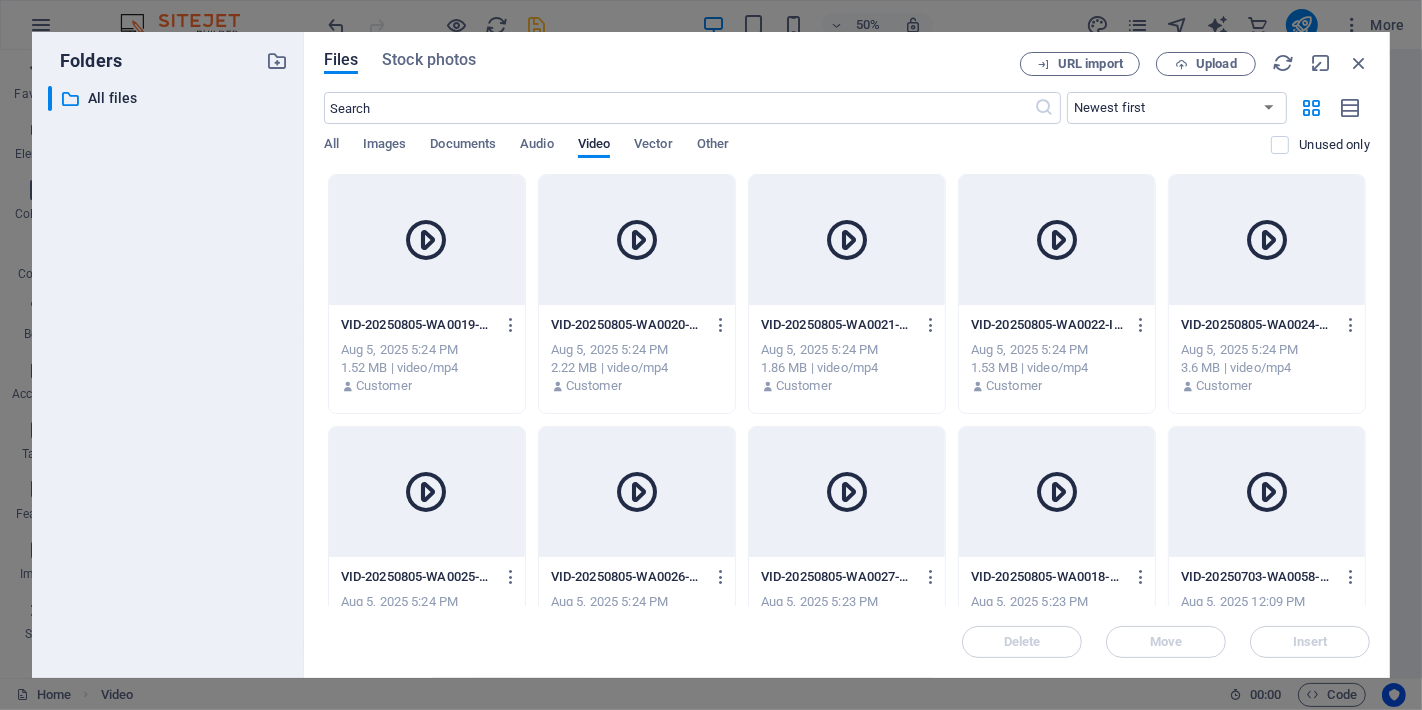 click at bounding box center [427, 240] 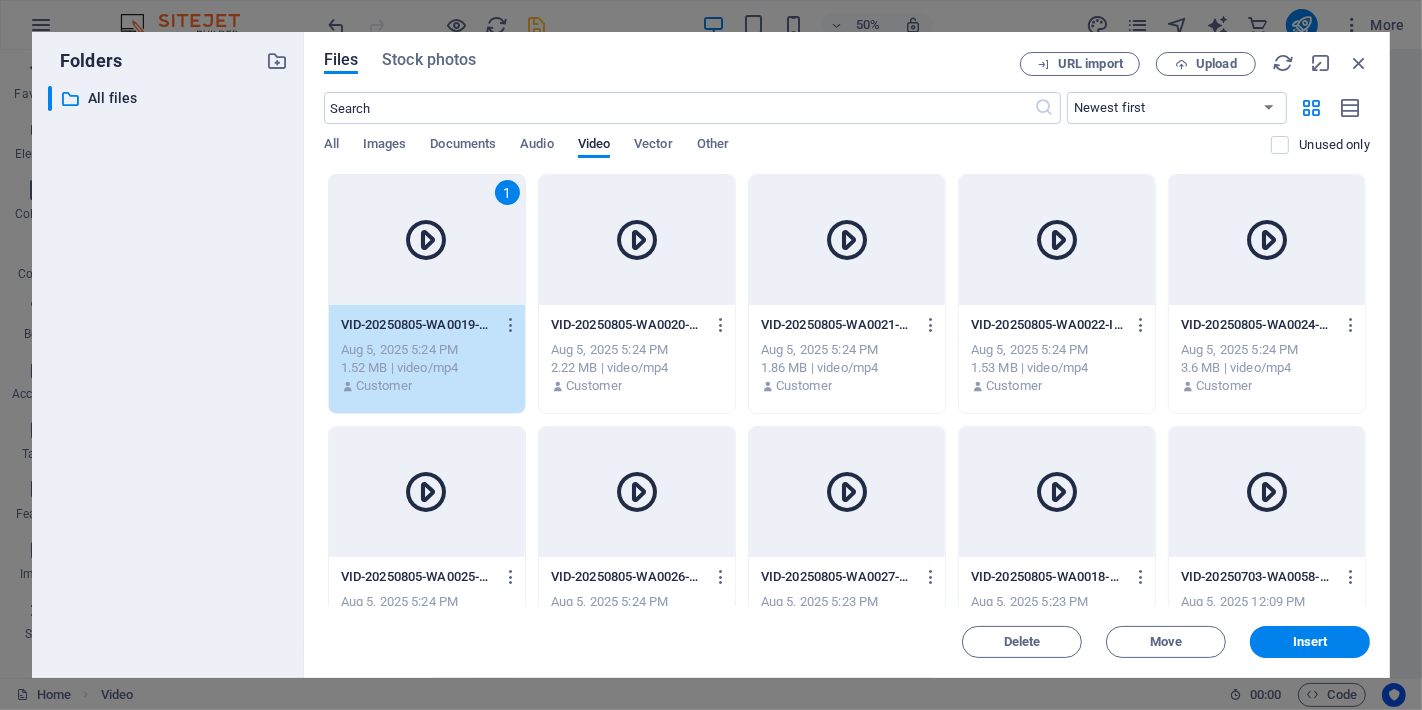 click at bounding box center (427, 240) 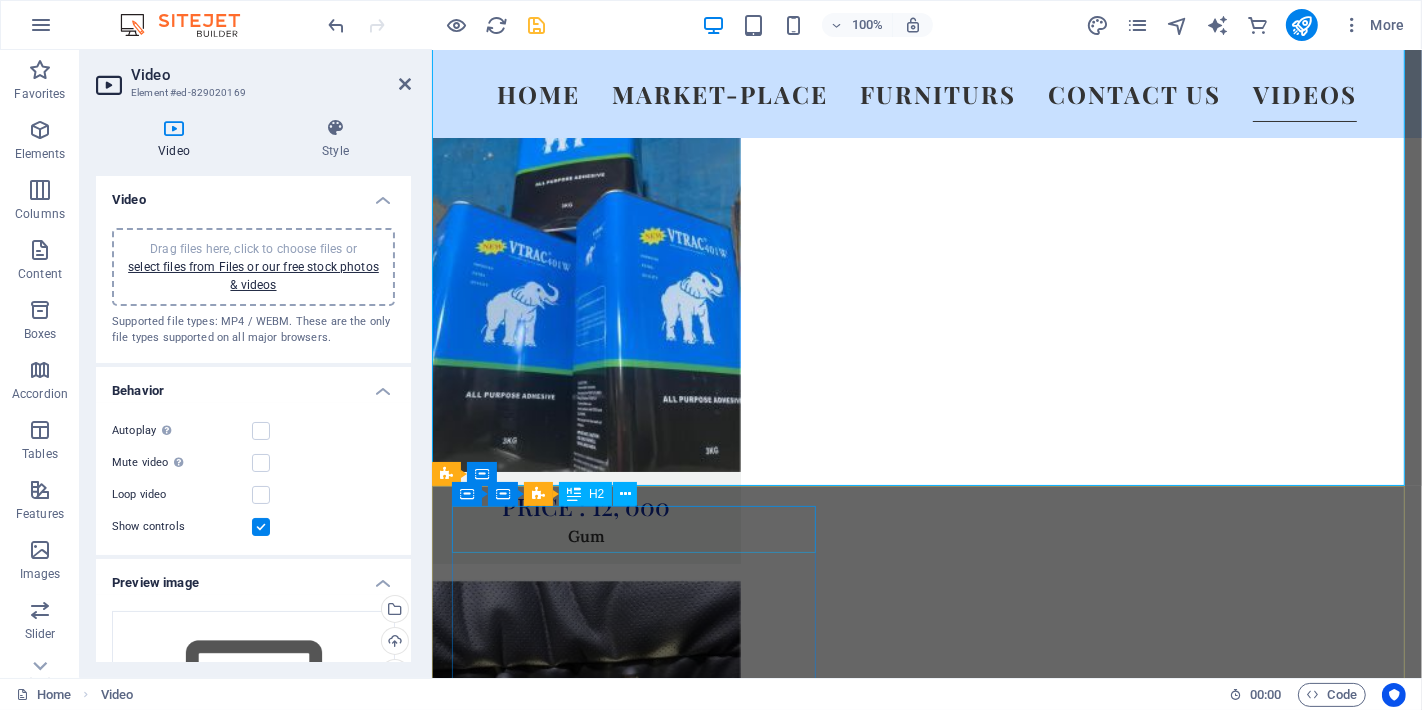 scroll, scrollTop: 13232, scrollLeft: 0, axis: vertical 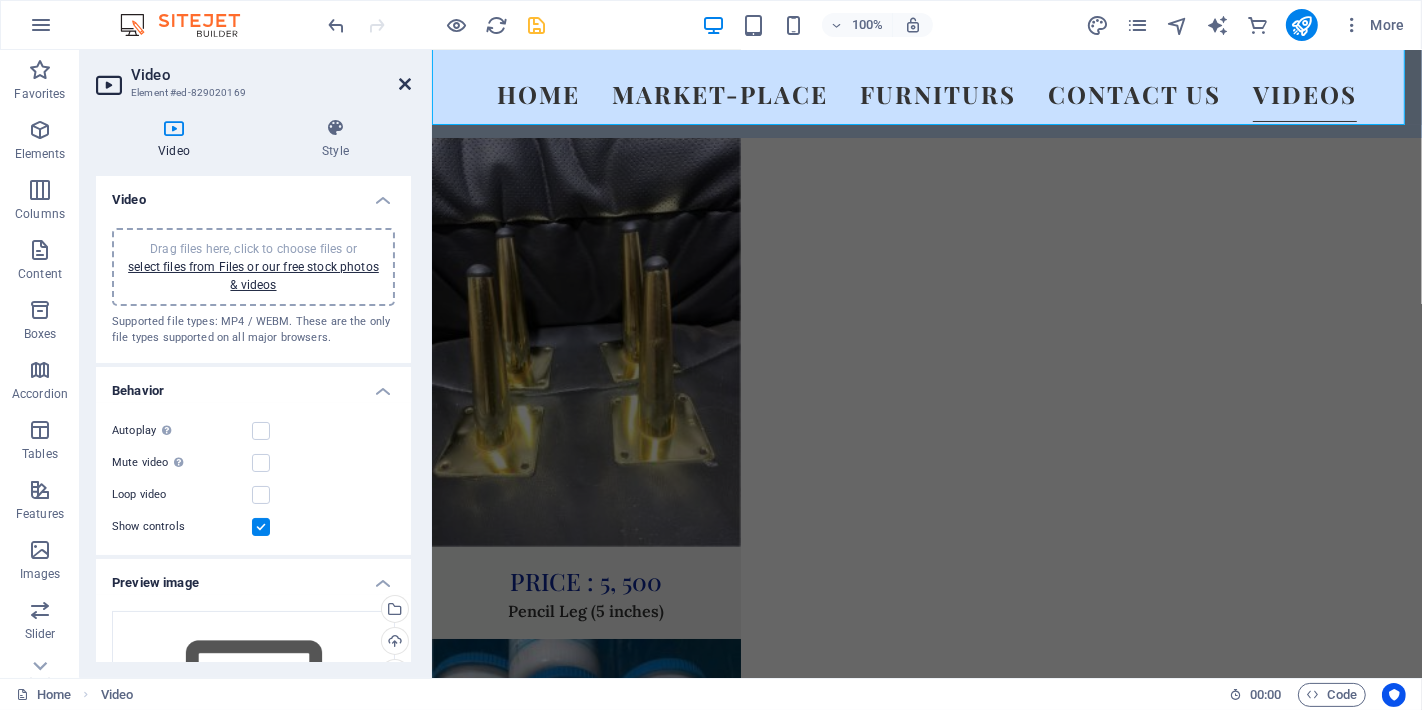 click at bounding box center (405, 84) 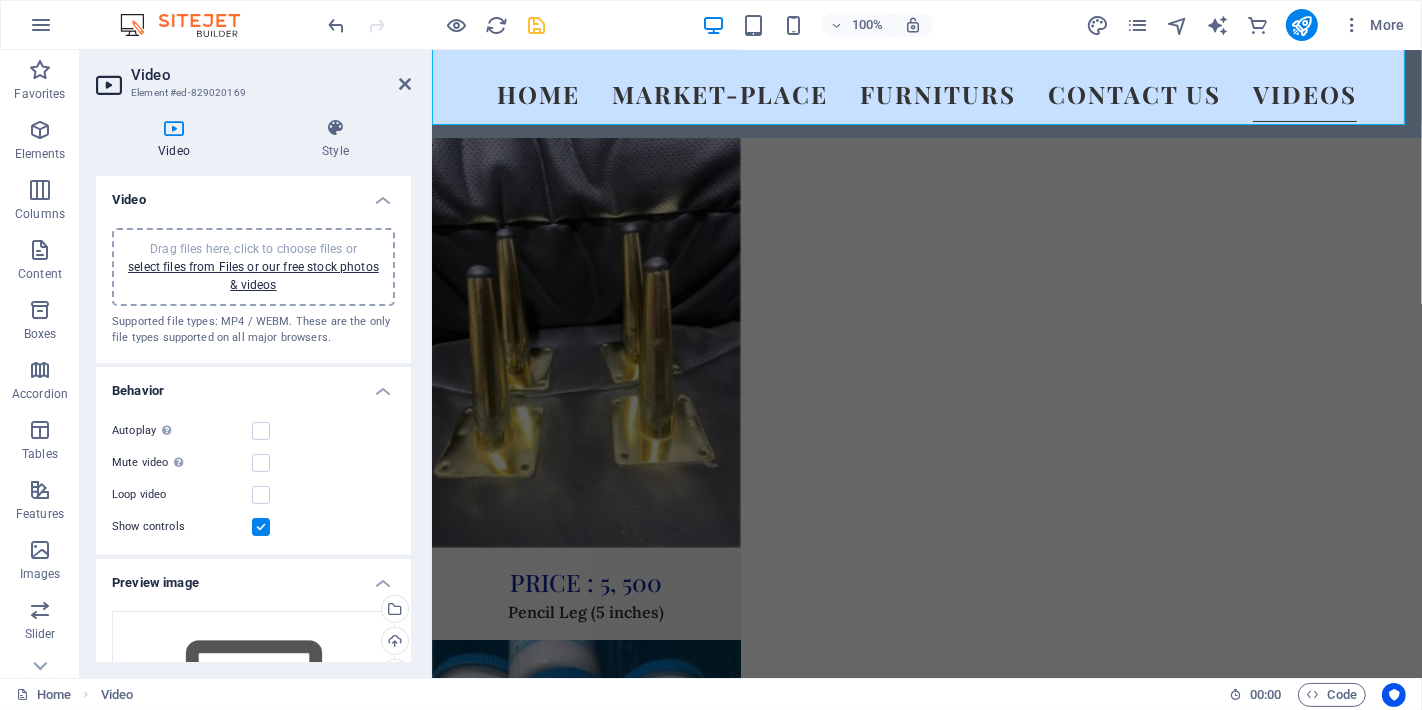 scroll, scrollTop: 16296, scrollLeft: 0, axis: vertical 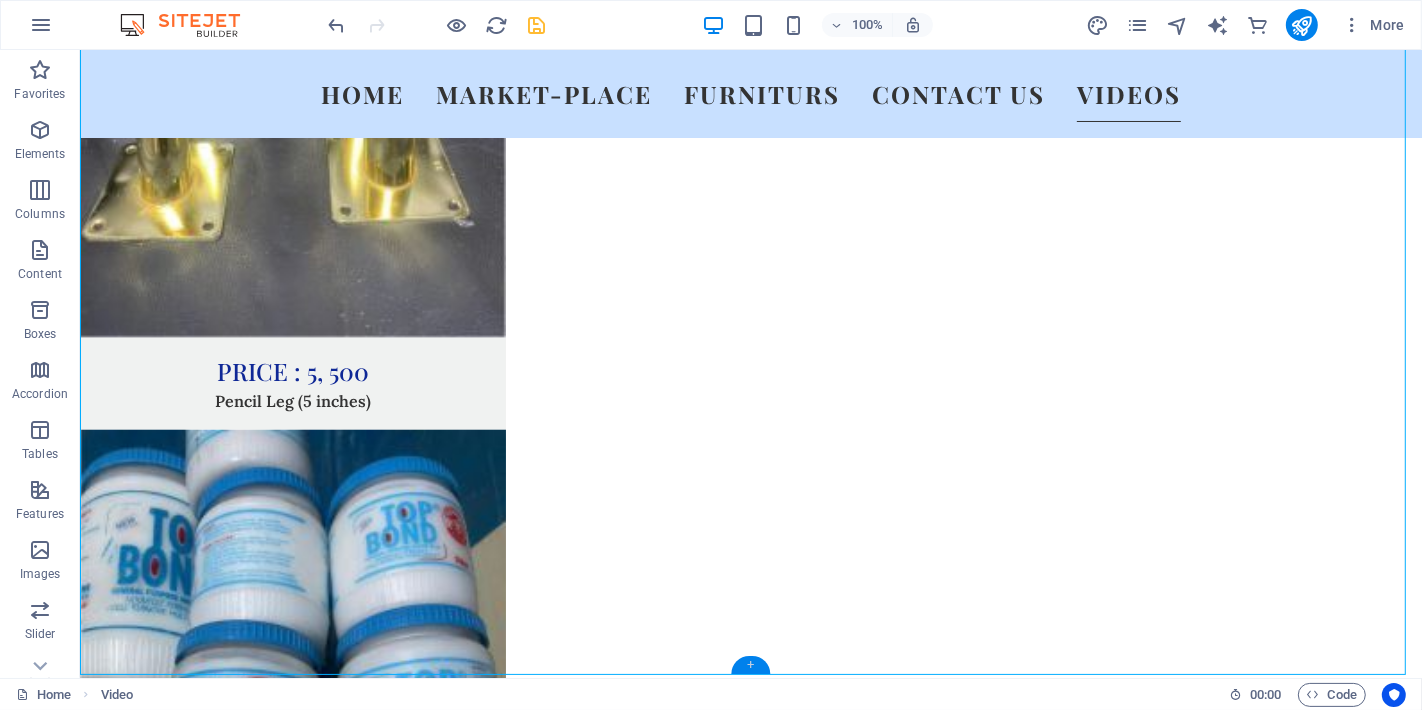 drag, startPoint x: 746, startPoint y: 664, endPoint x: 303, endPoint y: 384, distance: 524.06964 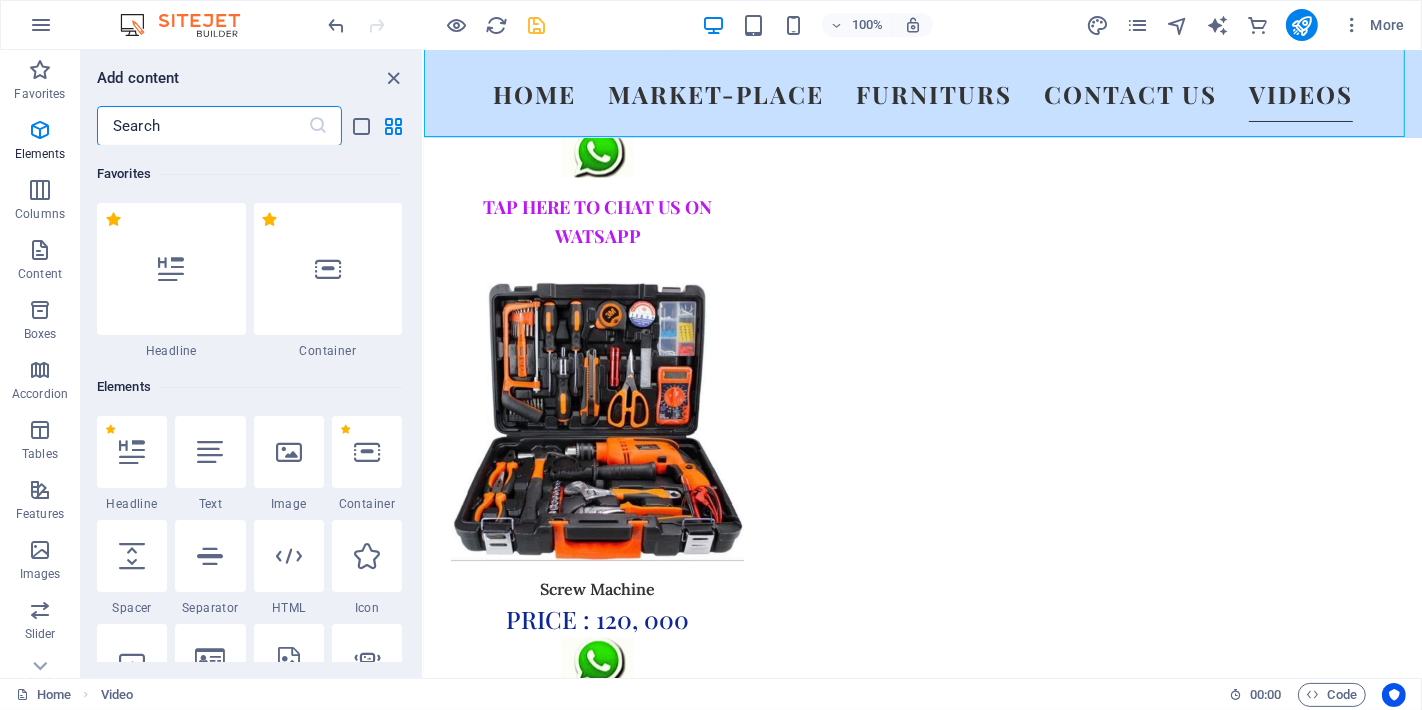 scroll, scrollTop: 13303, scrollLeft: 0, axis: vertical 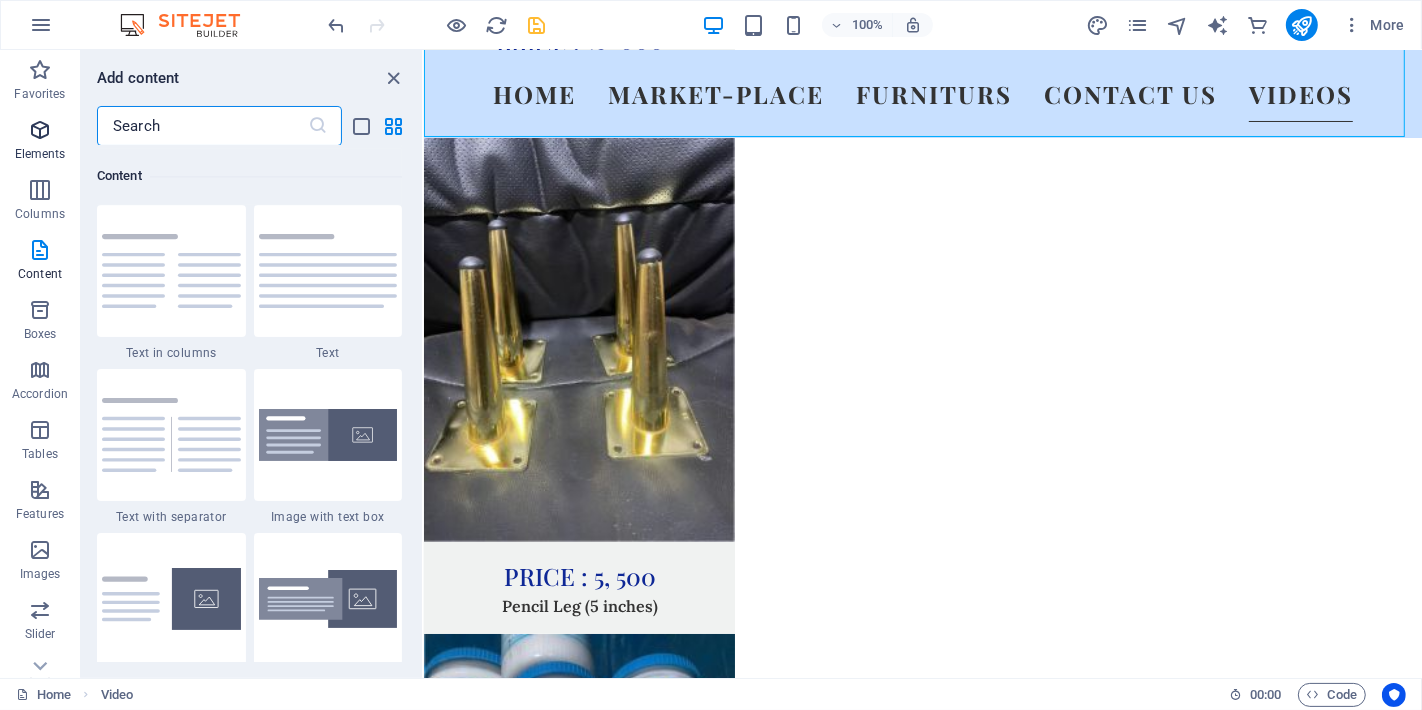 click at bounding box center (40, 130) 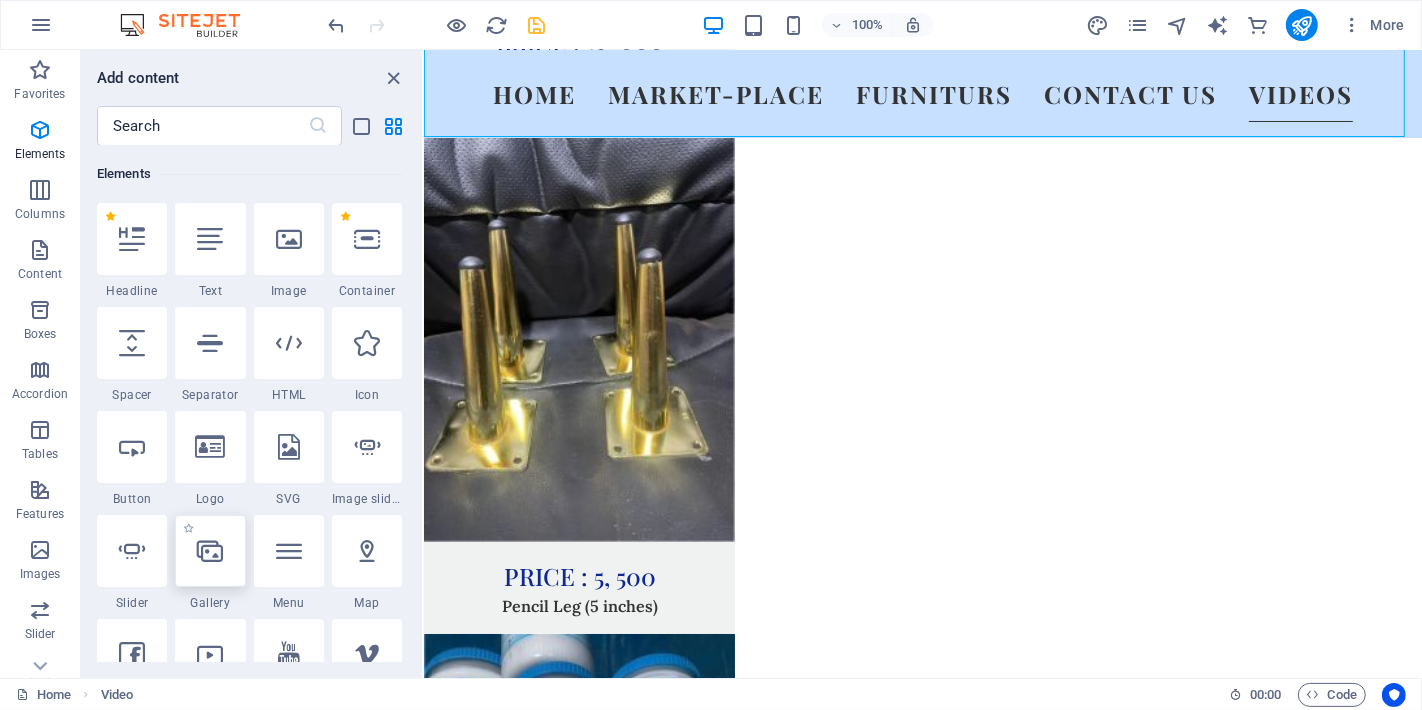 scroll, scrollTop: 324, scrollLeft: 0, axis: vertical 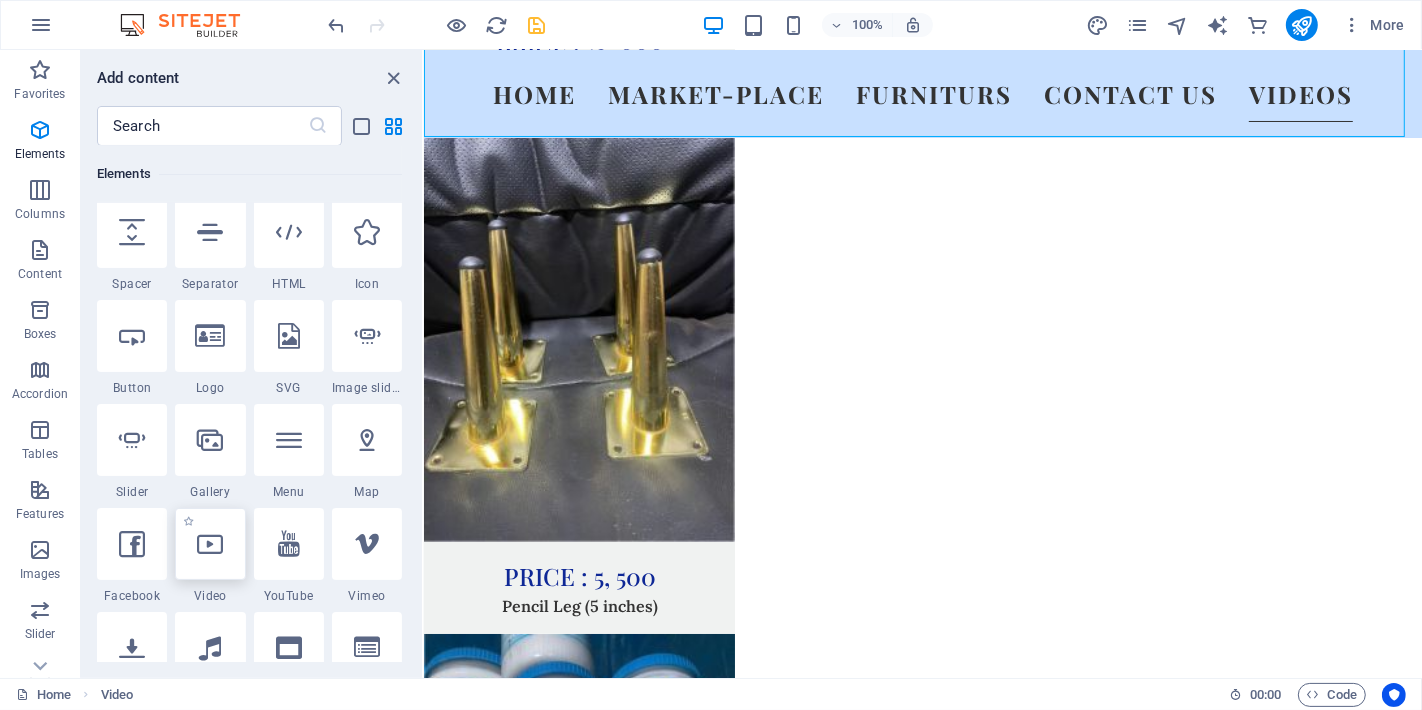 click at bounding box center [210, 544] 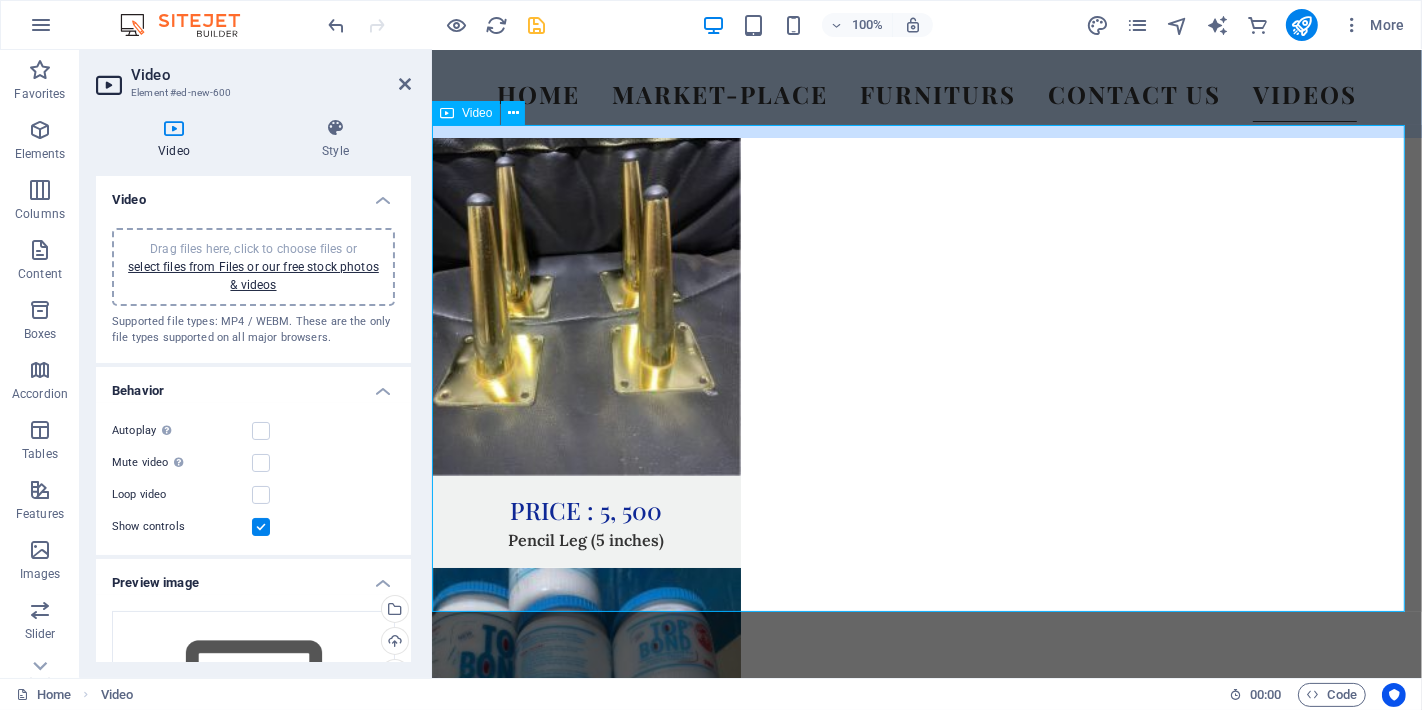 scroll, scrollTop: 13232, scrollLeft: 0, axis: vertical 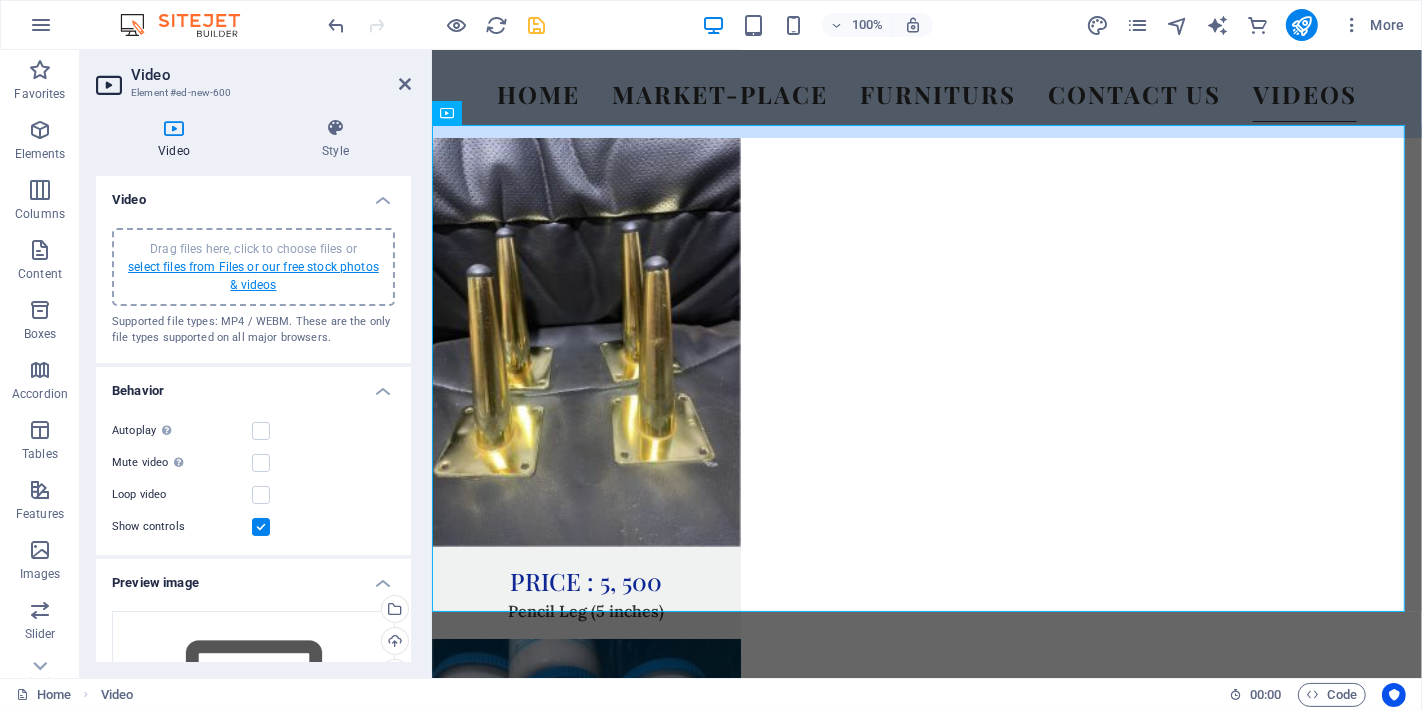 click on "select files from Files or our free stock photos & videos" at bounding box center (253, 276) 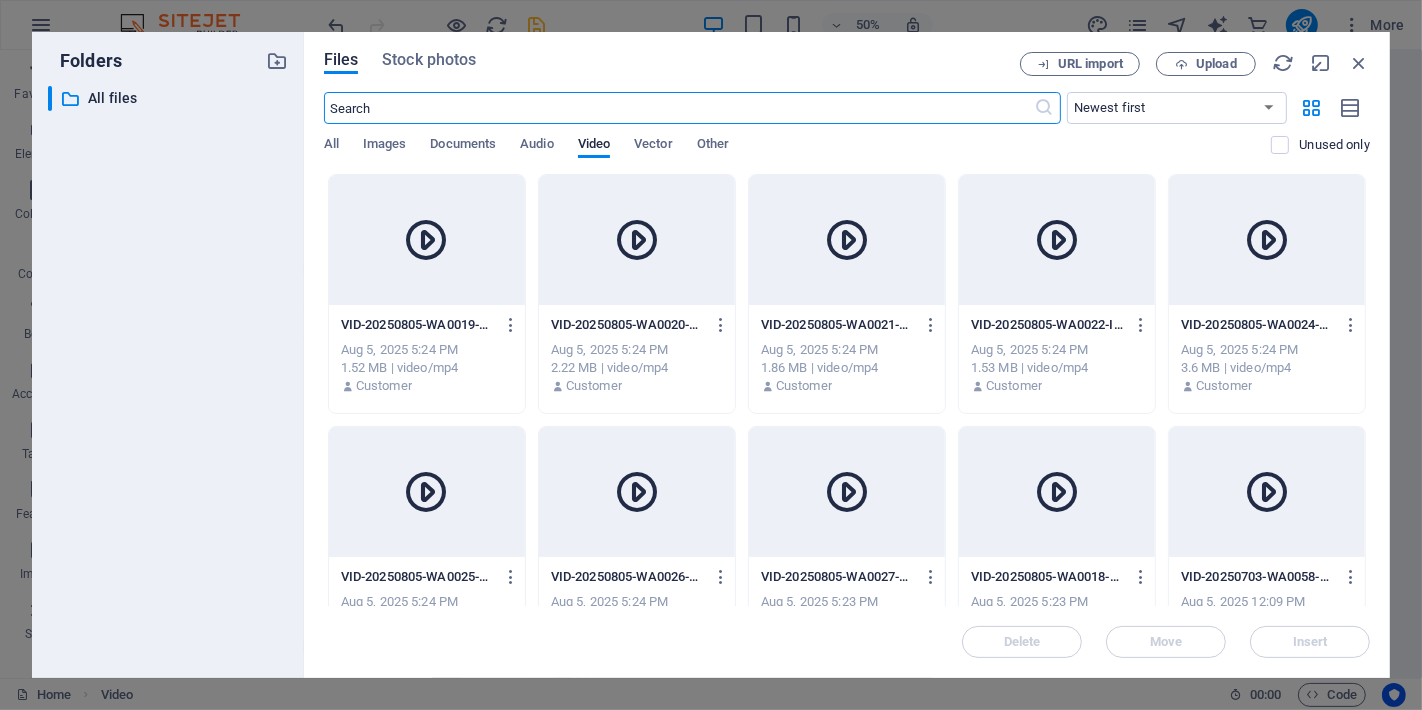 scroll, scrollTop: 13322, scrollLeft: 0, axis: vertical 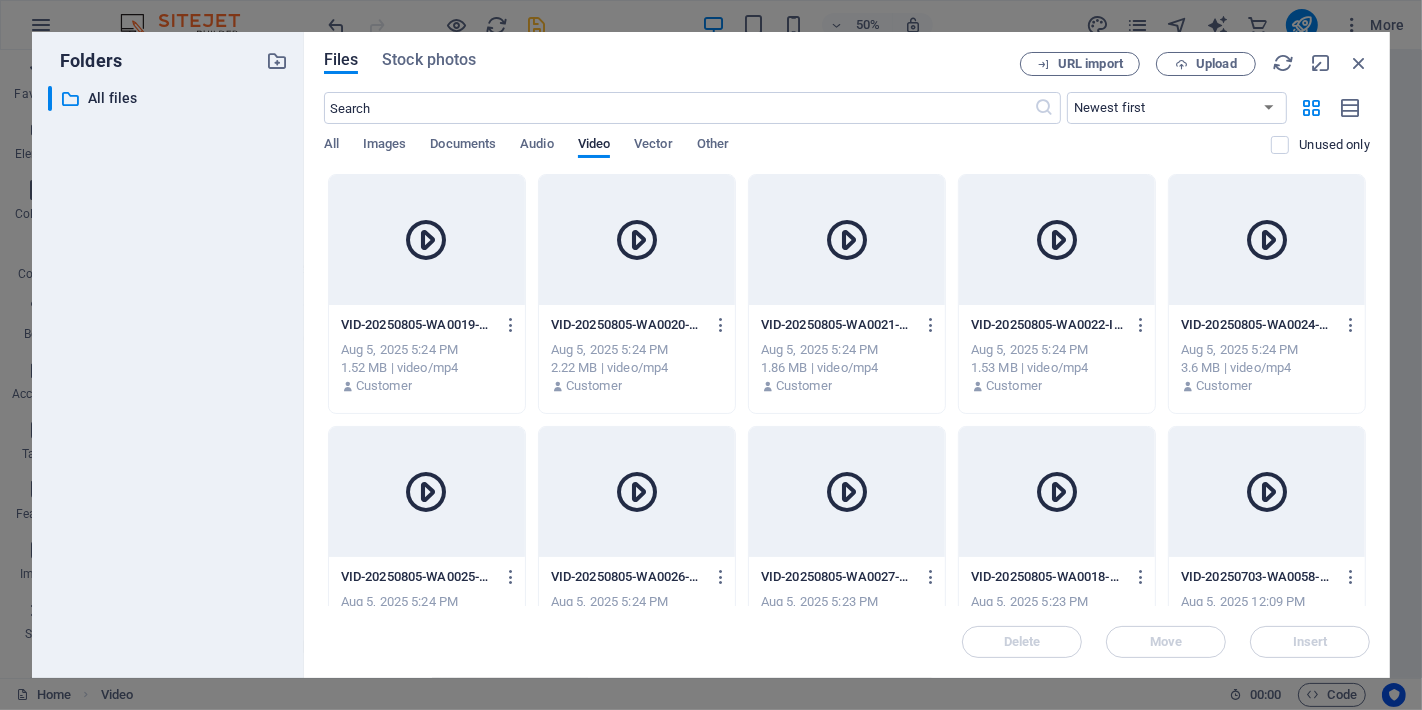 click at bounding box center [637, 240] 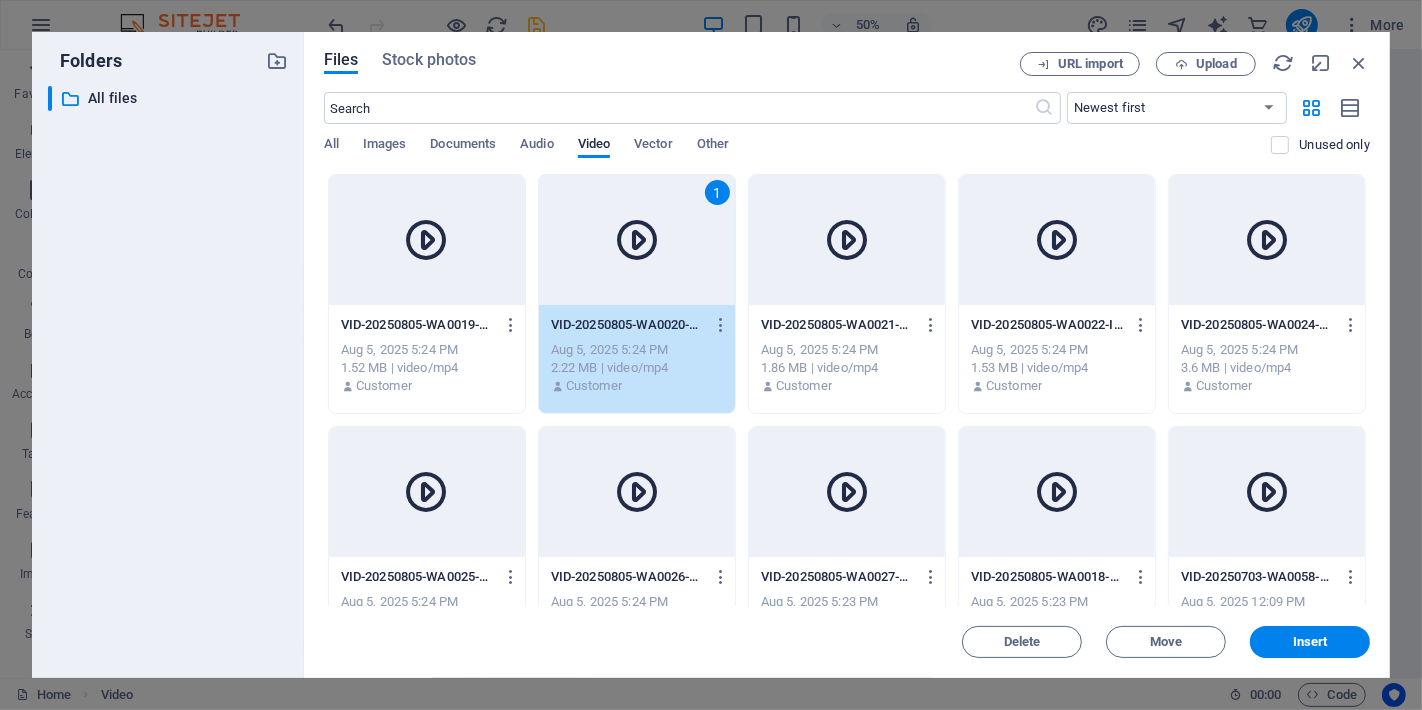 click on "1" at bounding box center [637, 240] 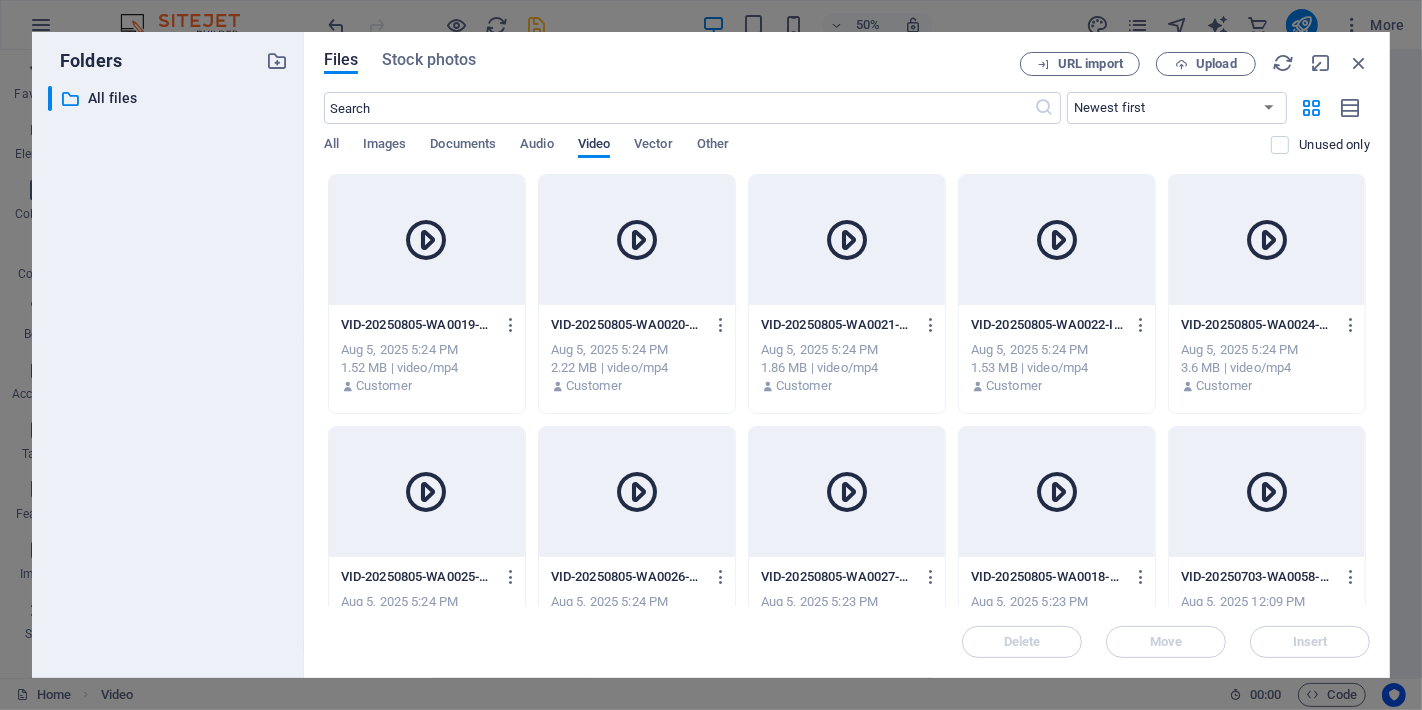 click on "Video" at bounding box center (594, 146) 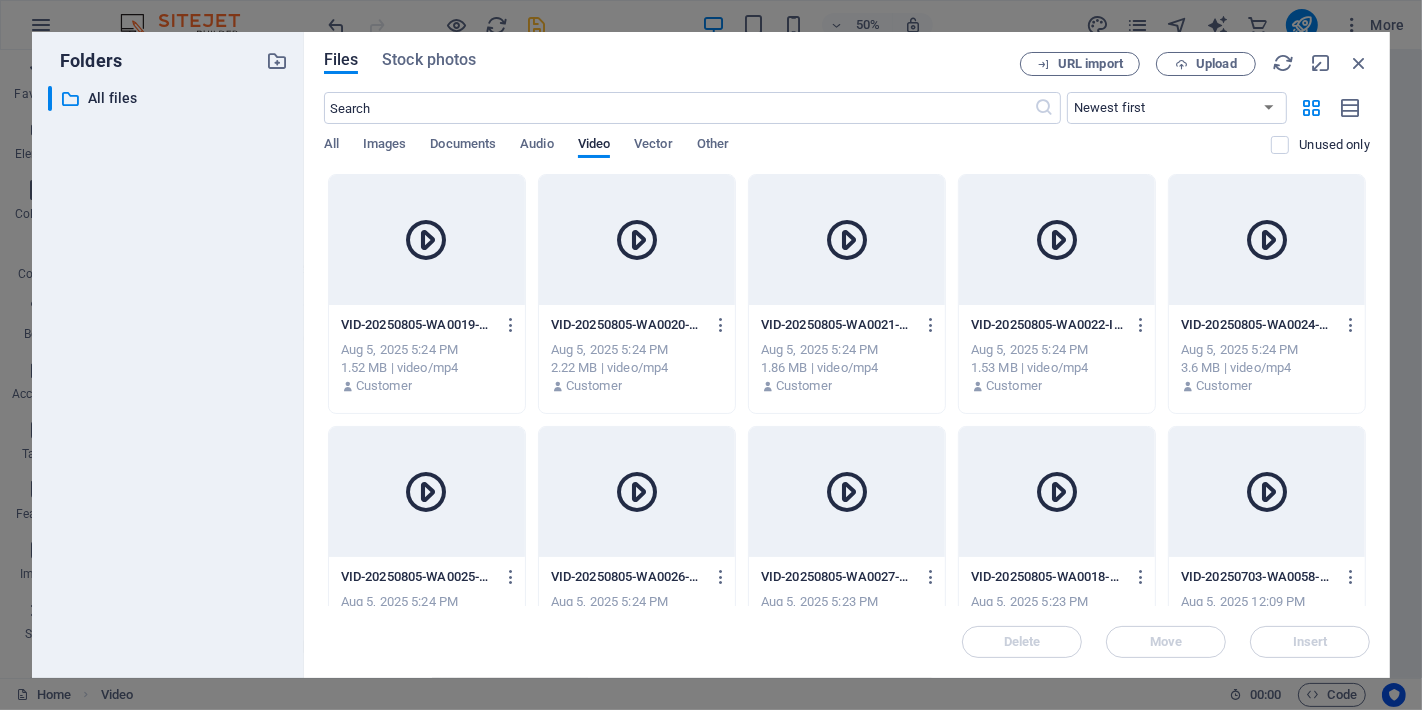 click at bounding box center (637, 240) 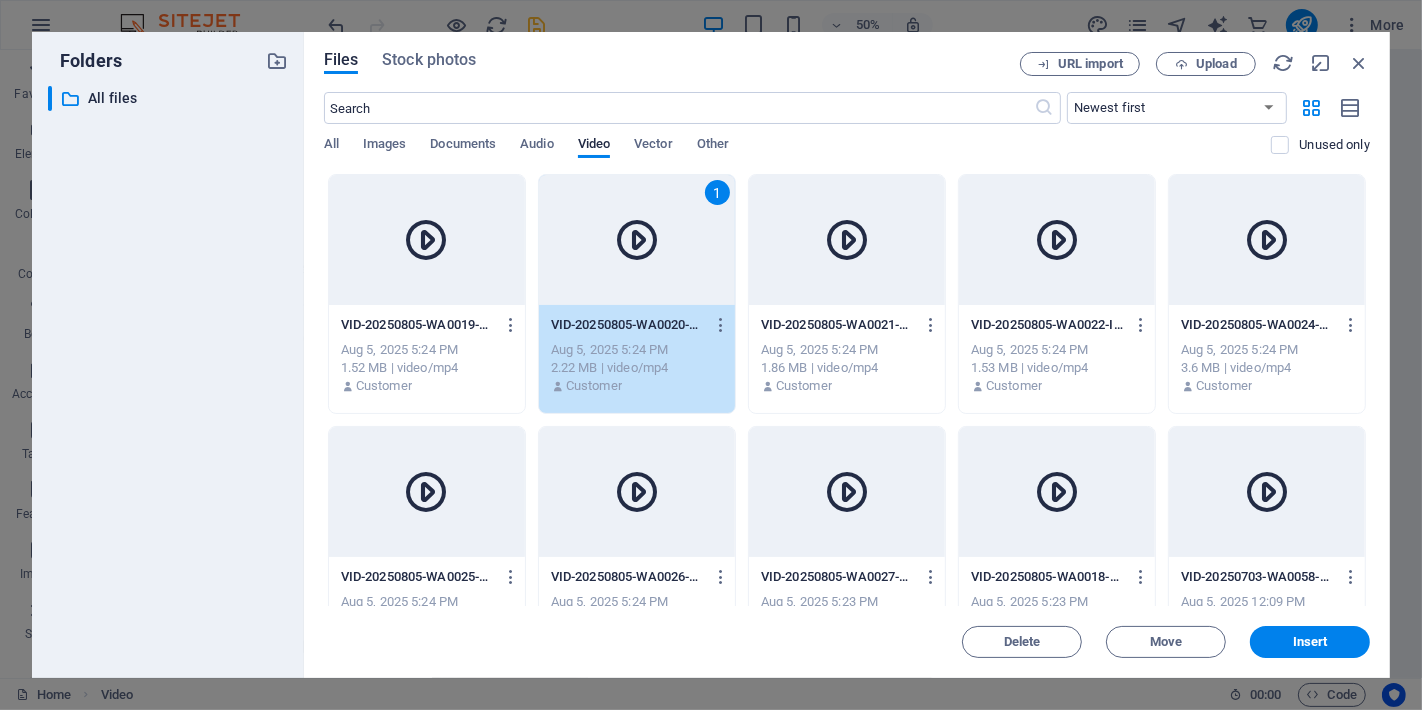 click on "1" at bounding box center [637, 240] 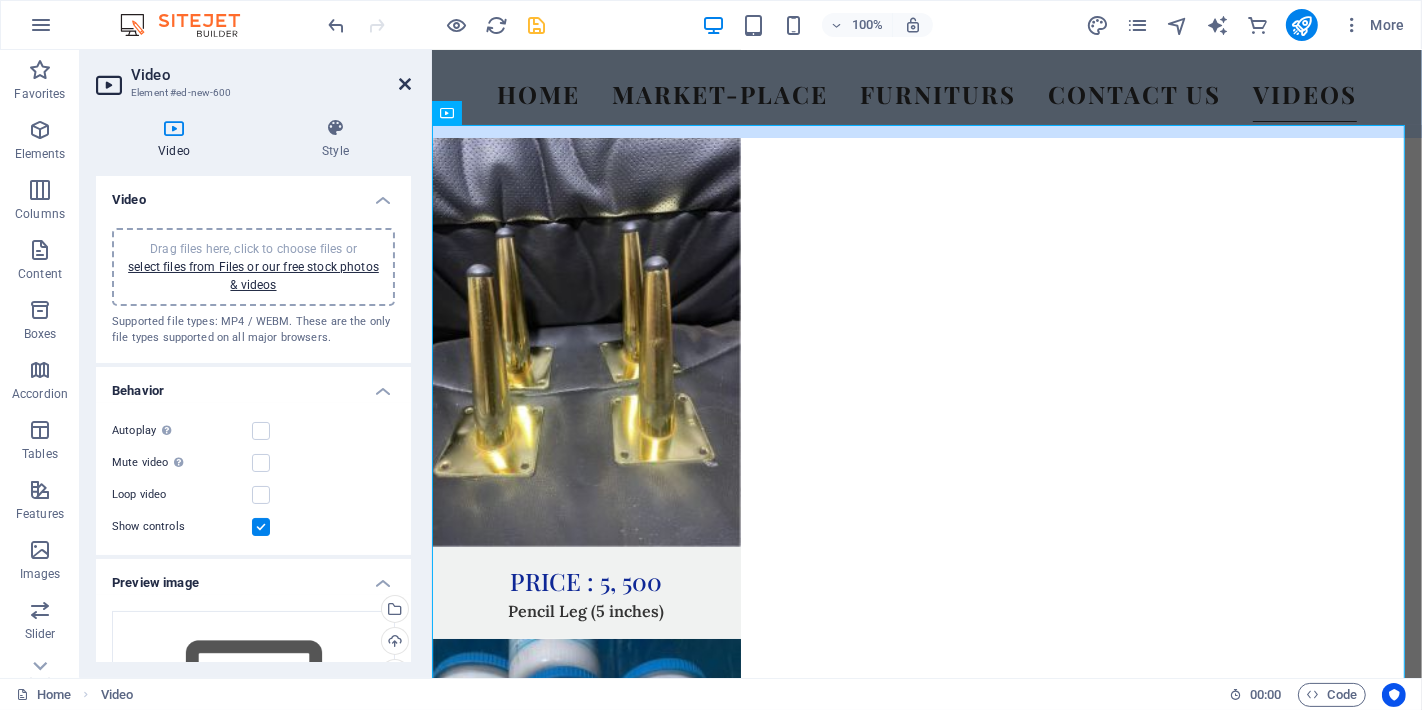 drag, startPoint x: 408, startPoint y: 81, endPoint x: 334, endPoint y: 46, distance: 81.859634 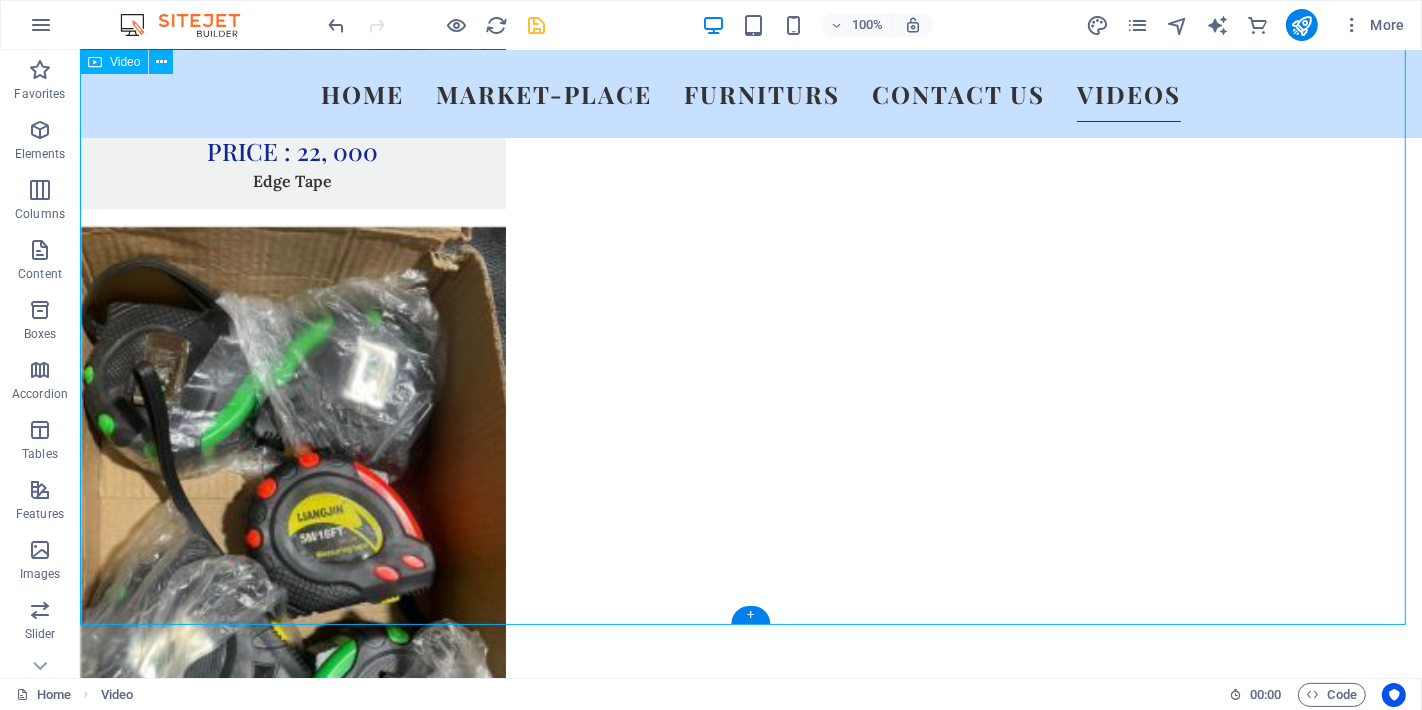 scroll, scrollTop: 18296, scrollLeft: 0, axis: vertical 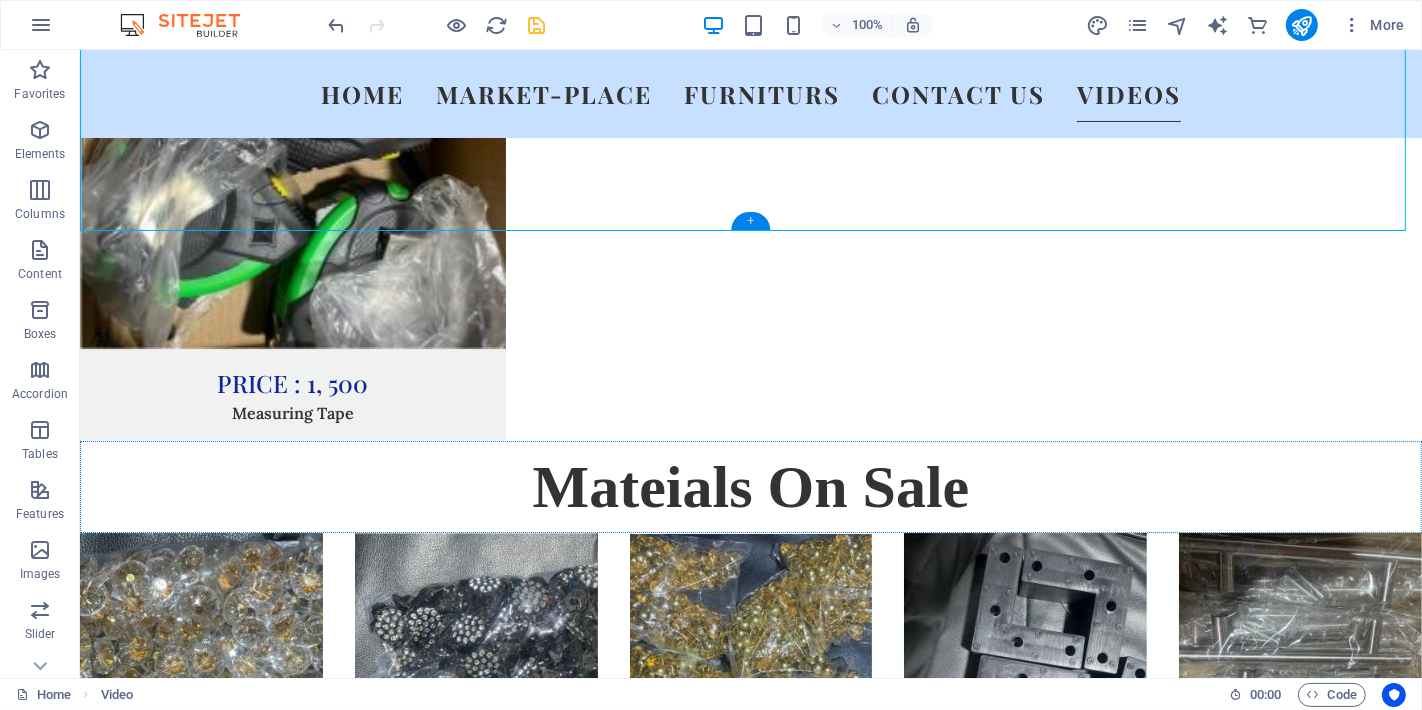 click on "+" at bounding box center (750, 221) 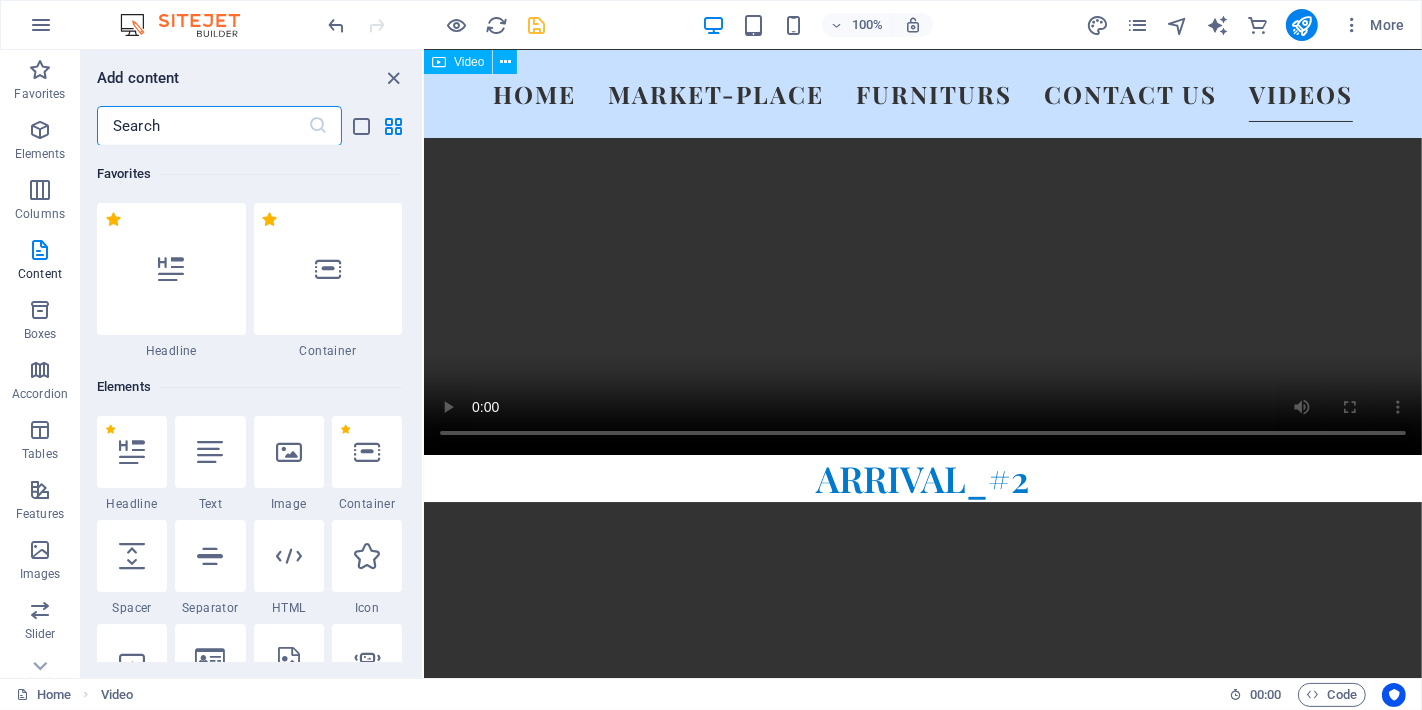 scroll, scrollTop: 13652, scrollLeft: 0, axis: vertical 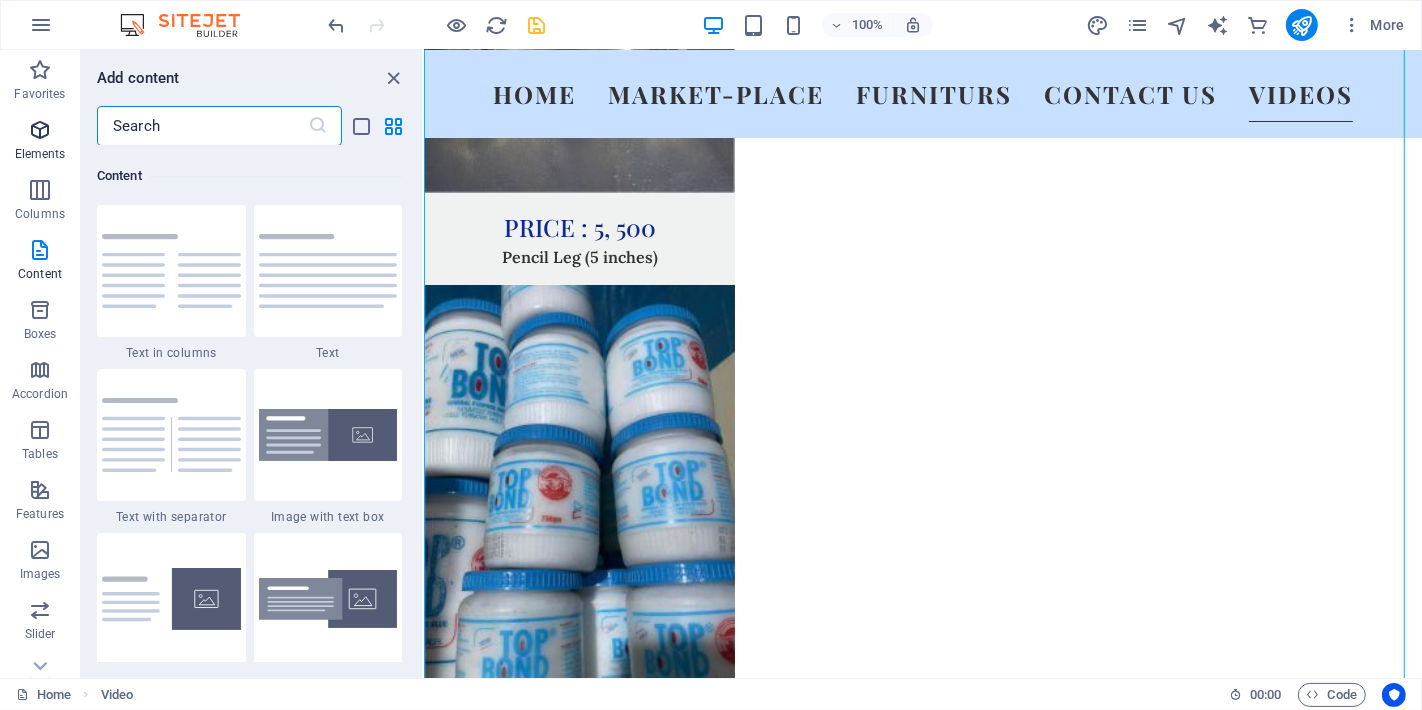 click on "Elements" at bounding box center [40, 154] 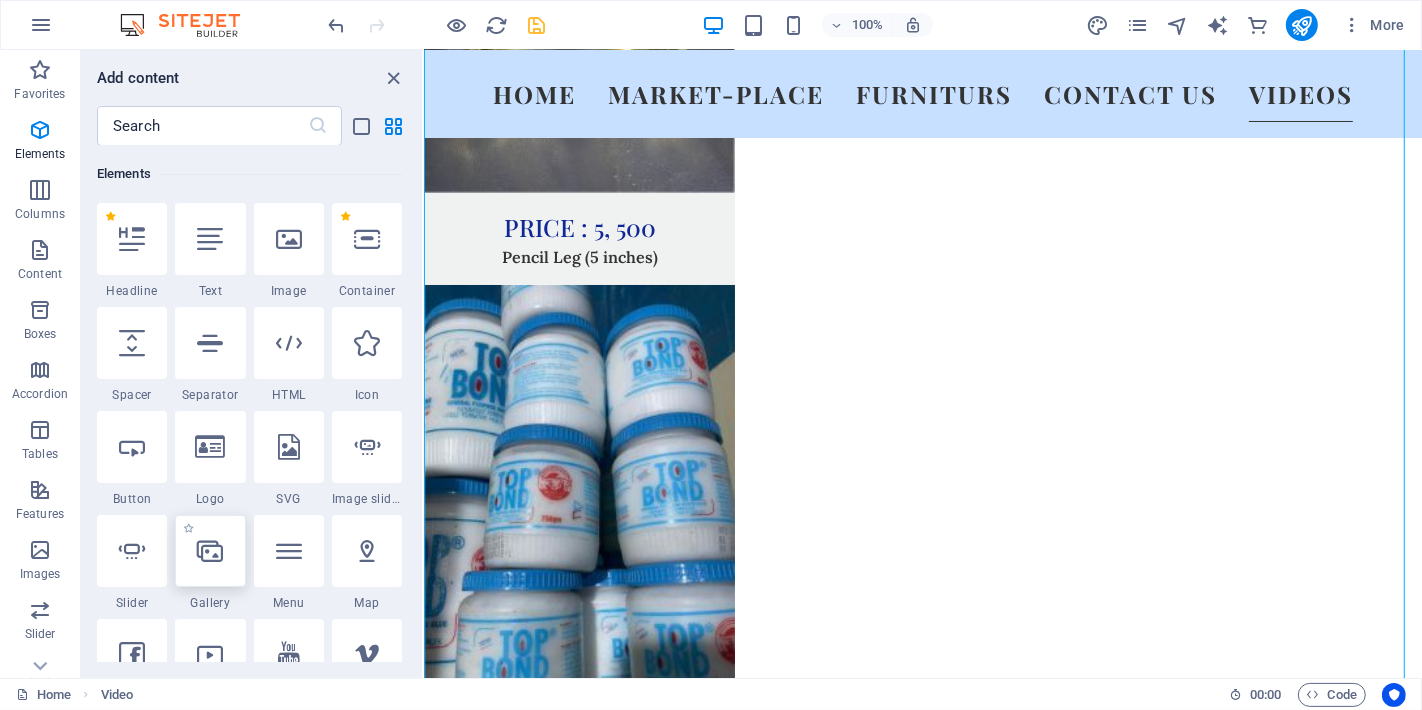 scroll, scrollTop: 435, scrollLeft: 0, axis: vertical 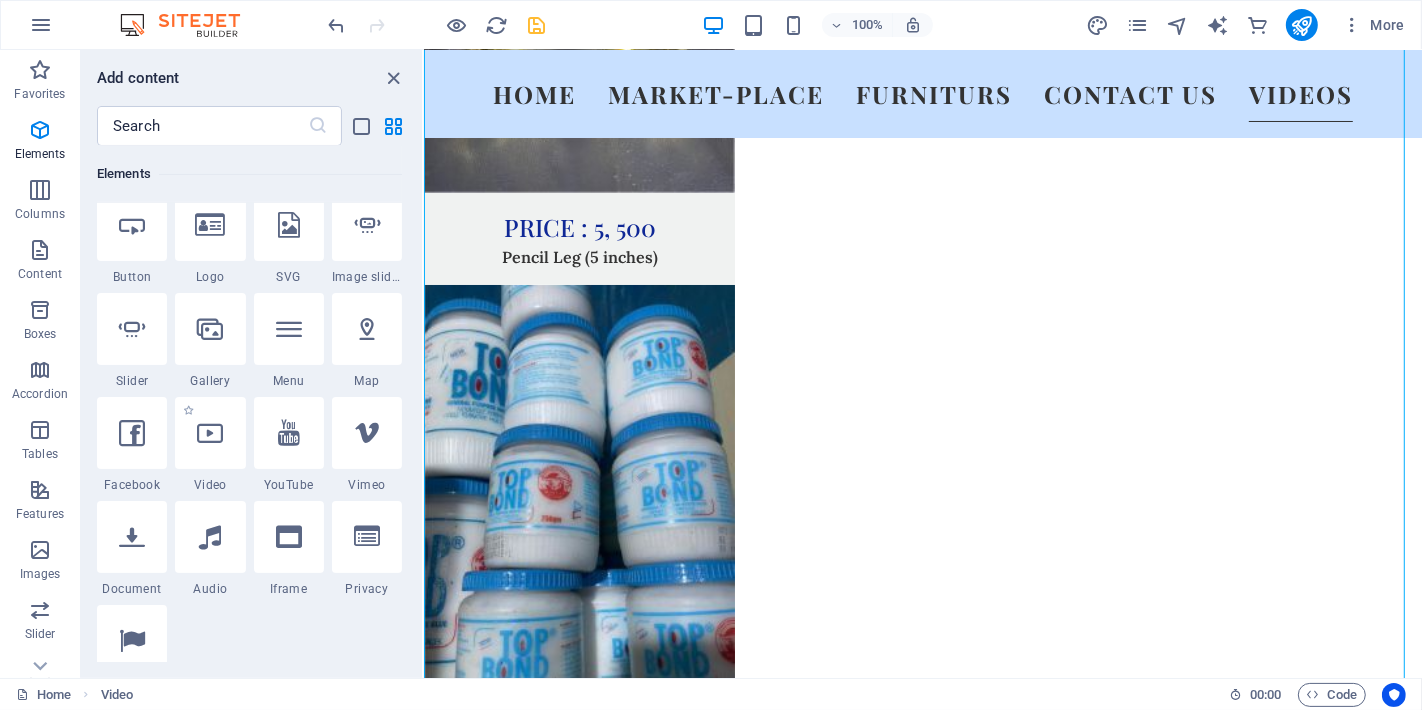 click on "1 Star Video" at bounding box center [210, 445] 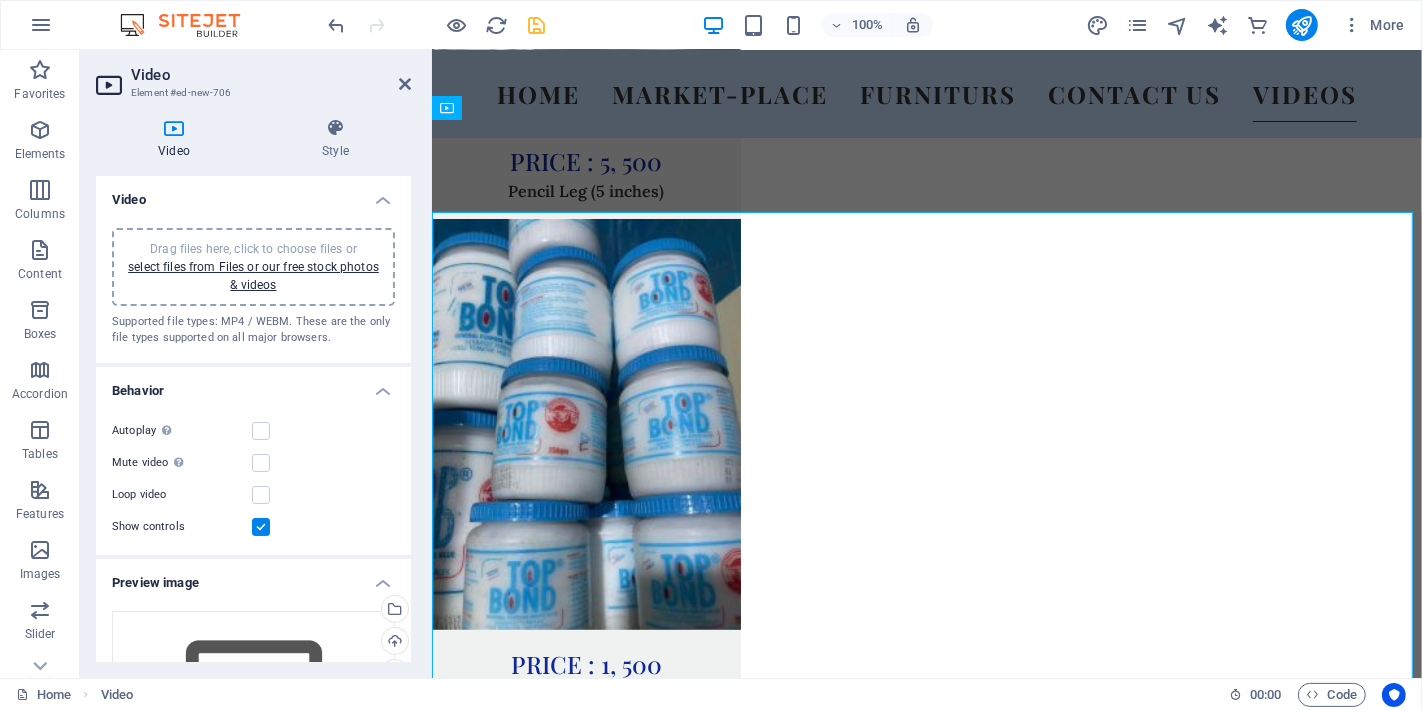 scroll, scrollTop: 14380, scrollLeft: 0, axis: vertical 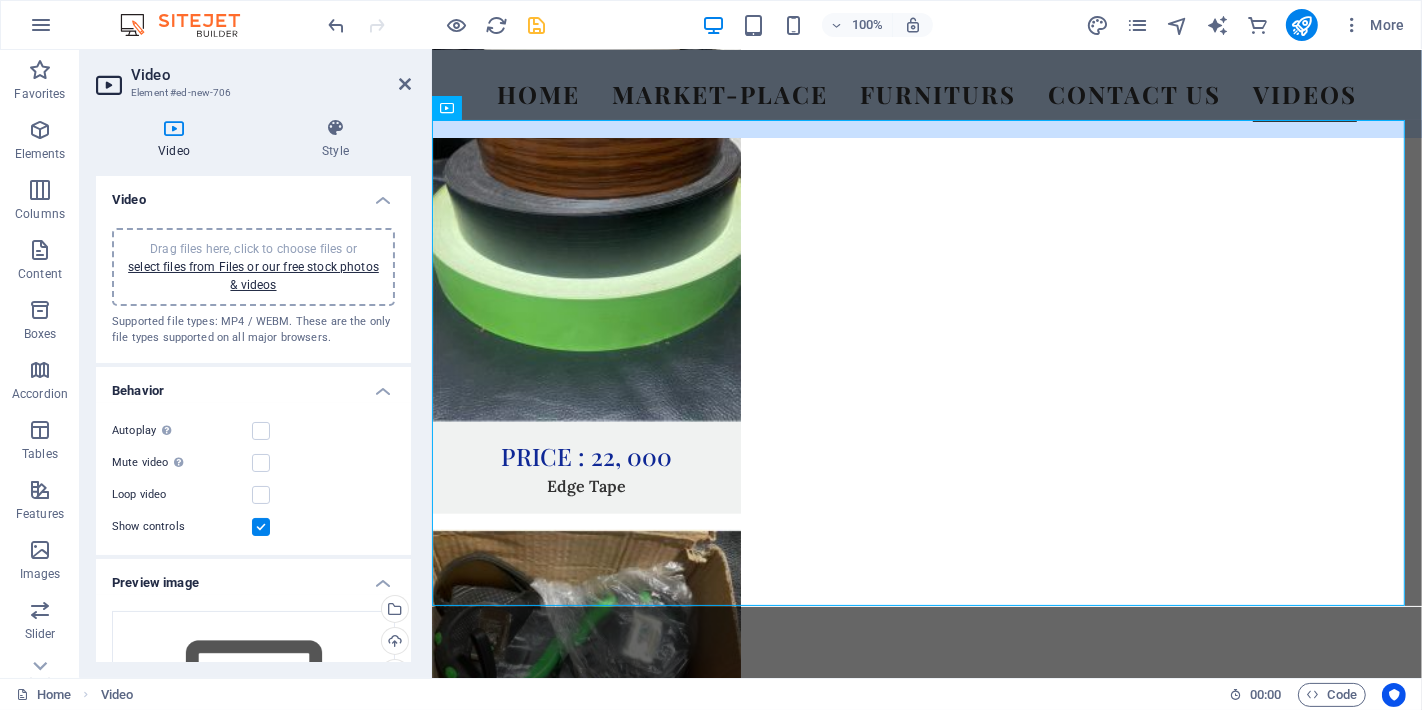 click on "Drag files here, click to choose files or select files from Files or our free stock photos & videos" at bounding box center (253, 267) 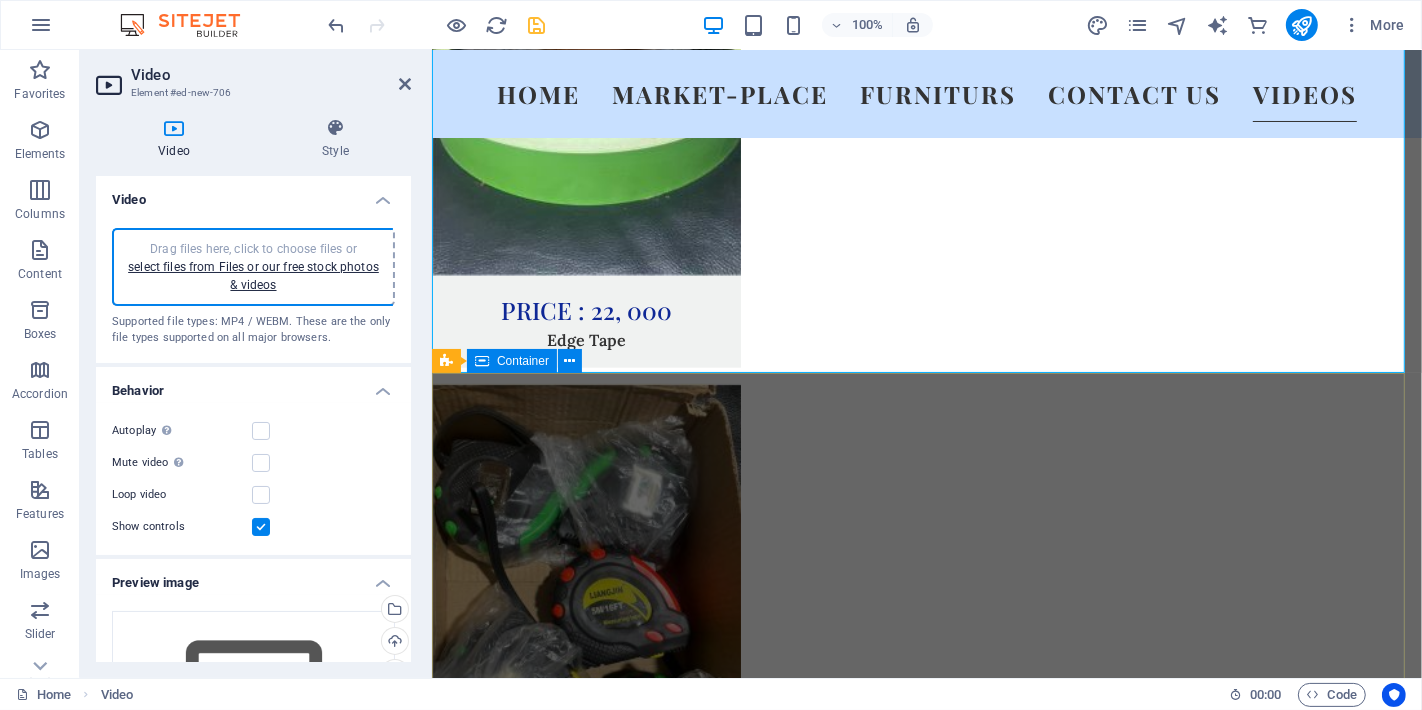 scroll, scrollTop: 14713, scrollLeft: 0, axis: vertical 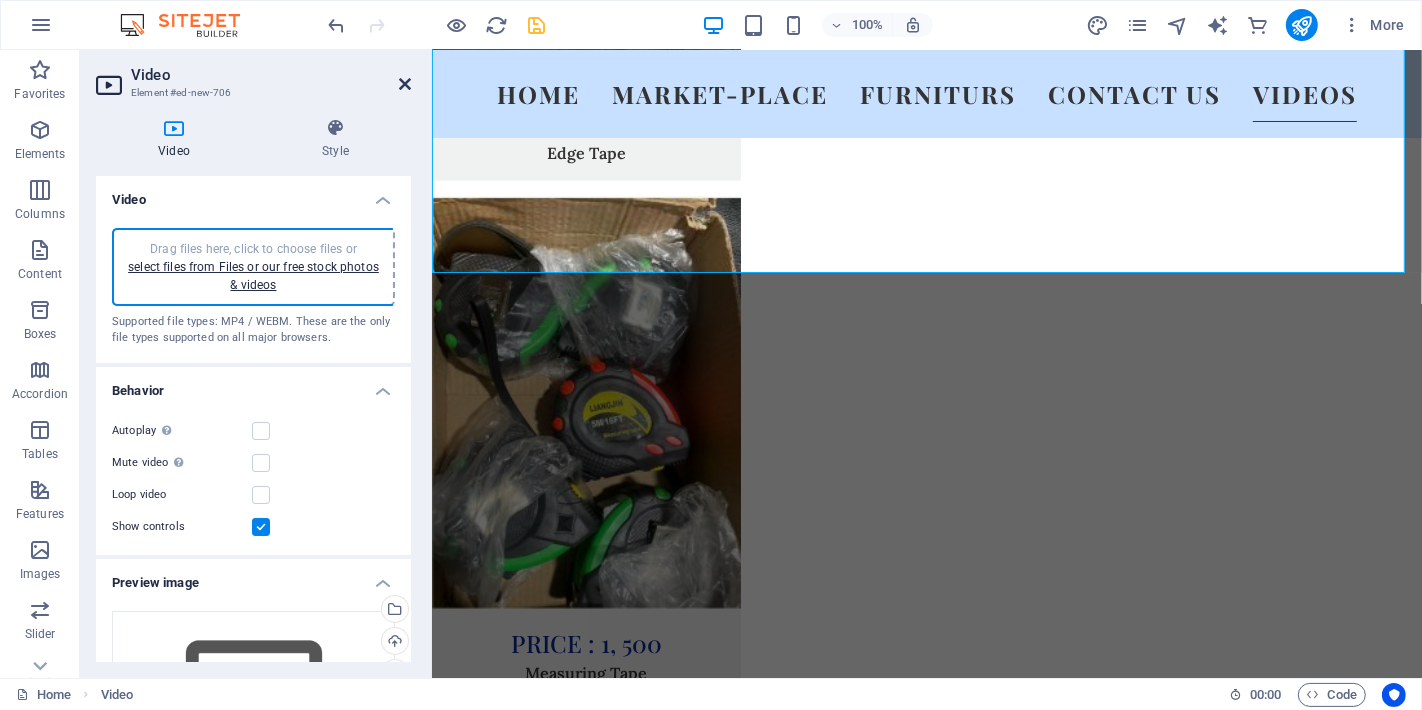 click at bounding box center [405, 84] 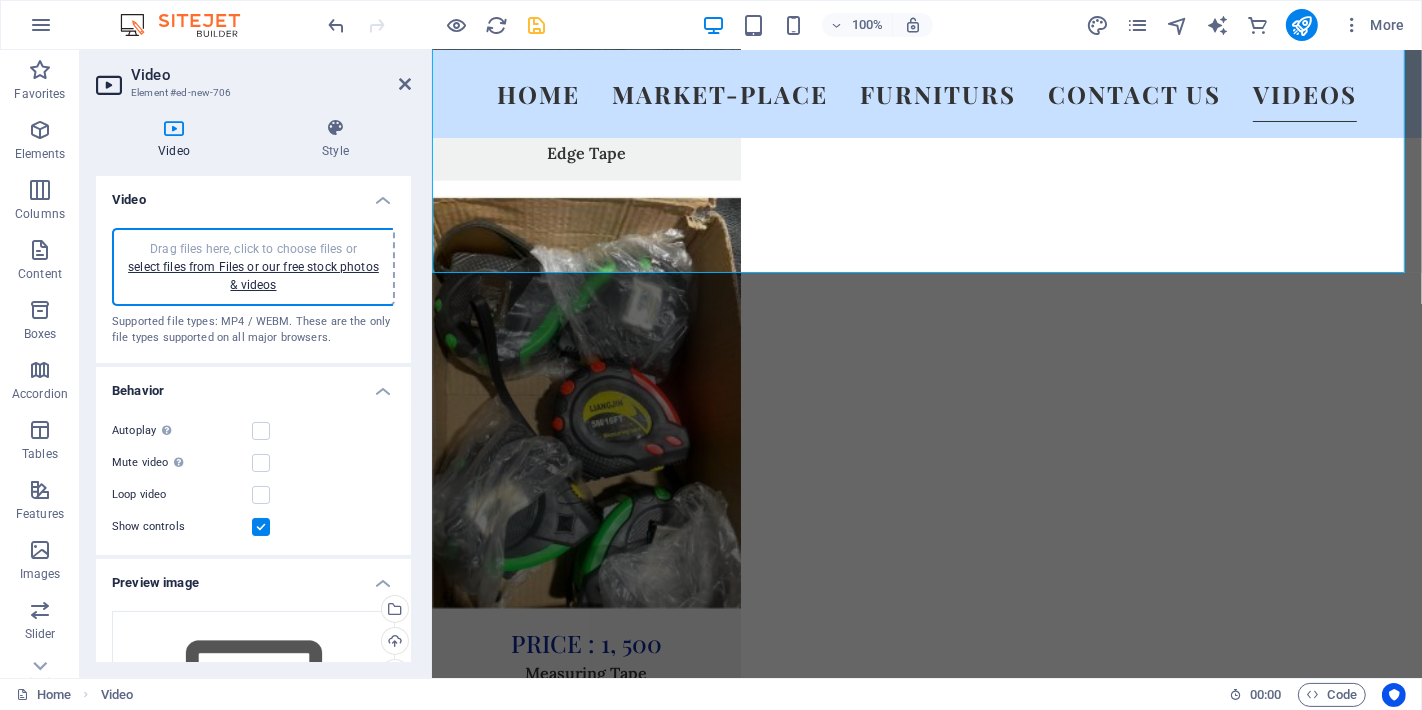 scroll, scrollTop: 18741, scrollLeft: 0, axis: vertical 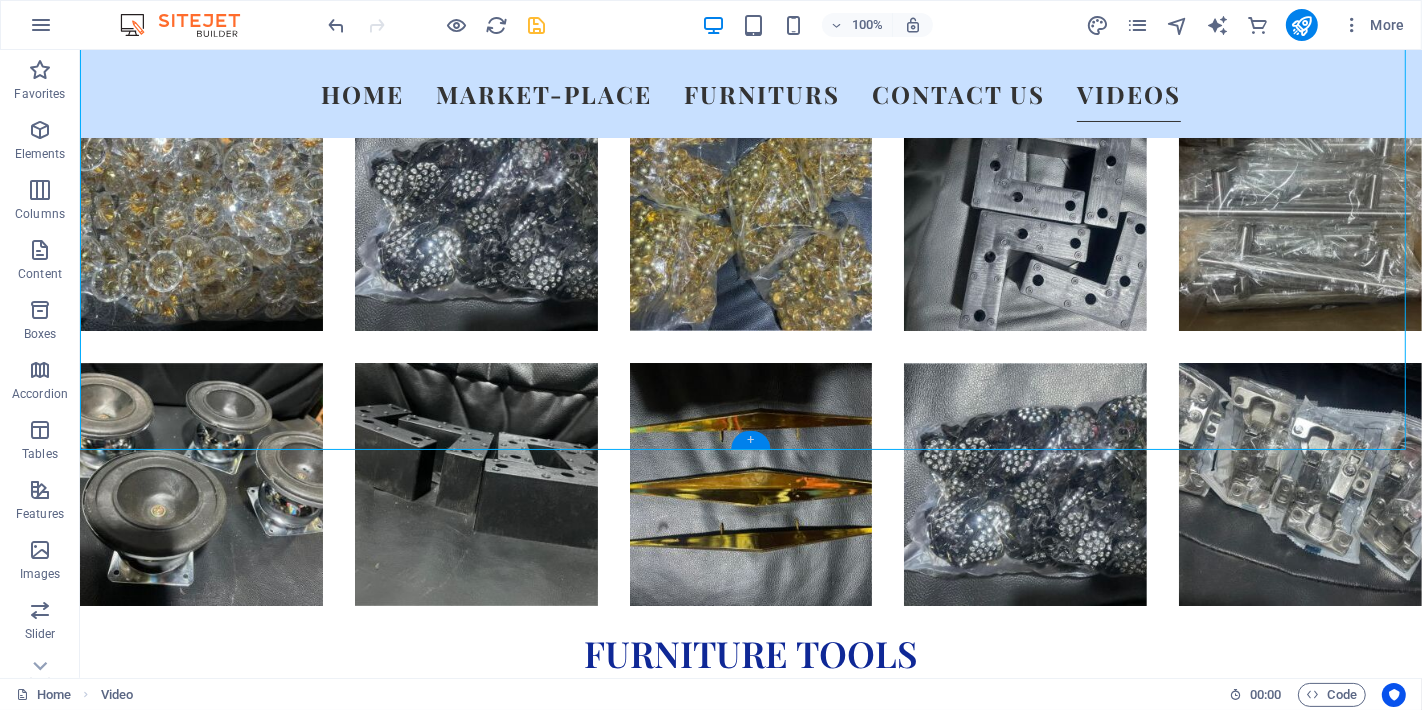 click on "+" at bounding box center [750, 440] 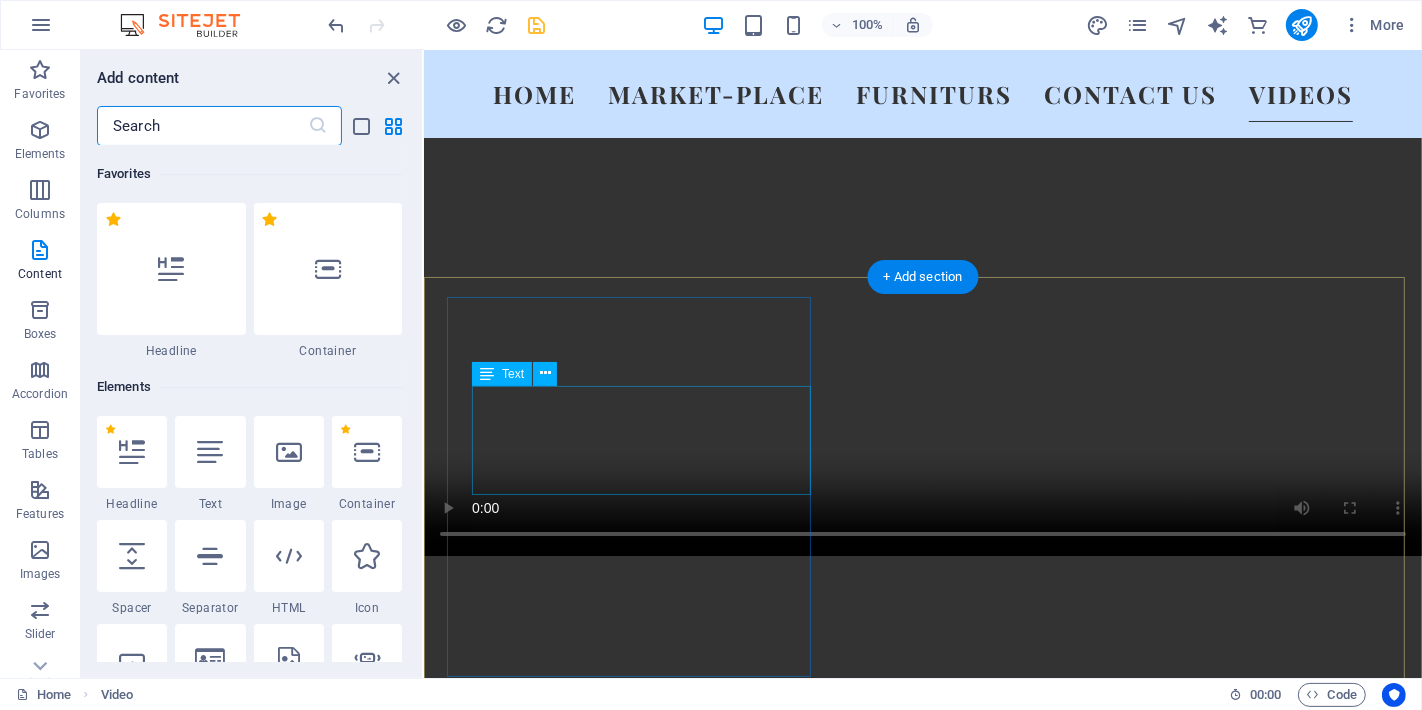 scroll, scrollTop: 14805, scrollLeft: 0, axis: vertical 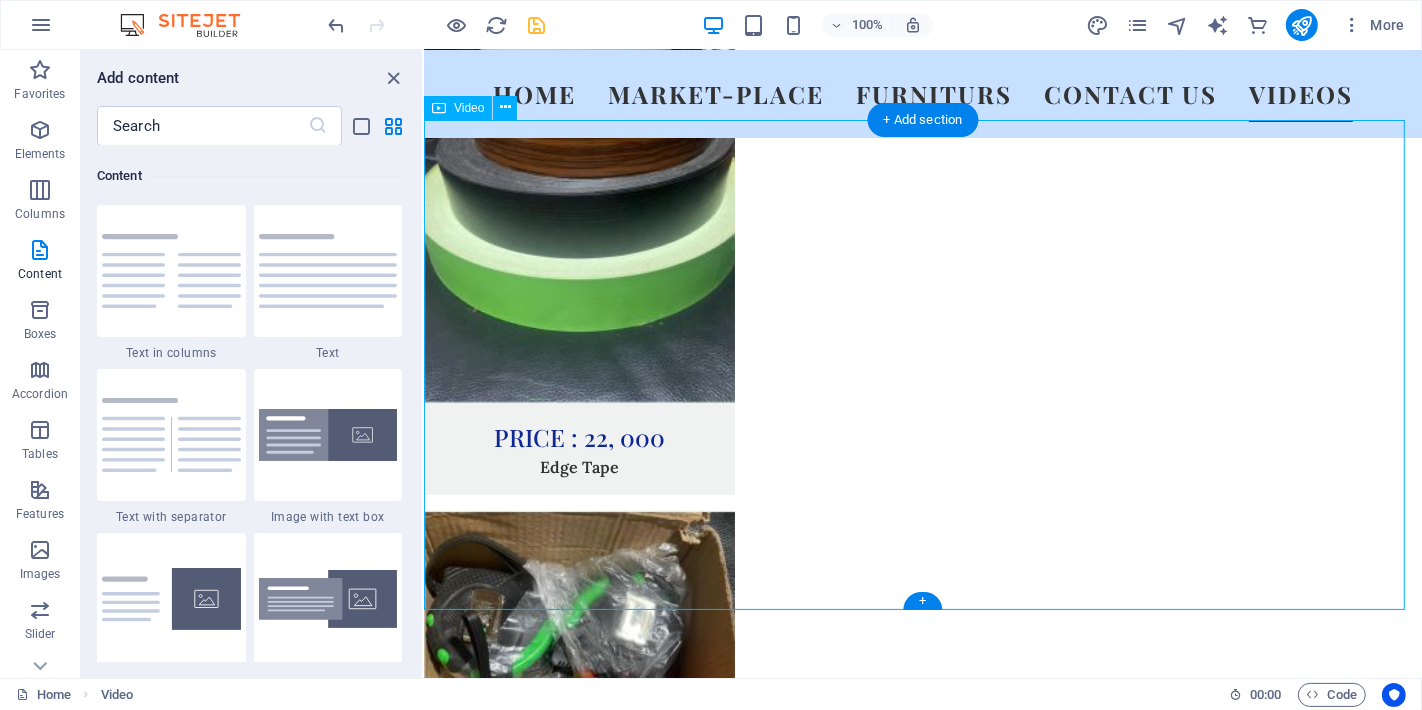 click at bounding box center (922, 6072) 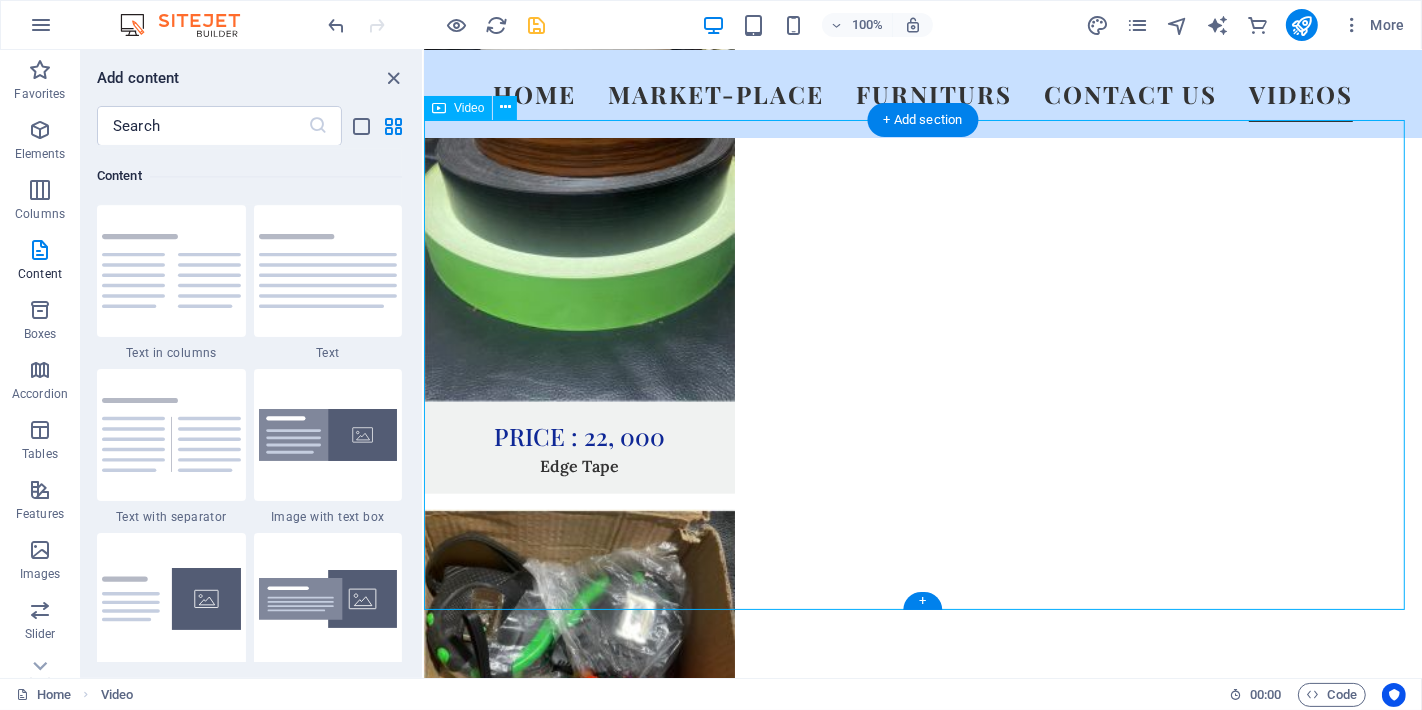 scroll, scrollTop: 14388, scrollLeft: 0, axis: vertical 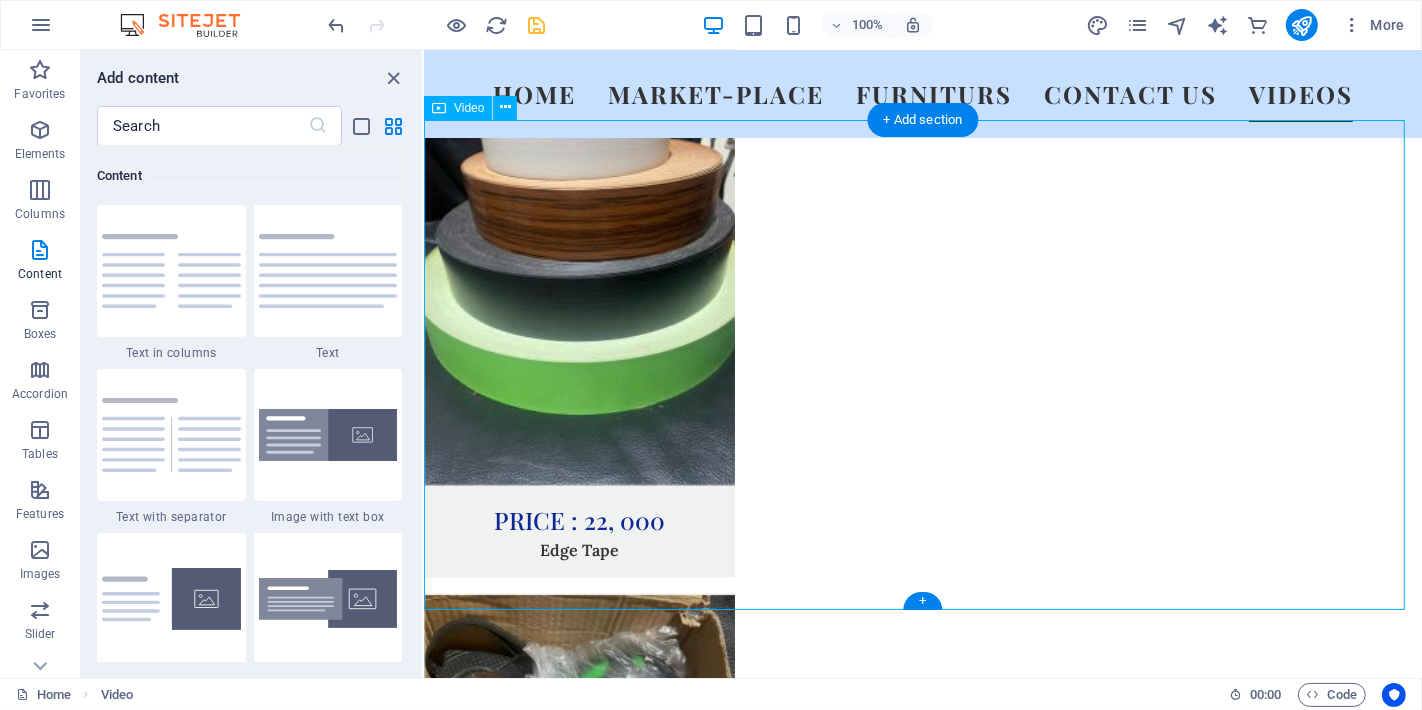 select on "%" 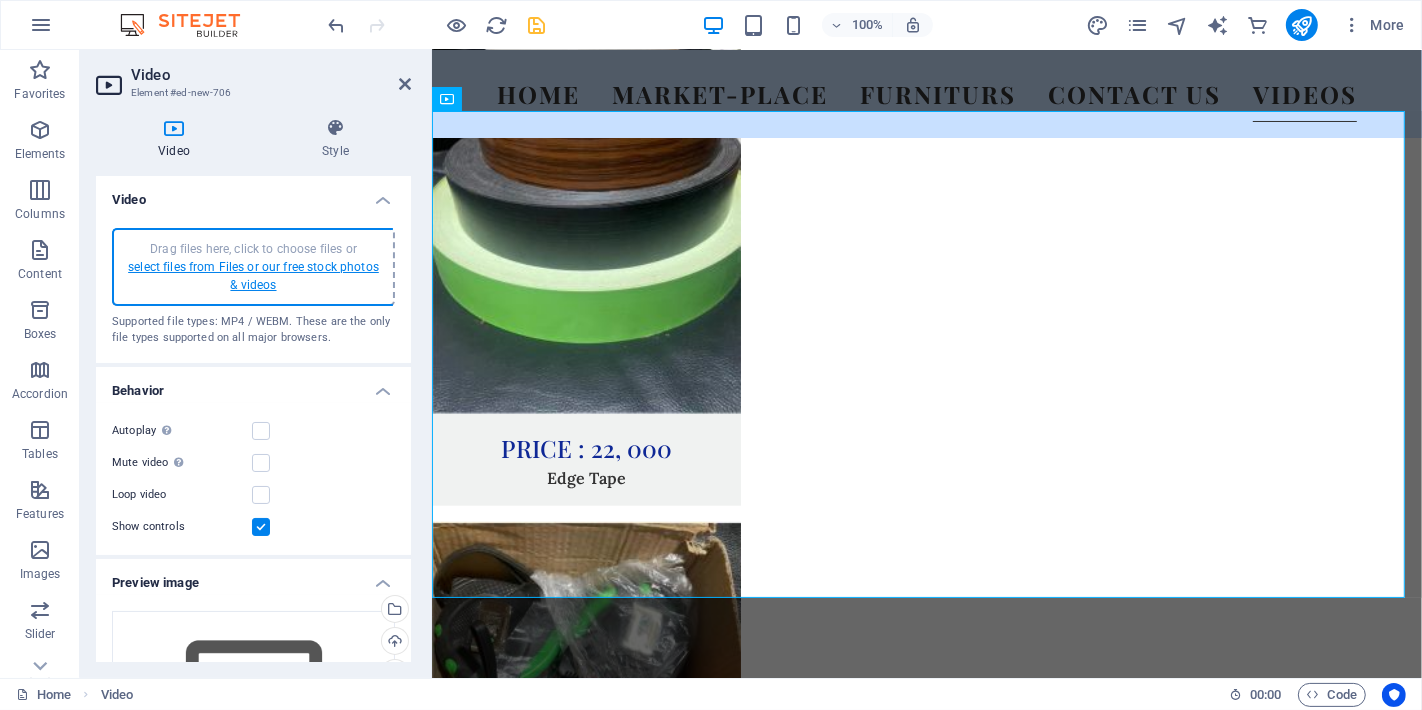 click on "select files from Files or our free stock photos & videos" at bounding box center [253, 276] 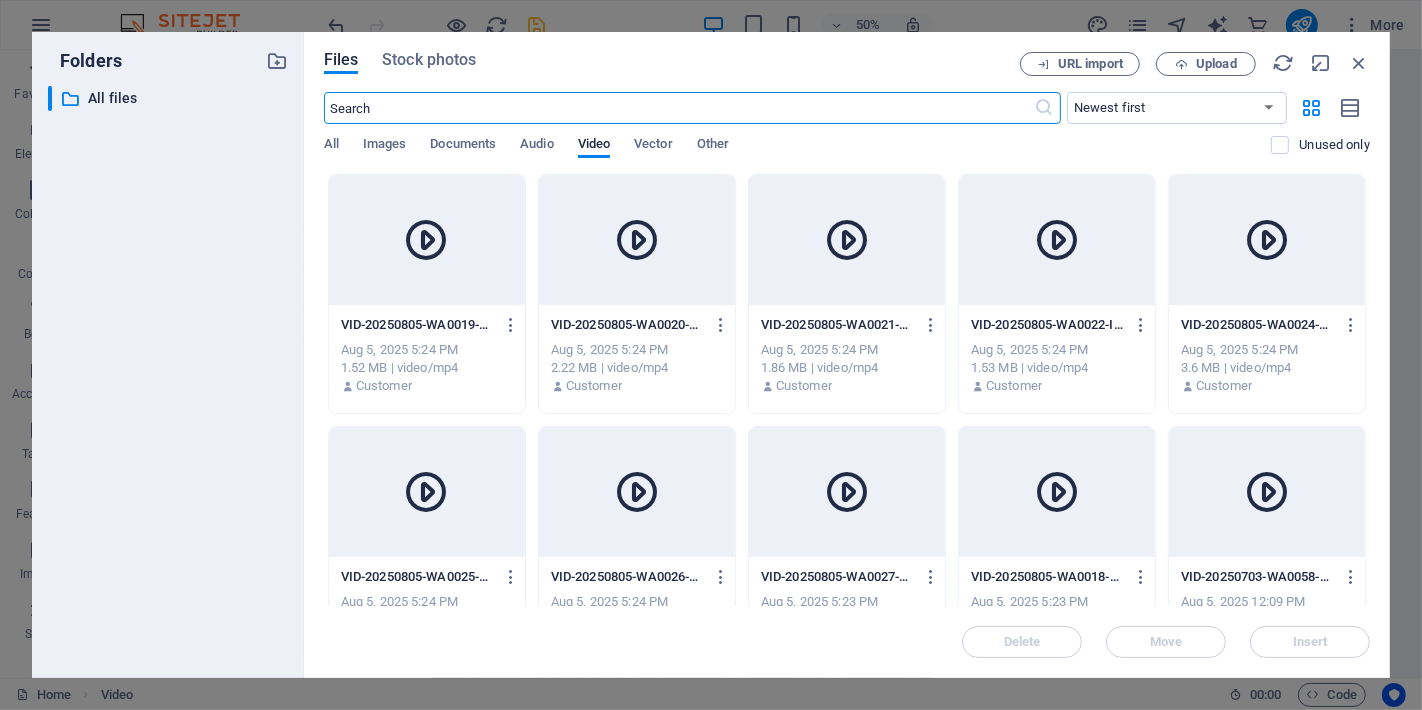 scroll, scrollTop: 14495, scrollLeft: 0, axis: vertical 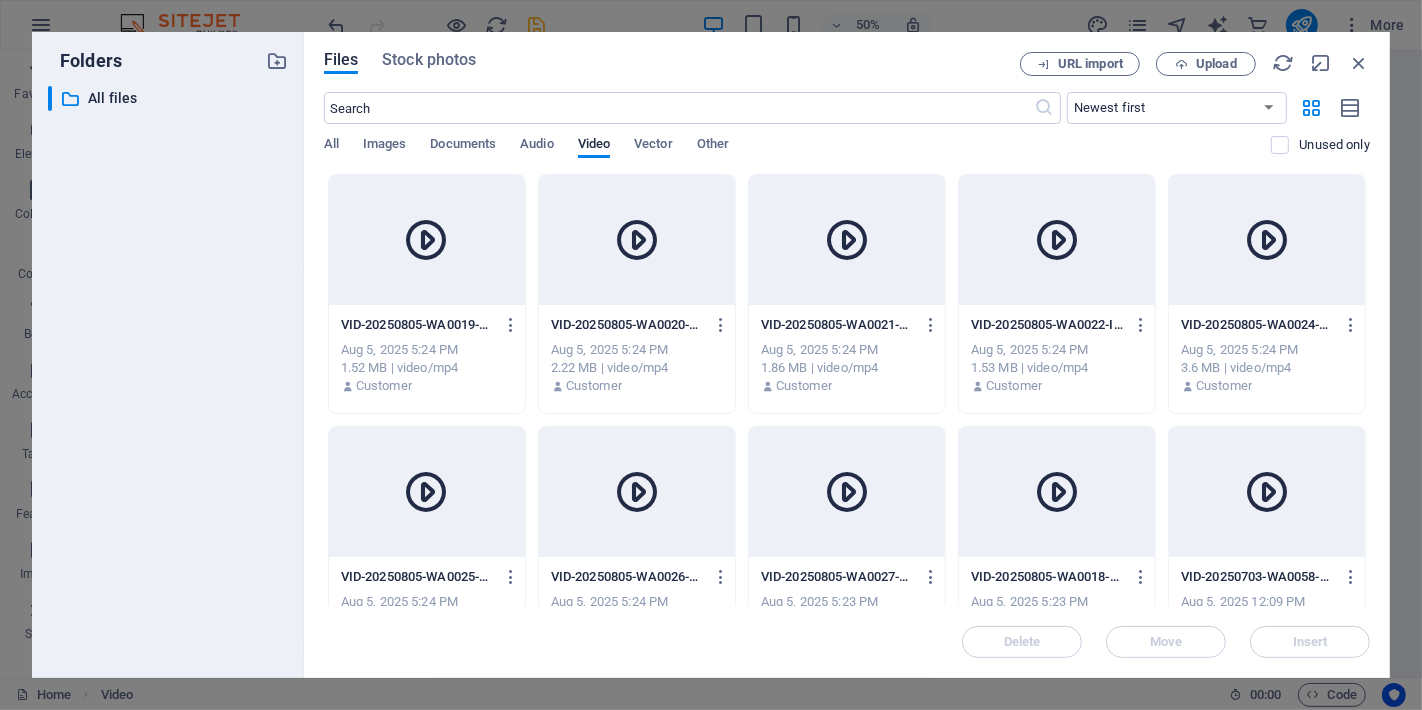 click on "VID-20250805-WA0024-qBm8DnY8fzDQx8G_YQtuxg.mp4" at bounding box center (1258, 325) 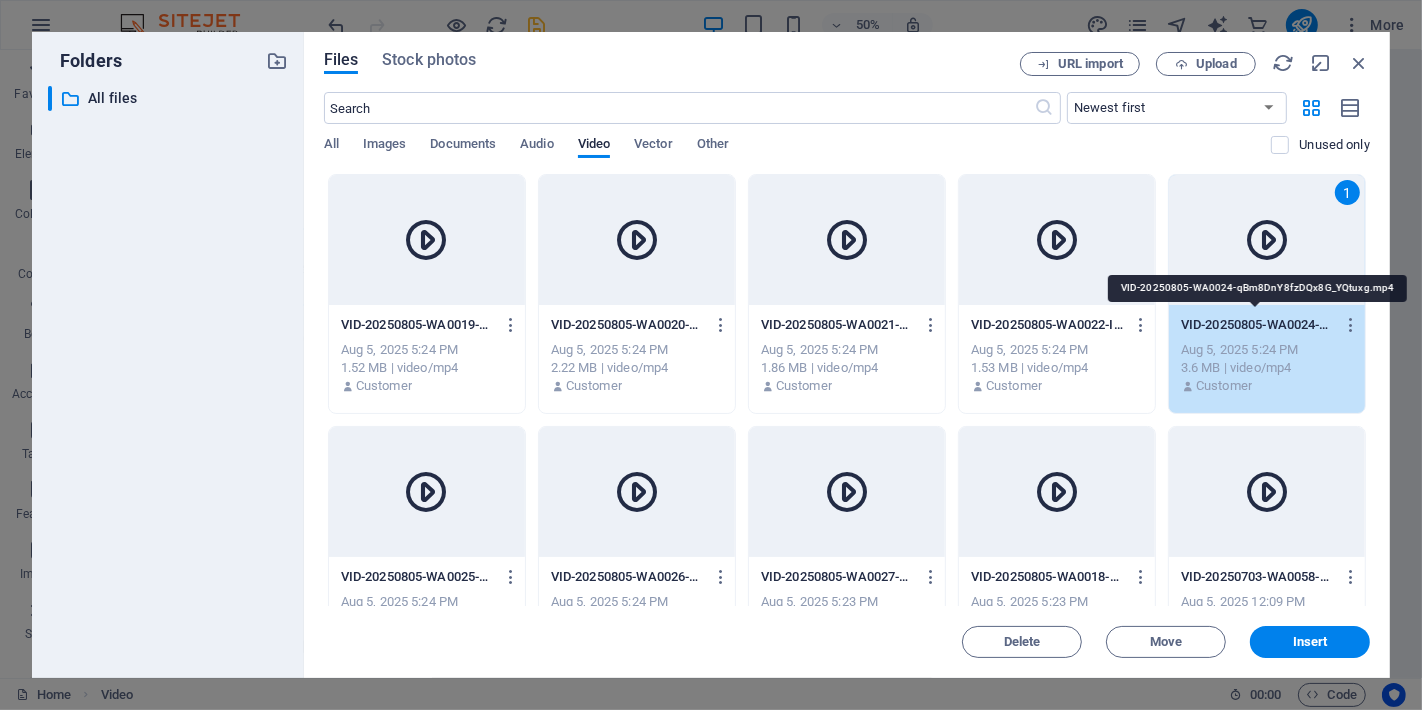 click on "VID-20250805-WA0024-qBm8DnY8fzDQx8G_YQtuxg.mp4" at bounding box center [1258, 325] 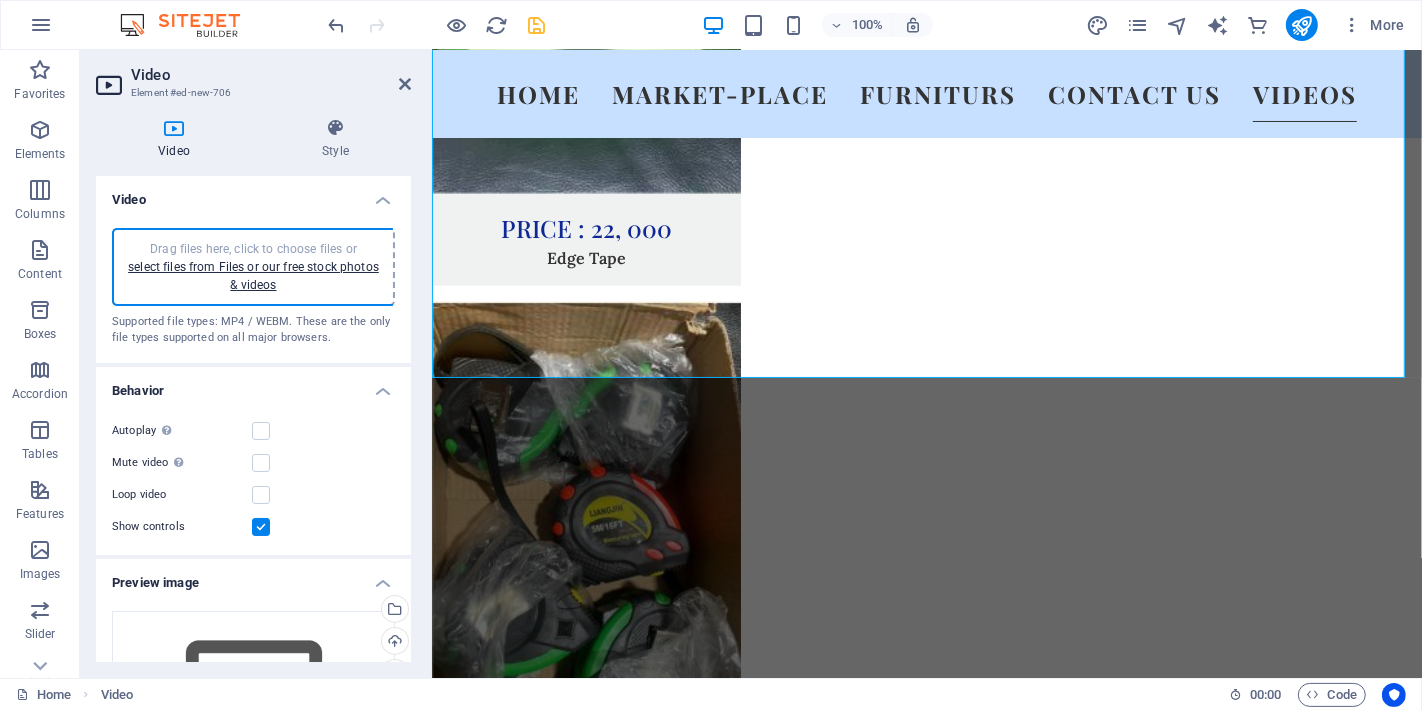 scroll, scrollTop: 14611, scrollLeft: 0, axis: vertical 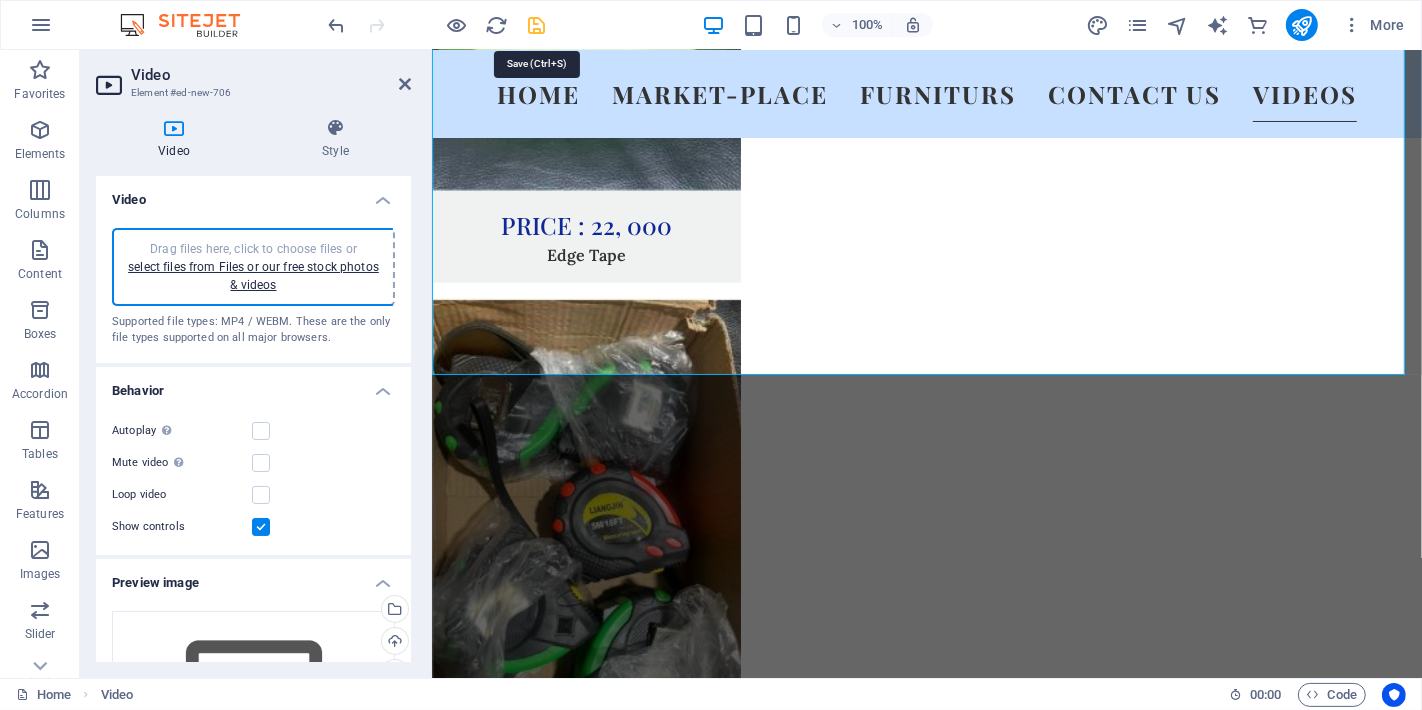 click at bounding box center [537, 25] 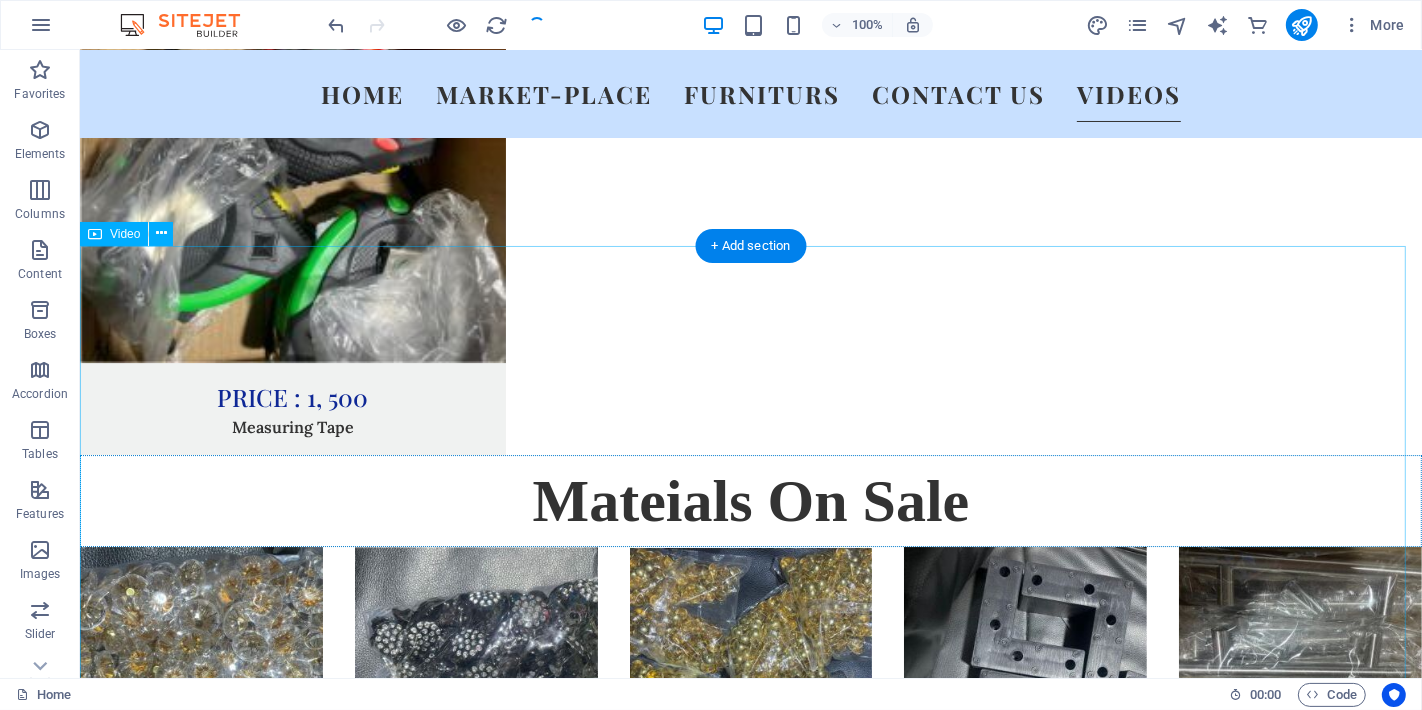 scroll, scrollTop: 18615, scrollLeft: 0, axis: vertical 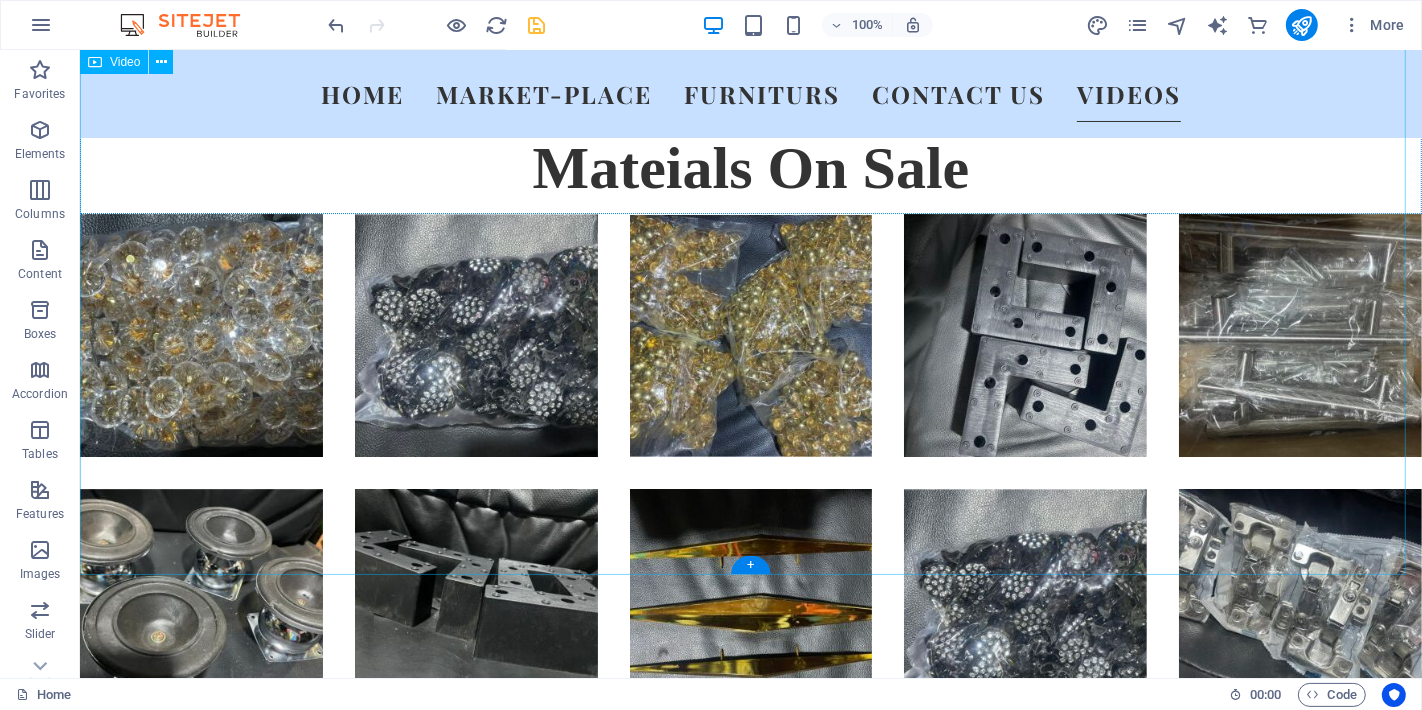 click at bounding box center (750, 6259) 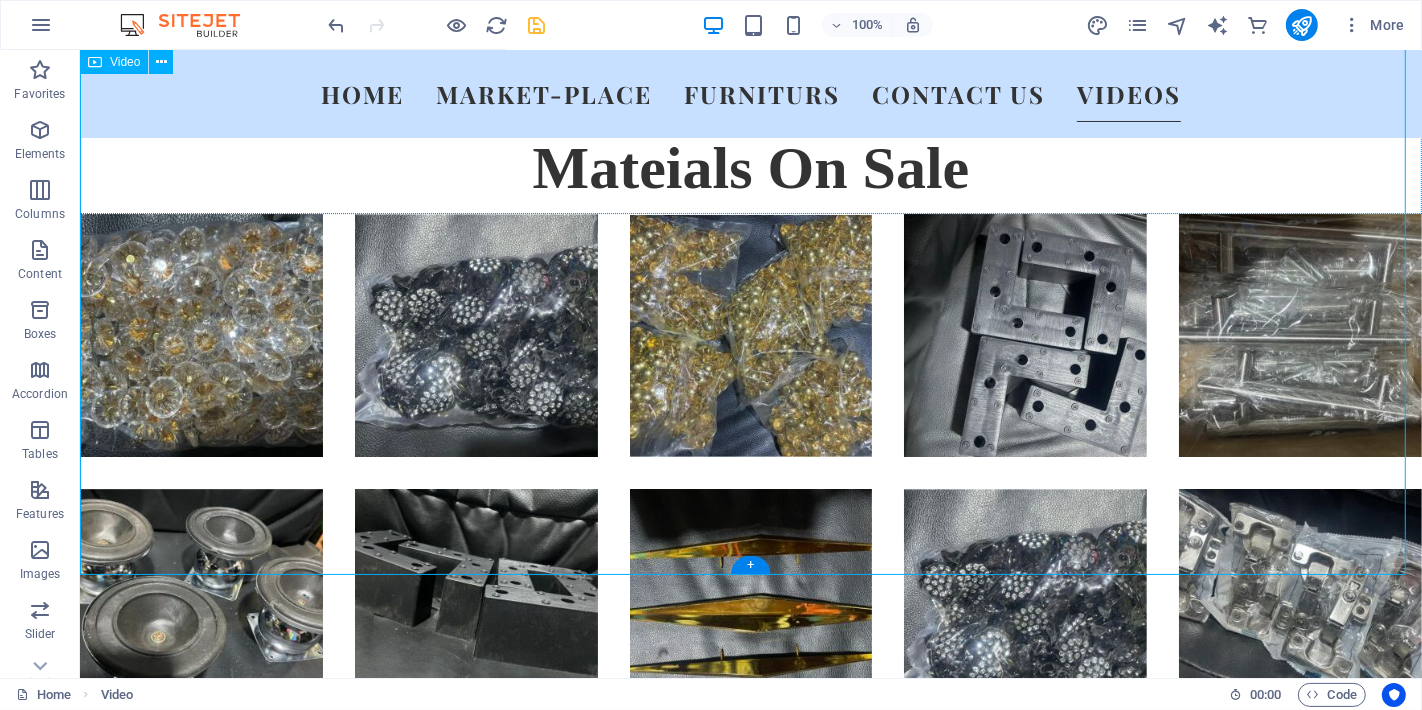 click at bounding box center (750, 6259) 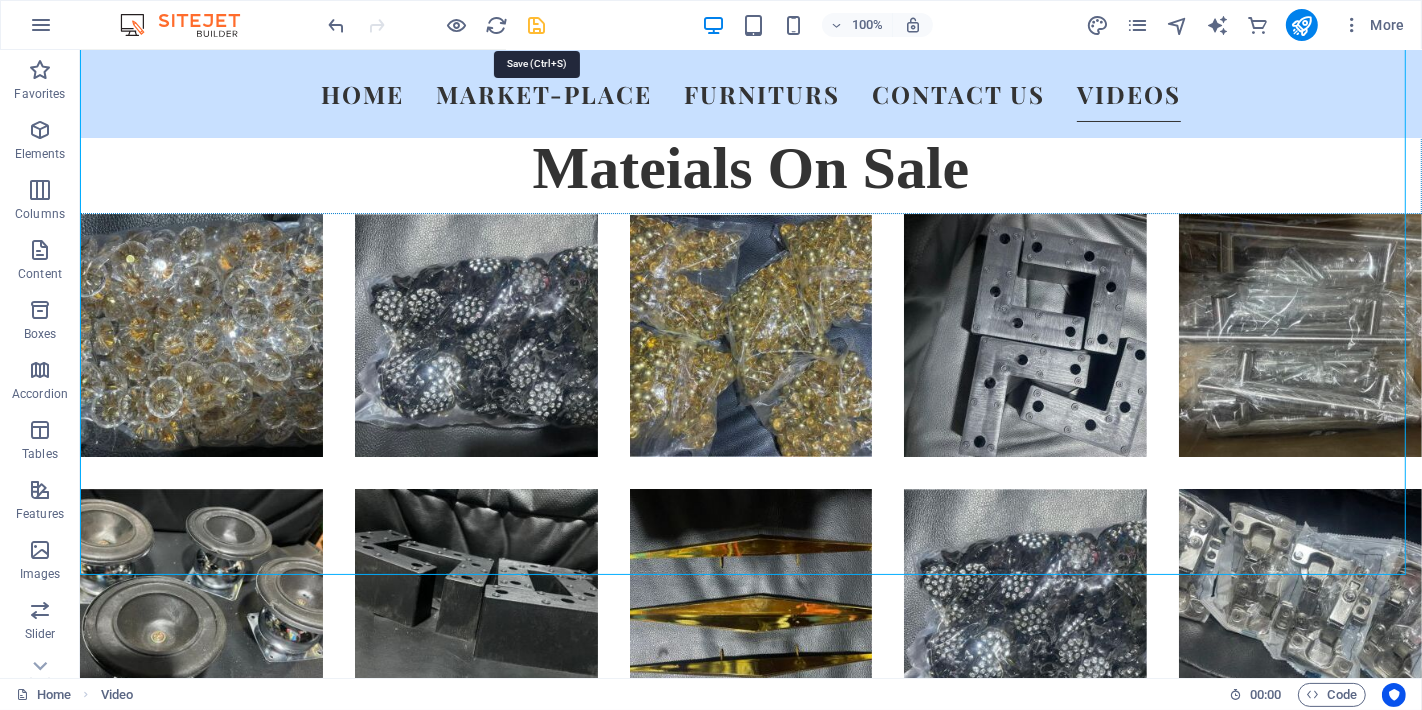 click at bounding box center (537, 25) 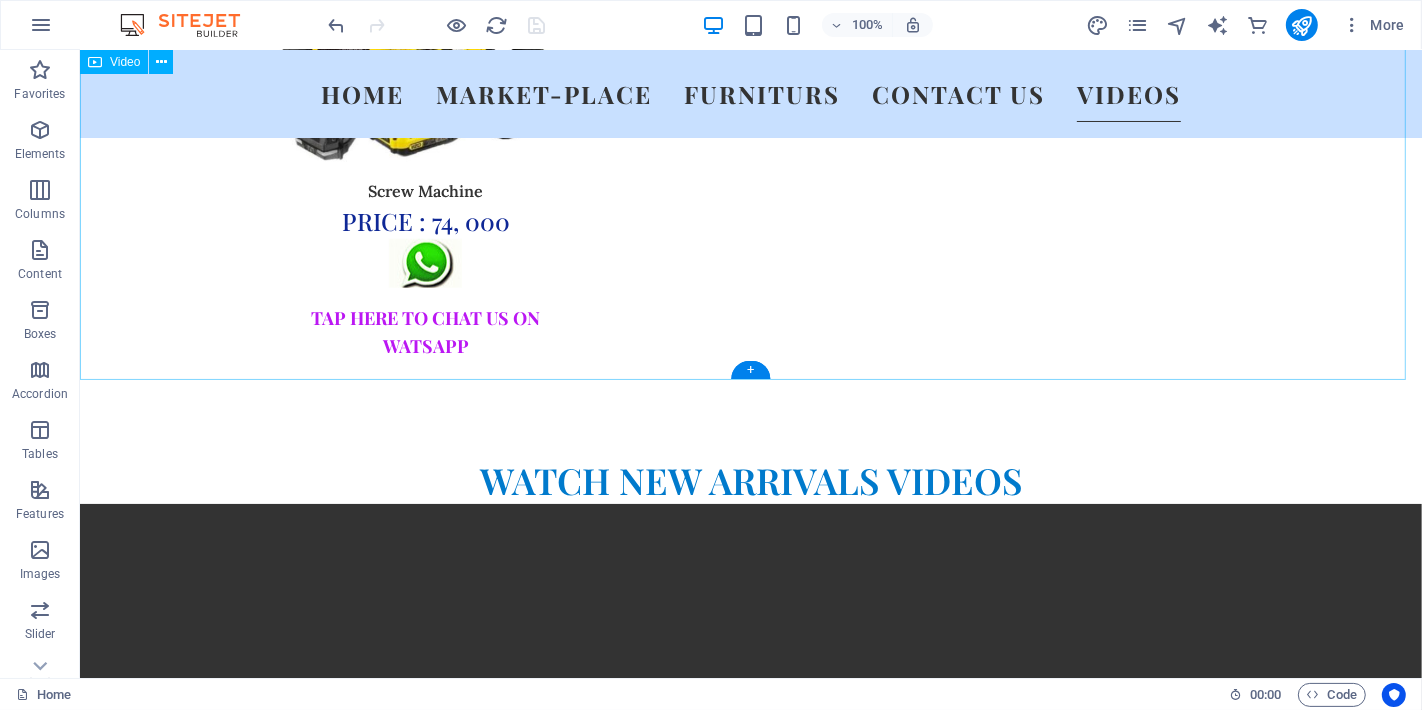 scroll, scrollTop: 20431, scrollLeft: 0, axis: vertical 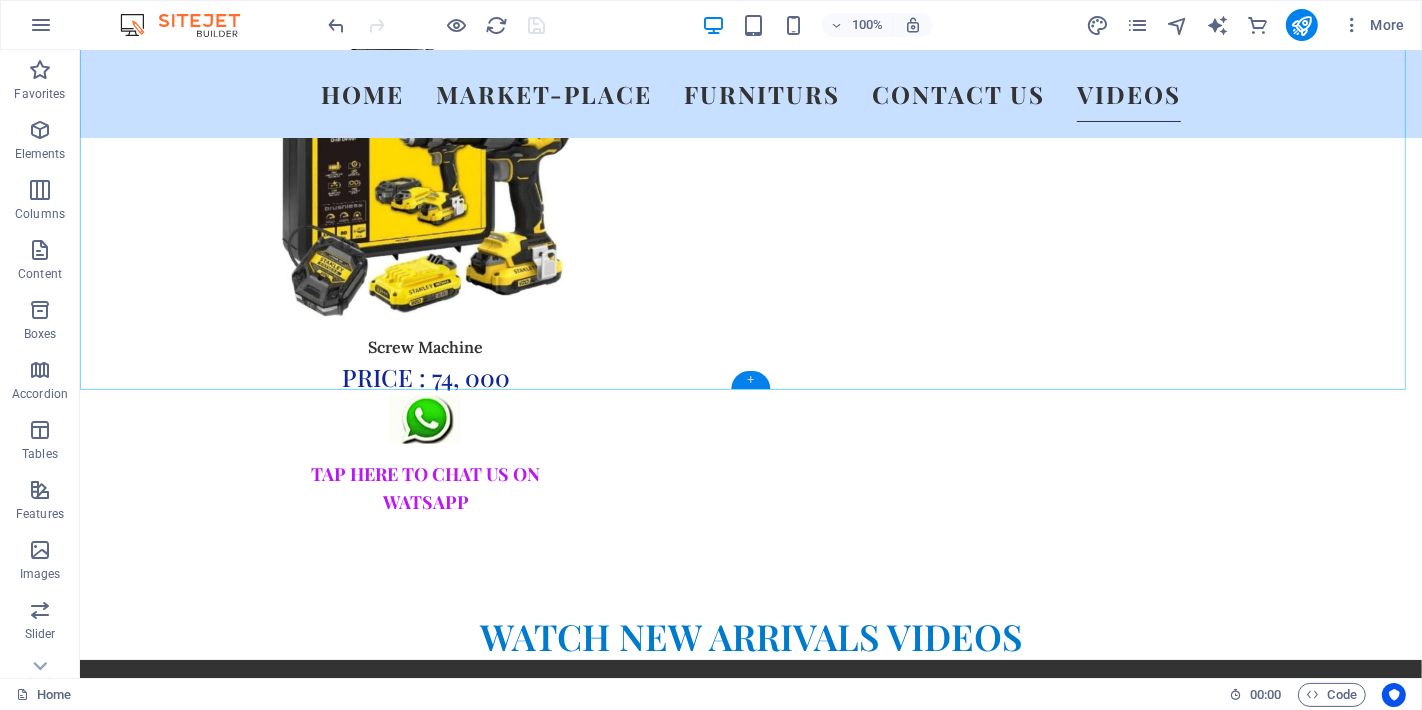 click on "+" at bounding box center [750, 380] 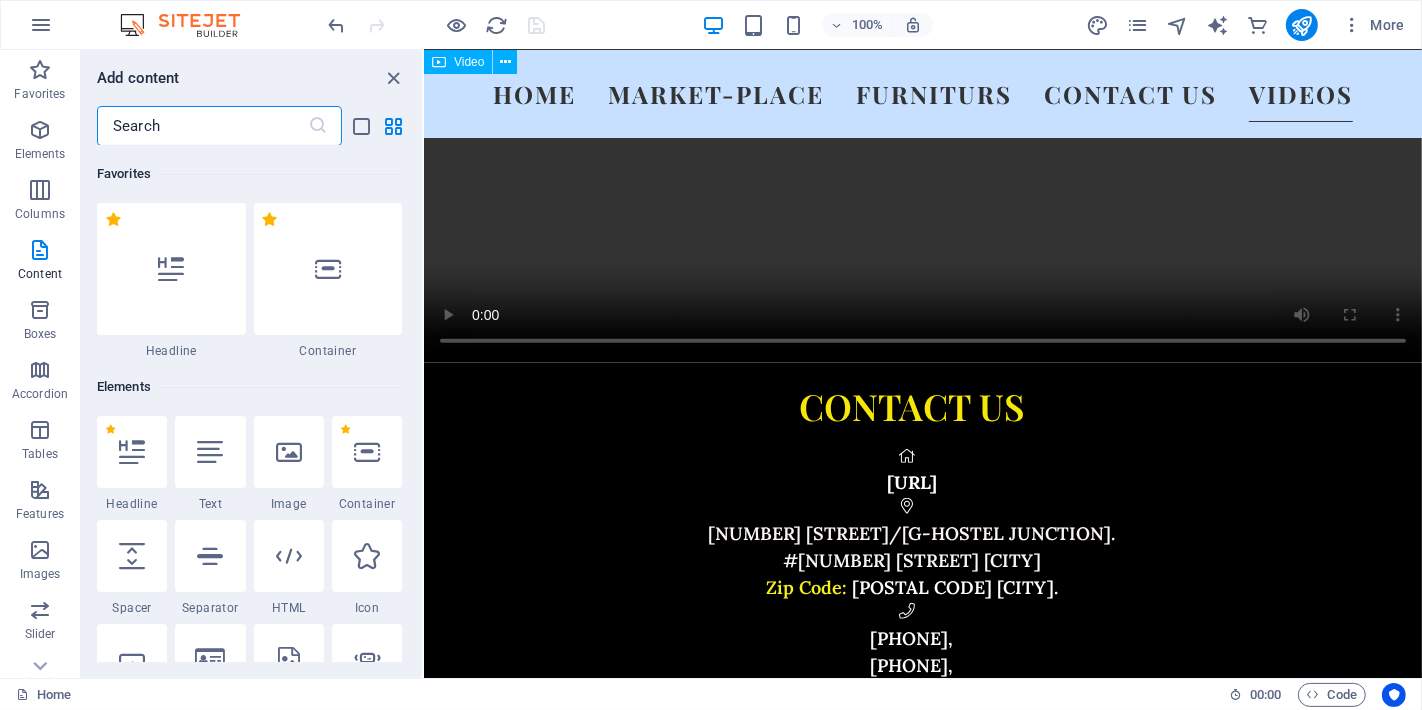 scroll, scrollTop: 15076, scrollLeft: 0, axis: vertical 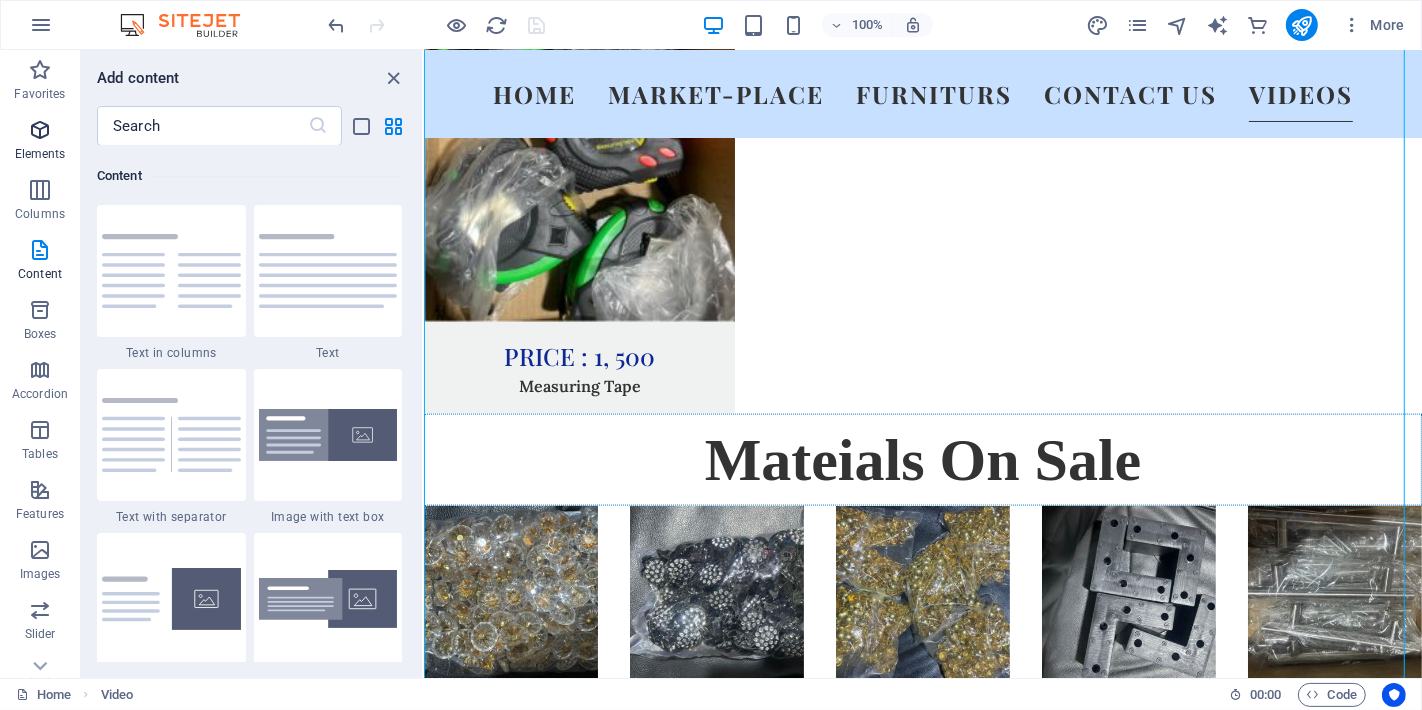 click at bounding box center (40, 130) 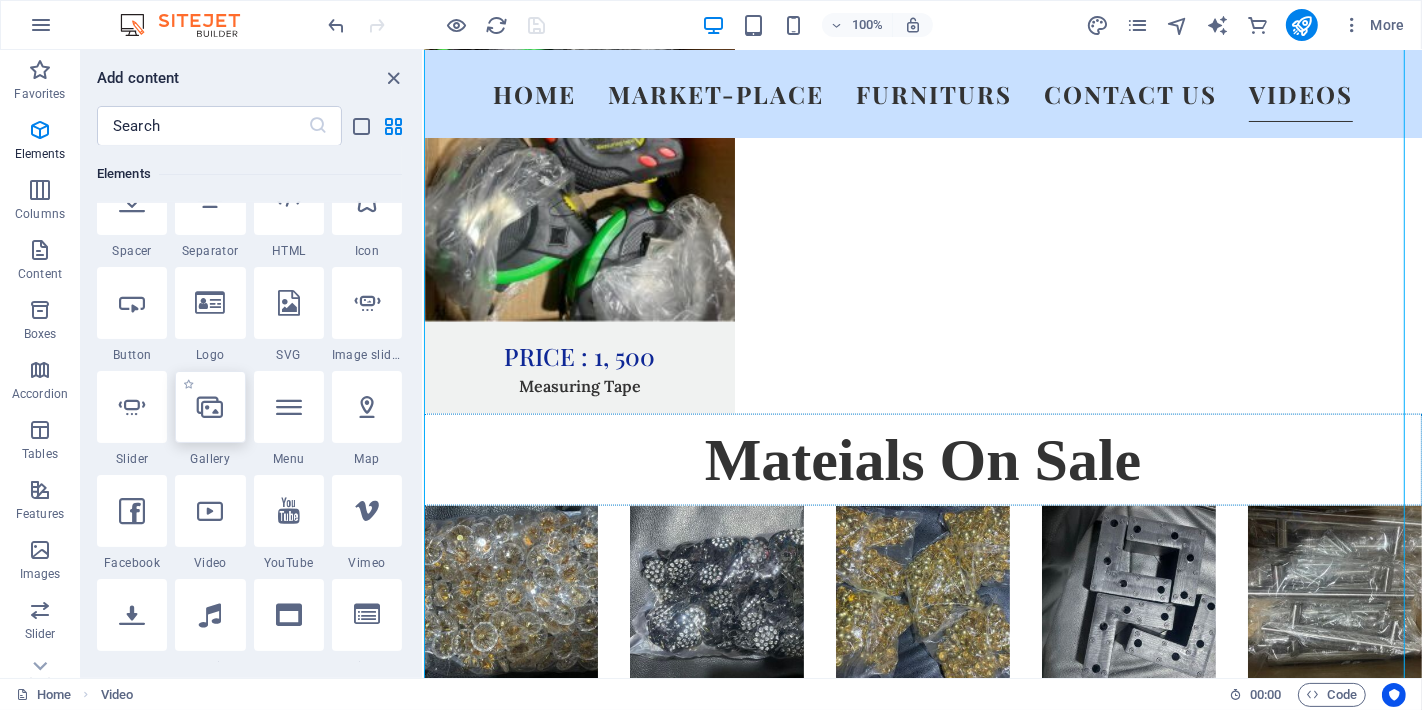 scroll, scrollTop: 435, scrollLeft: 0, axis: vertical 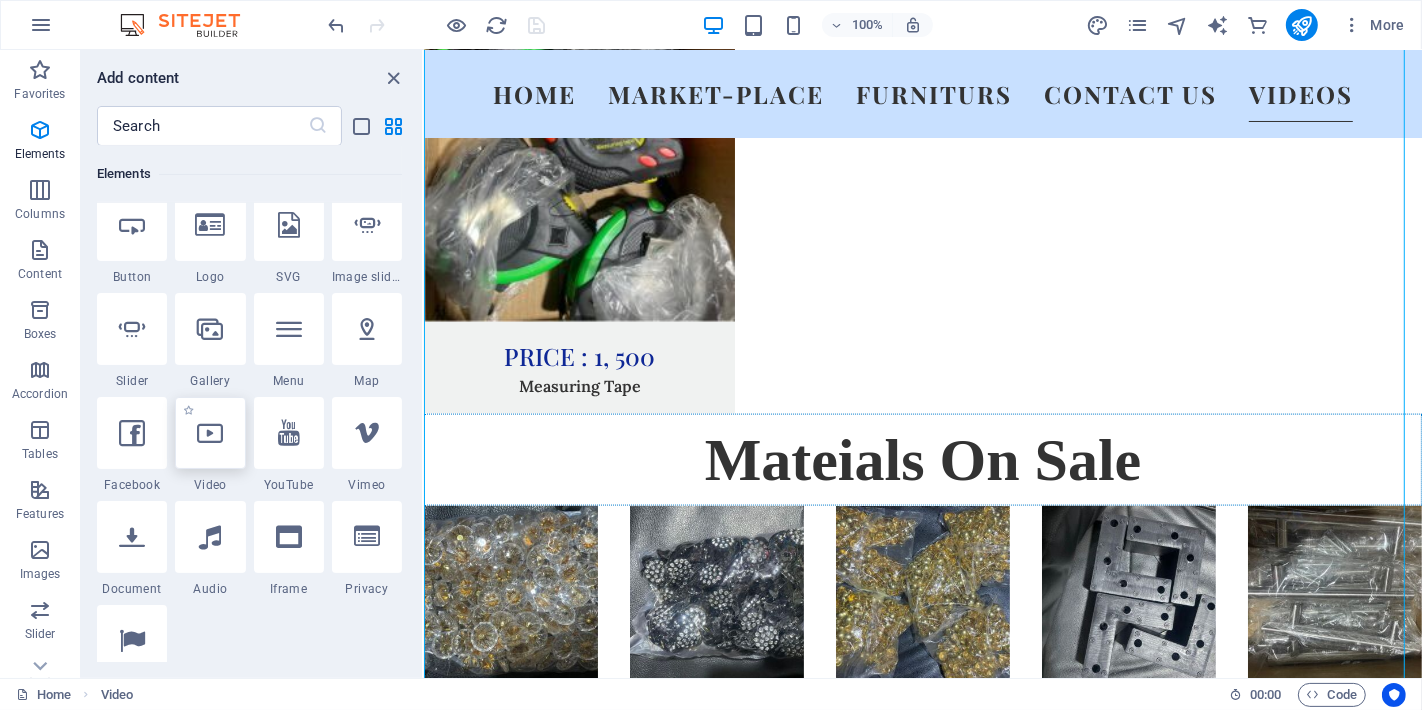 click at bounding box center [210, 433] 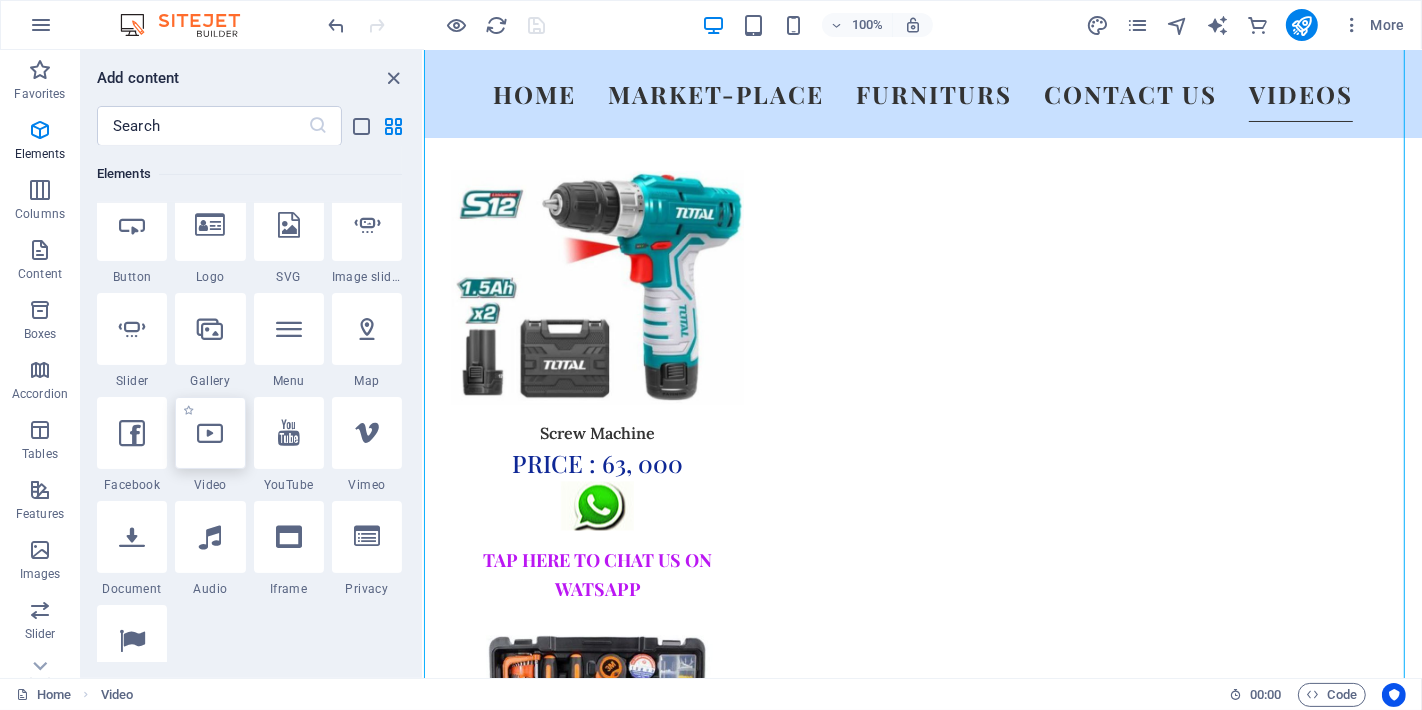 select on "%" 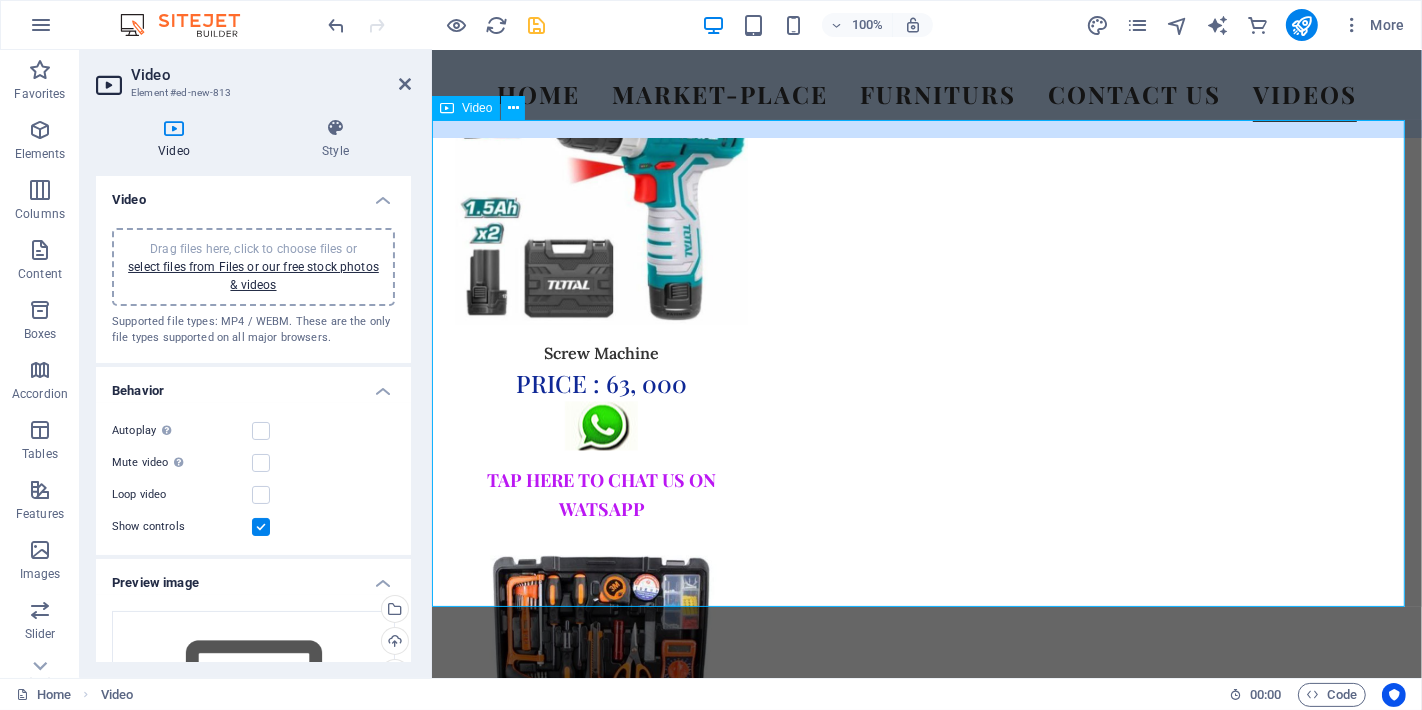 scroll, scrollTop: 16063, scrollLeft: 0, axis: vertical 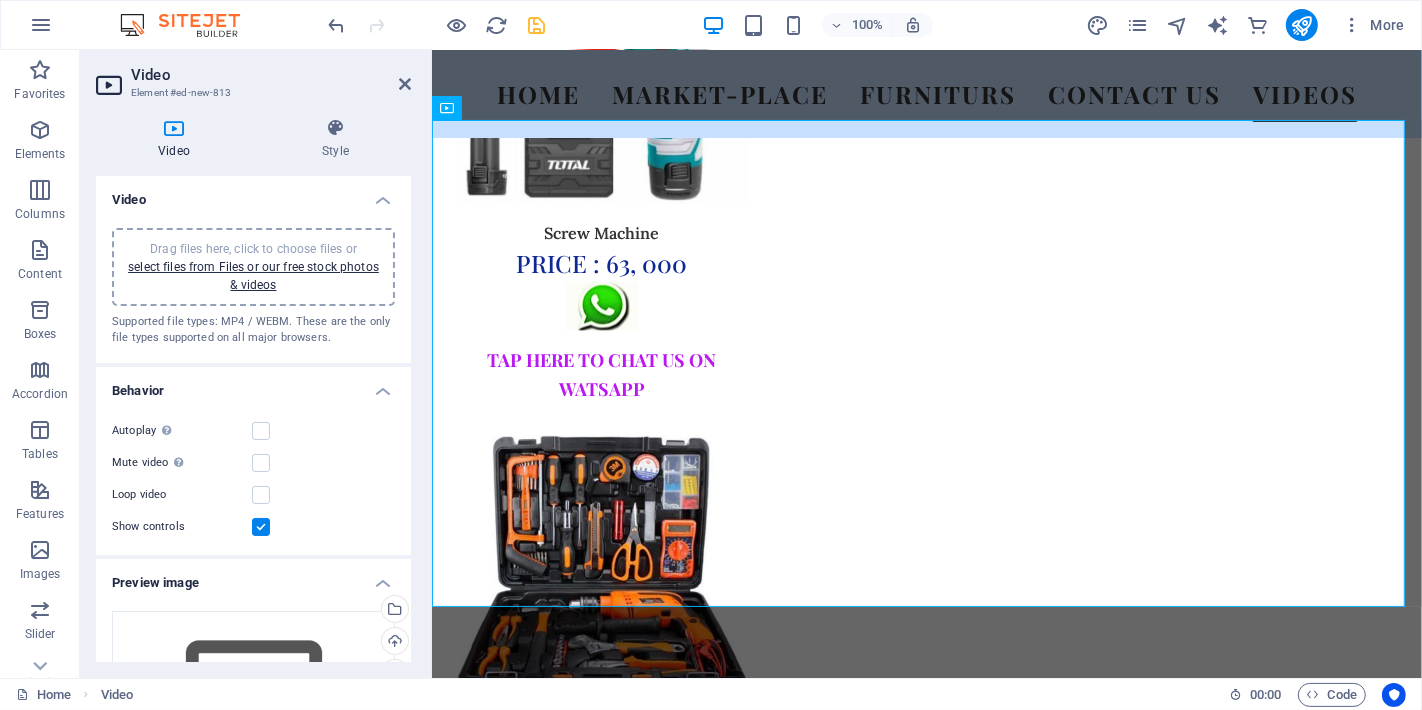 click on "Drag files here, click to choose files or select files from Files or our free stock photos & videos" at bounding box center (253, 267) 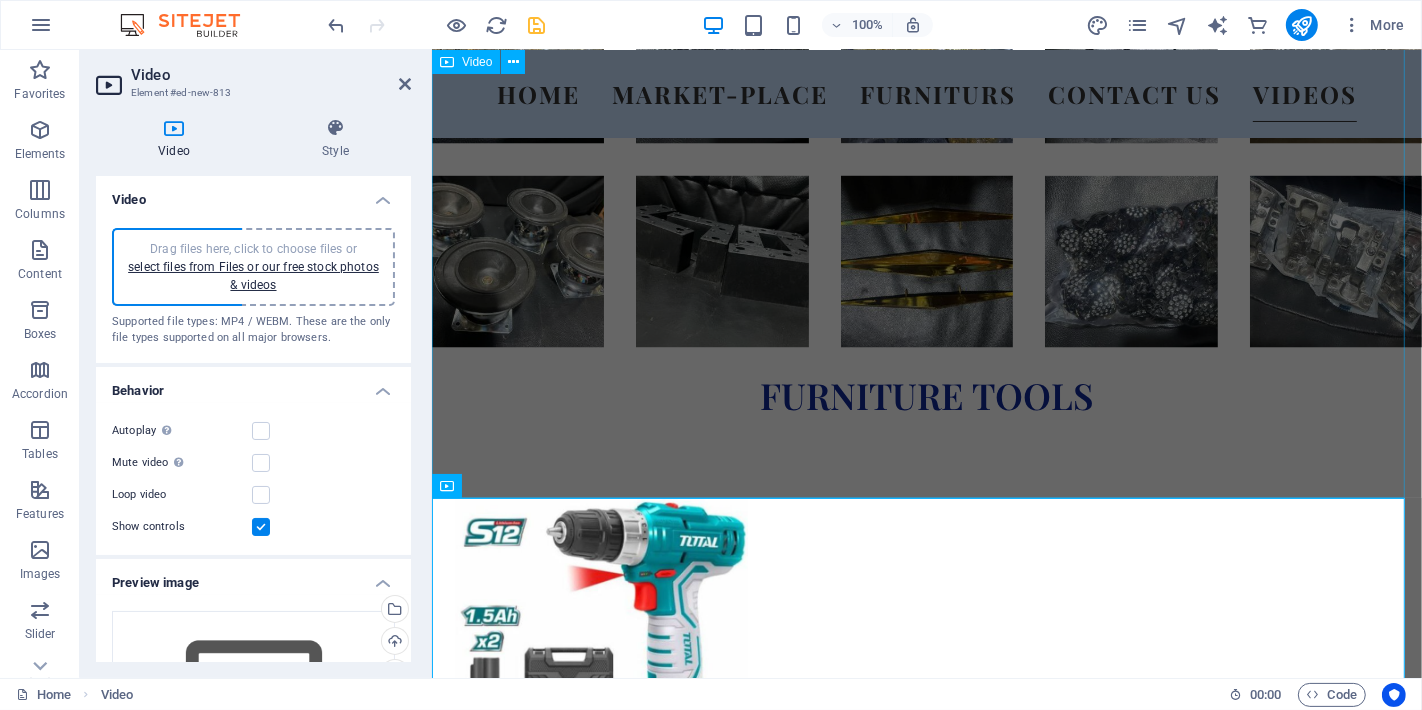 scroll, scrollTop: 15507, scrollLeft: 0, axis: vertical 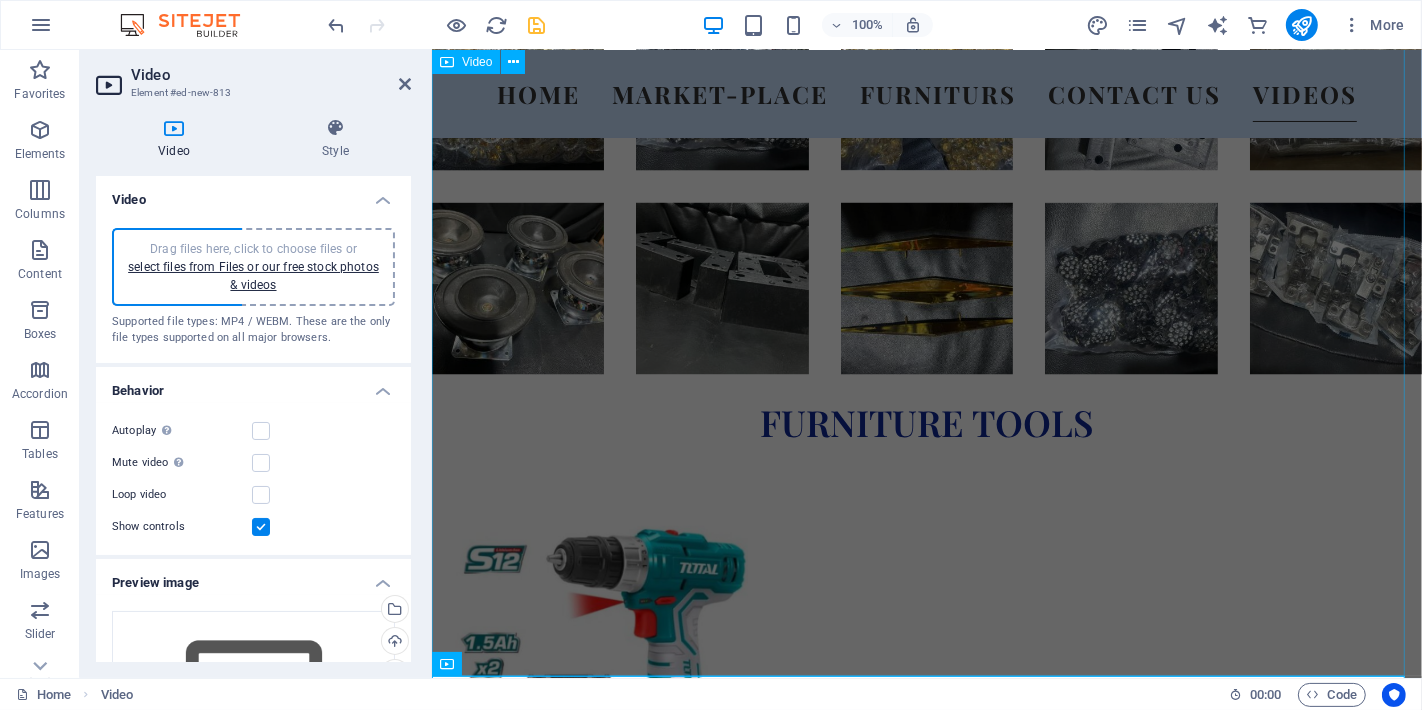 click at bounding box center (926, 4935) 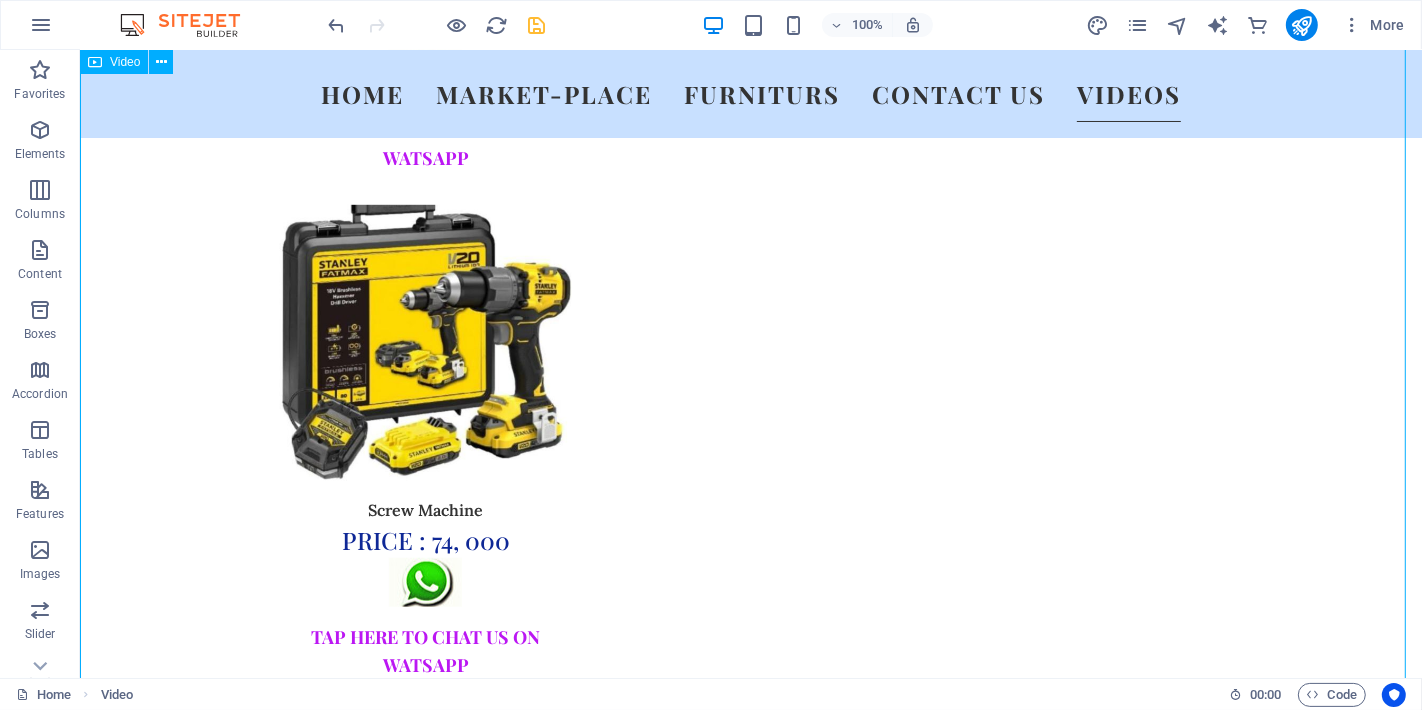 scroll, scrollTop: 20424, scrollLeft: 0, axis: vertical 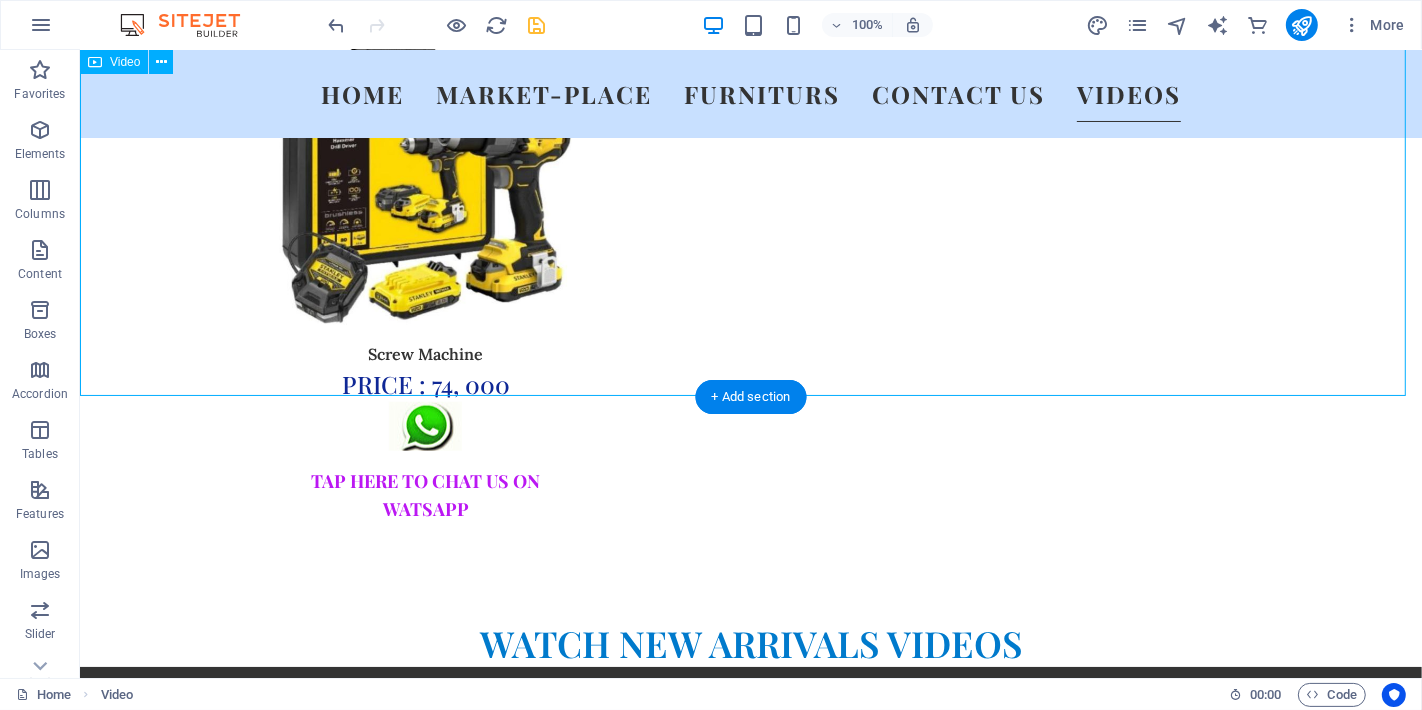 click at bounding box center [750, 4450] 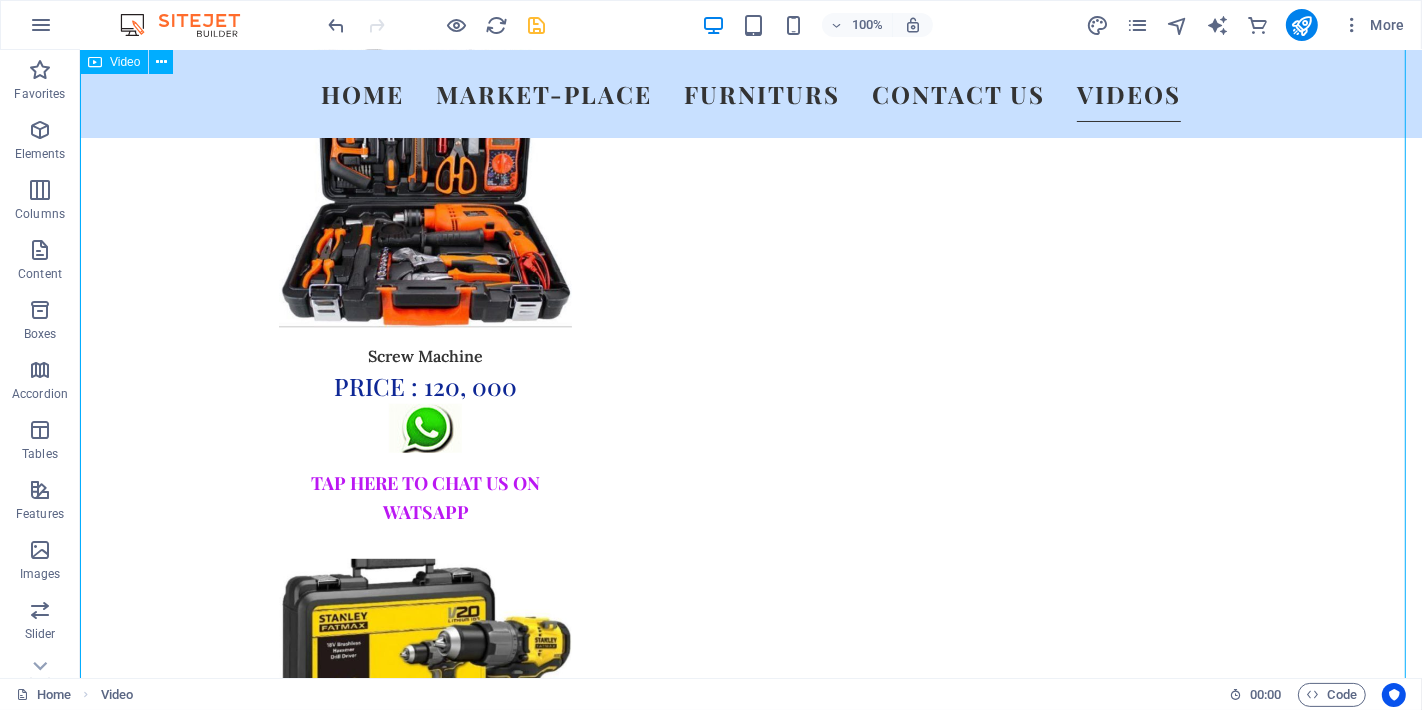 scroll, scrollTop: 19757, scrollLeft: 0, axis: vertical 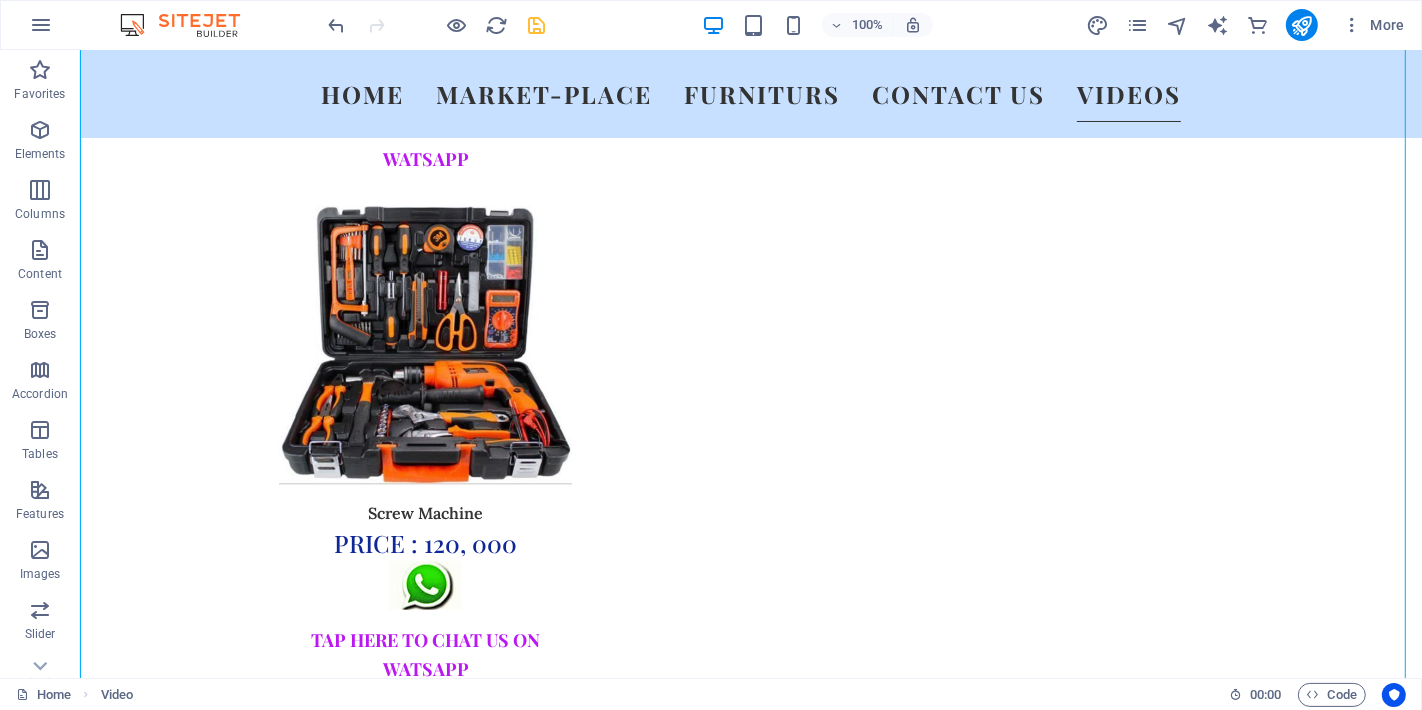 click at bounding box center (537, 25) 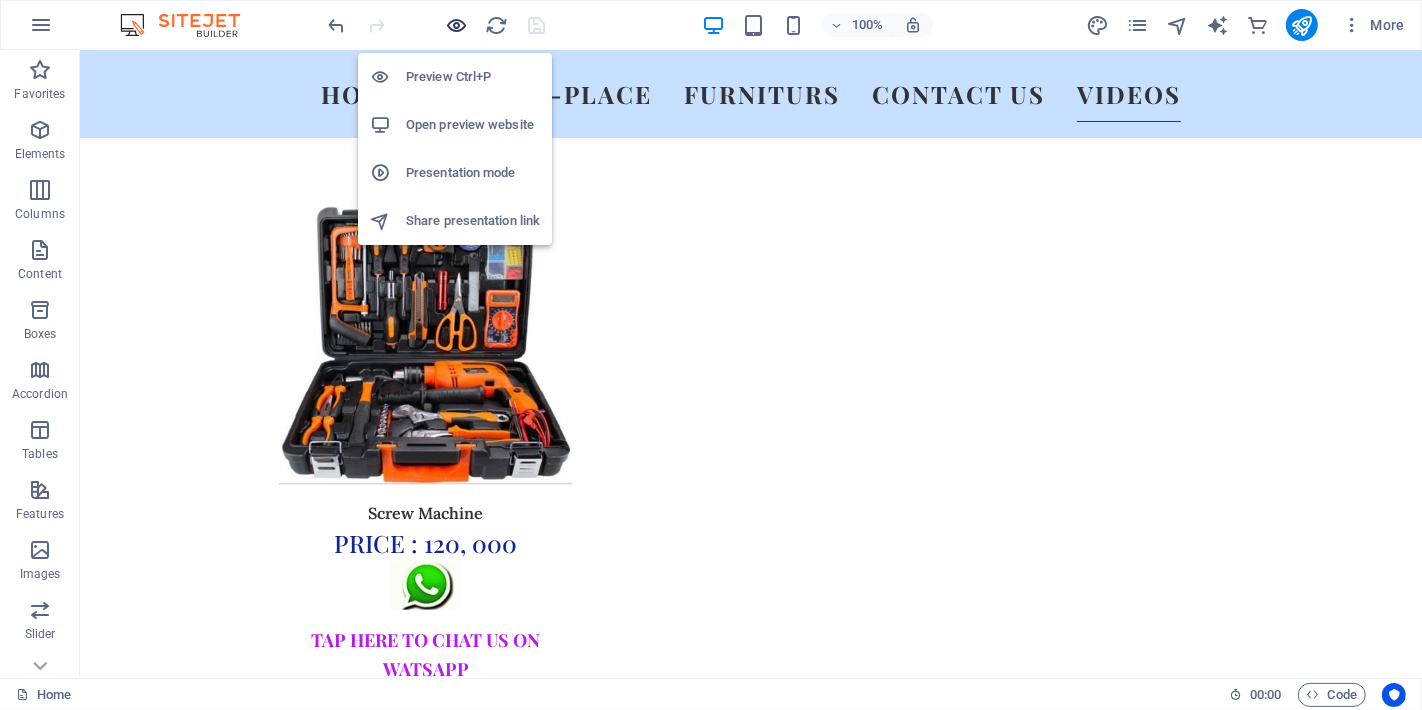 click at bounding box center [457, 25] 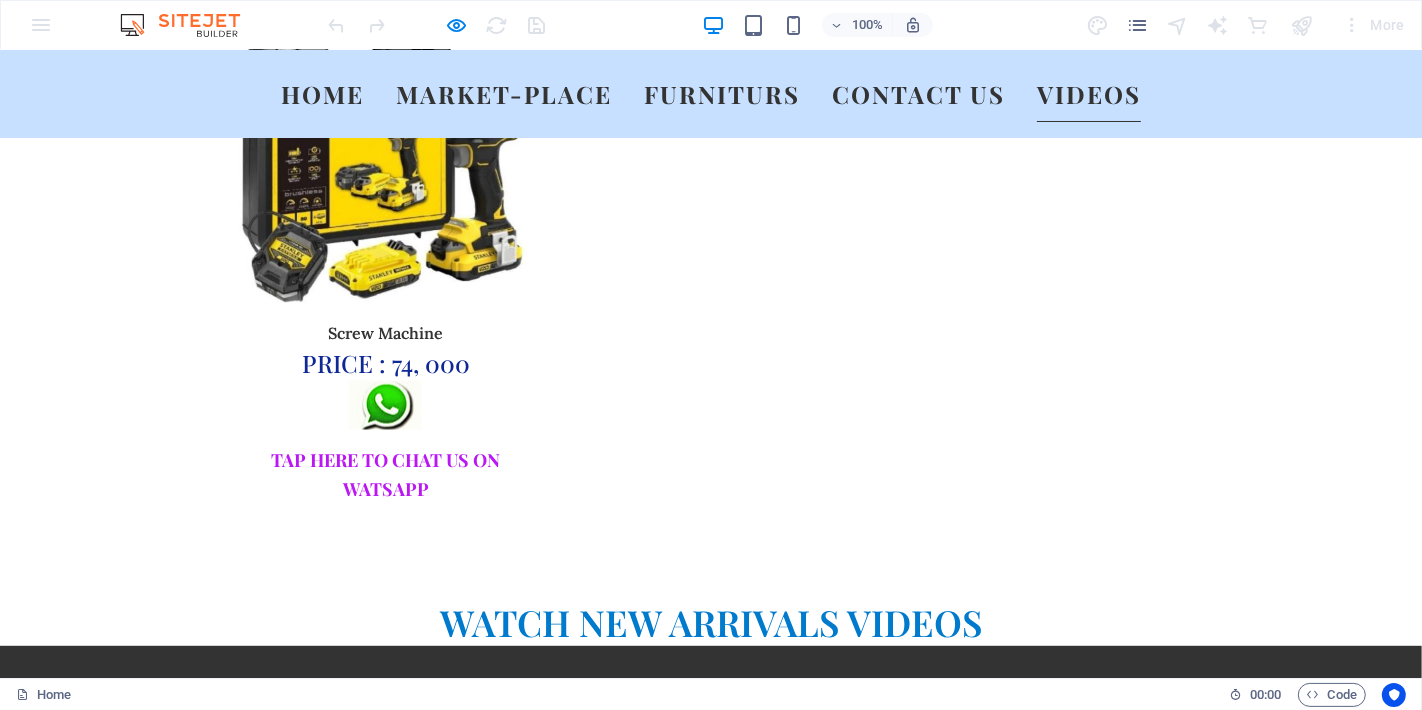 scroll, scrollTop: 21338, scrollLeft: 0, axis: vertical 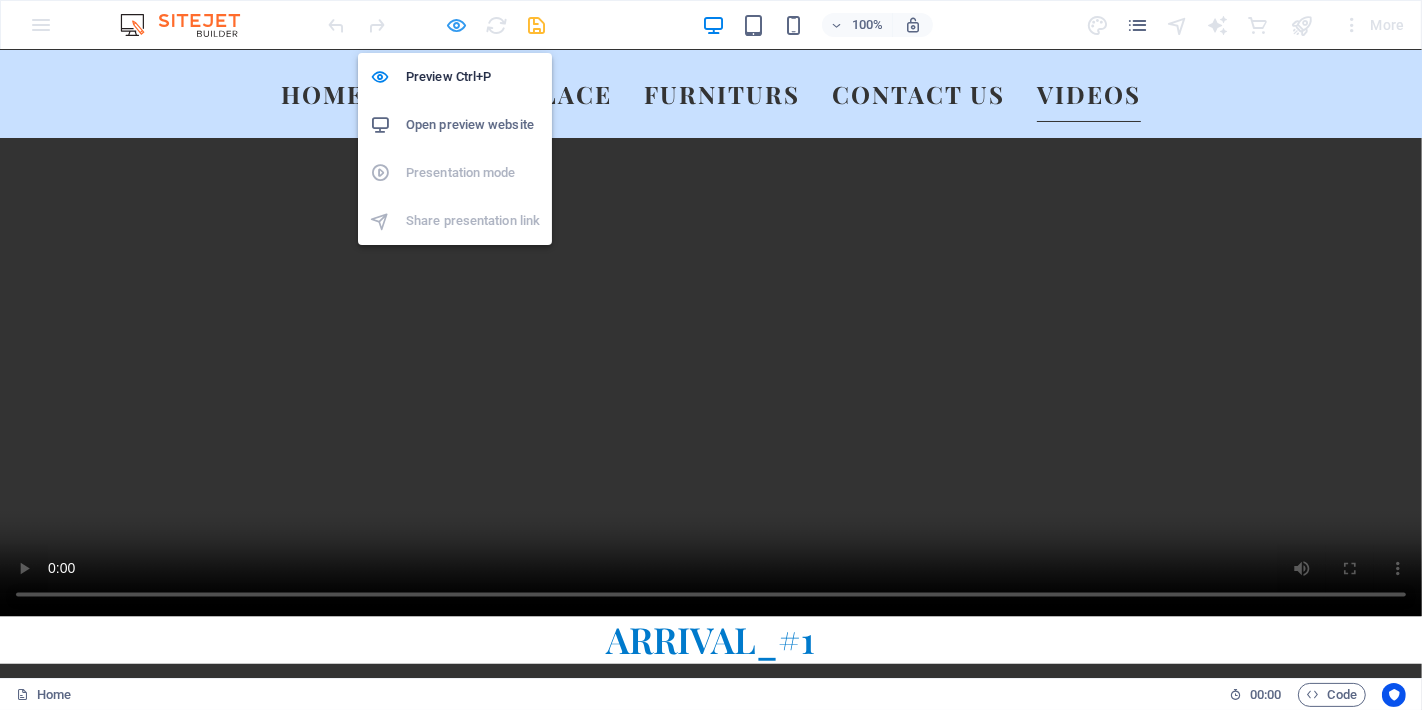 click at bounding box center (457, 25) 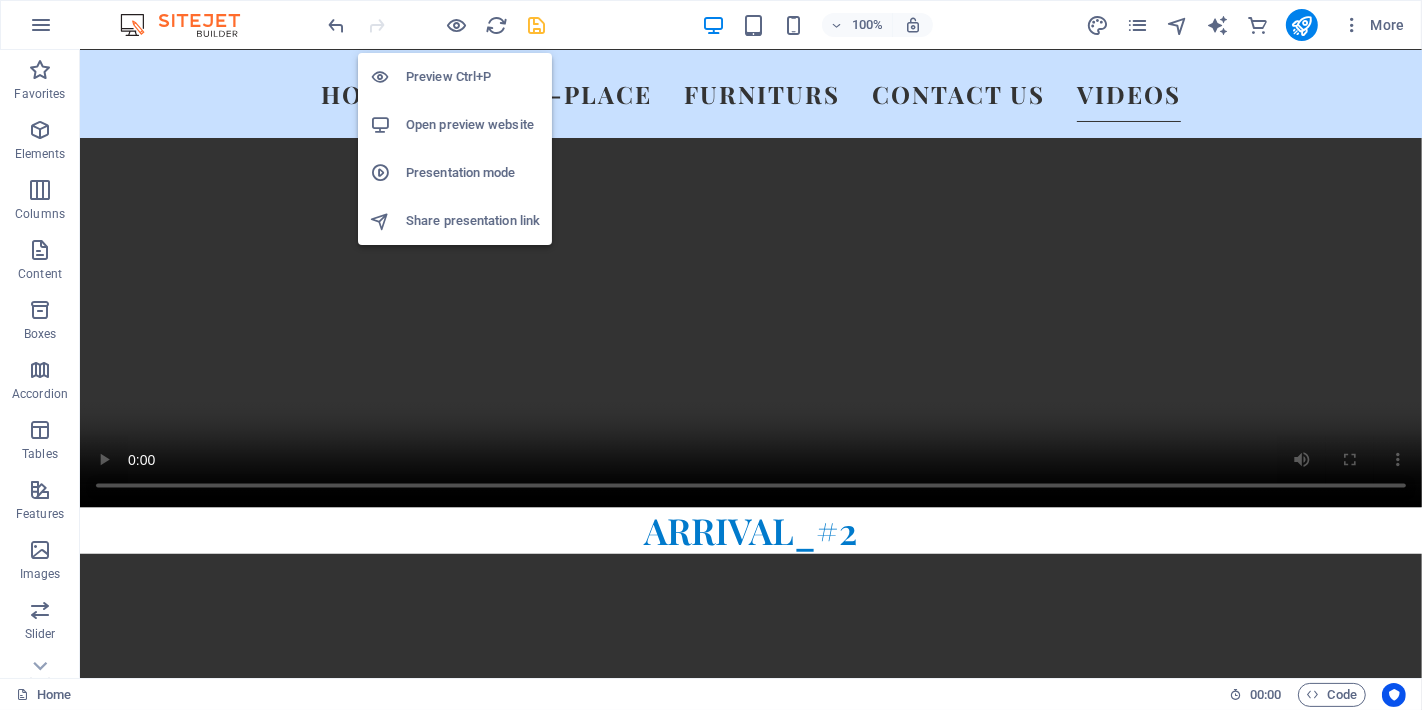 scroll, scrollTop: 20900, scrollLeft: 0, axis: vertical 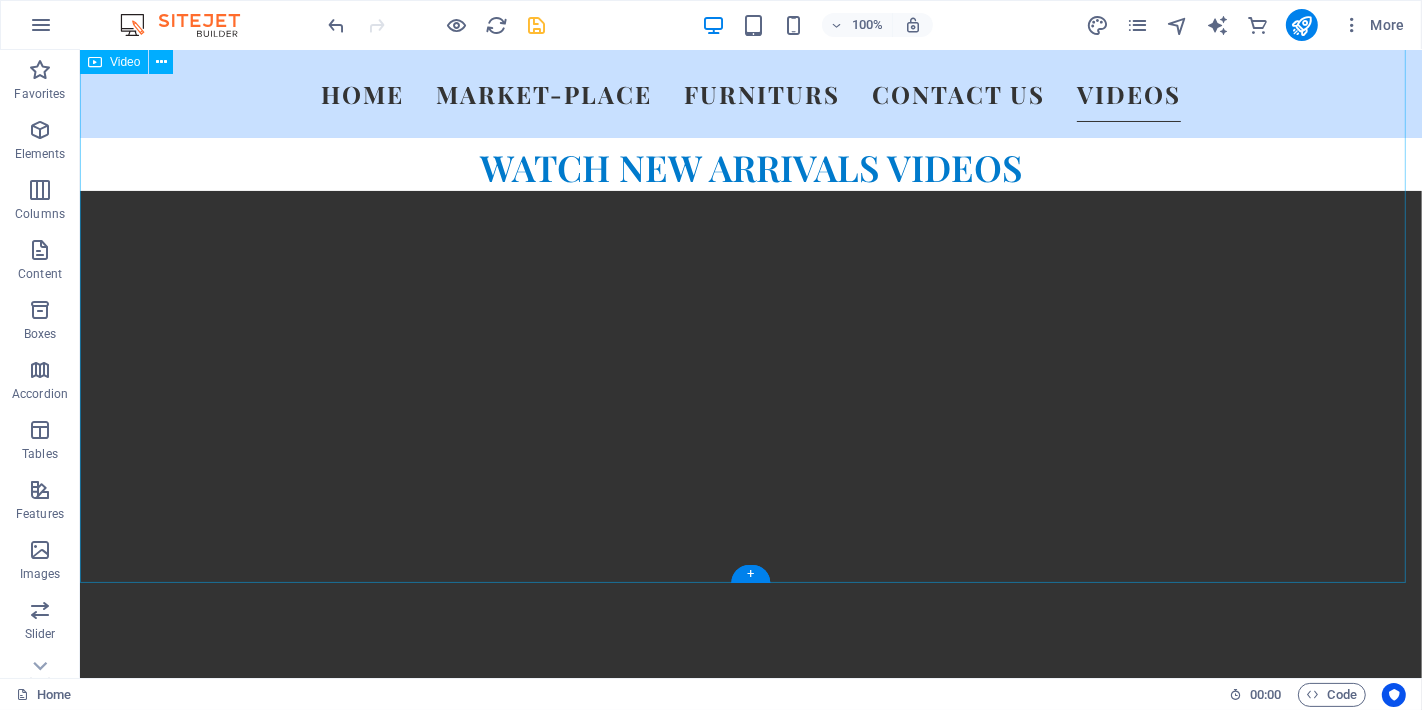 click at bounding box center [750, 4645] 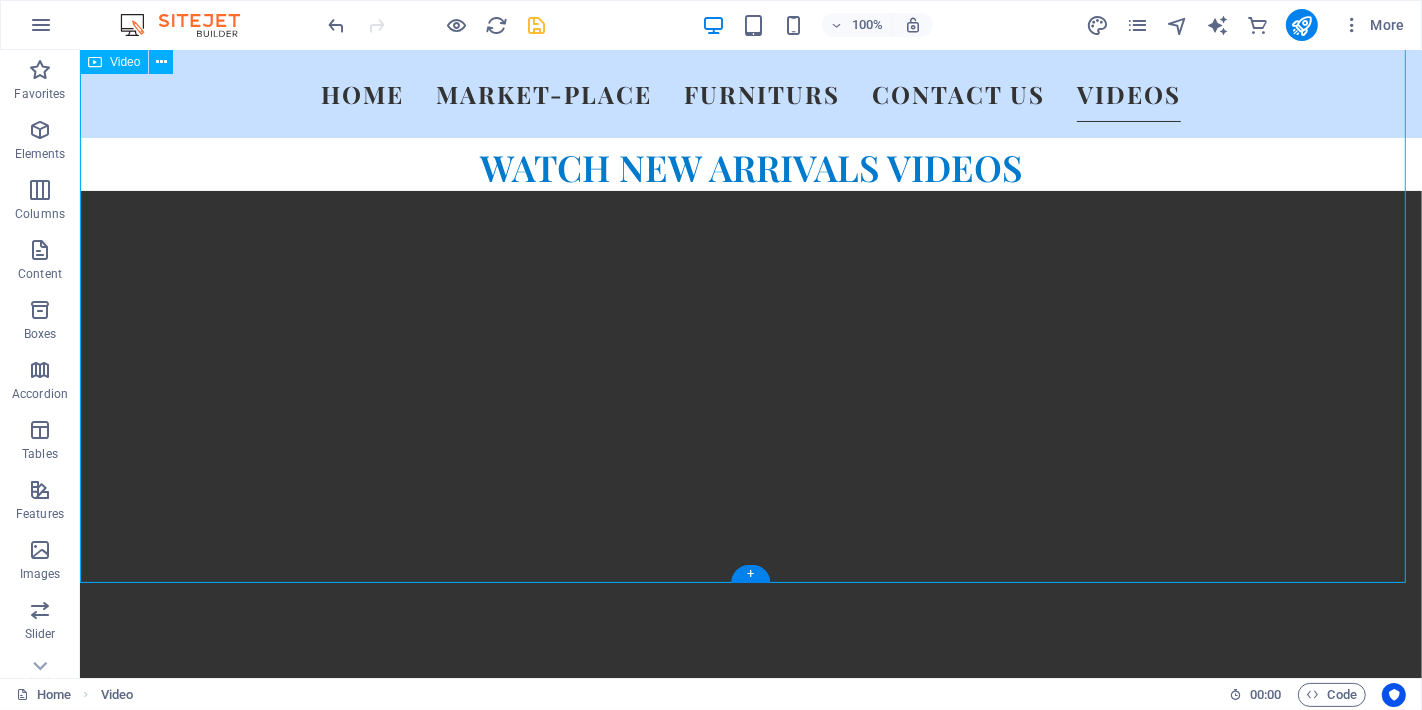 click at bounding box center (750, 4645) 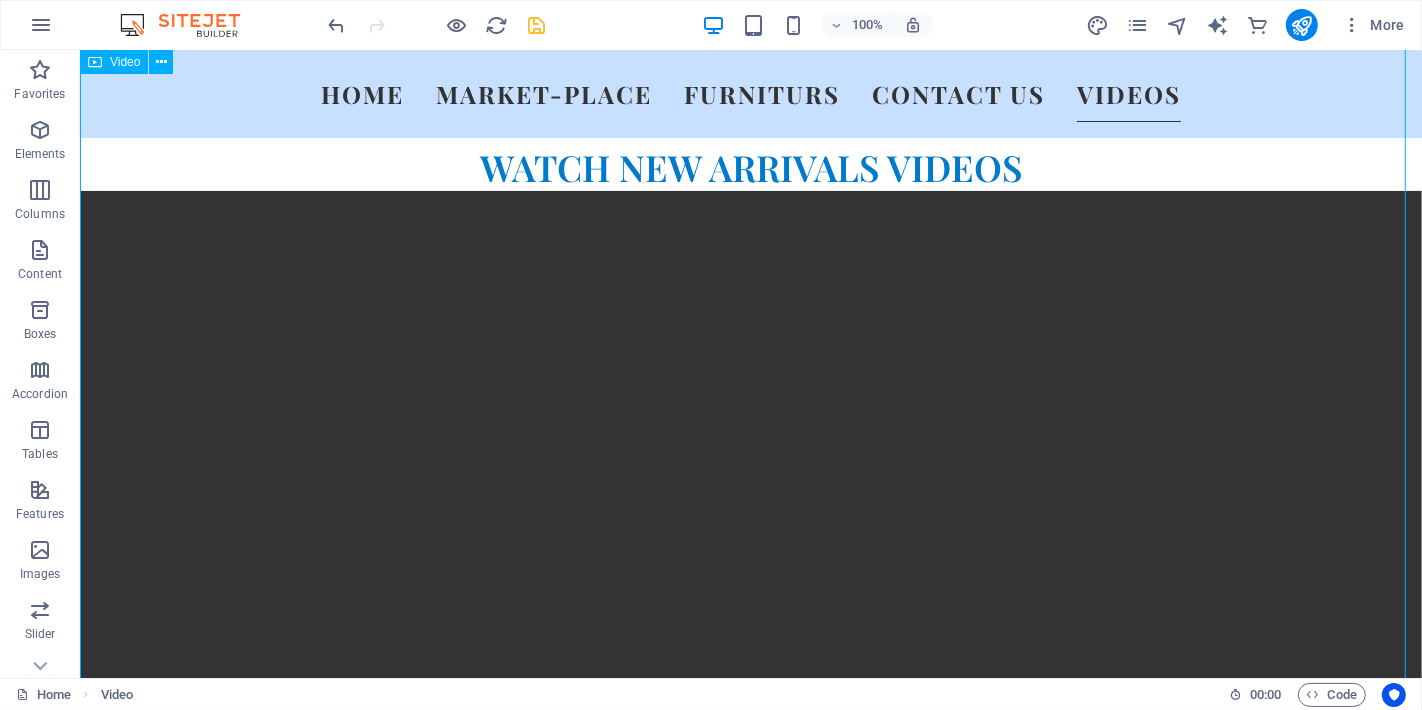 scroll, scrollTop: 21233, scrollLeft: 0, axis: vertical 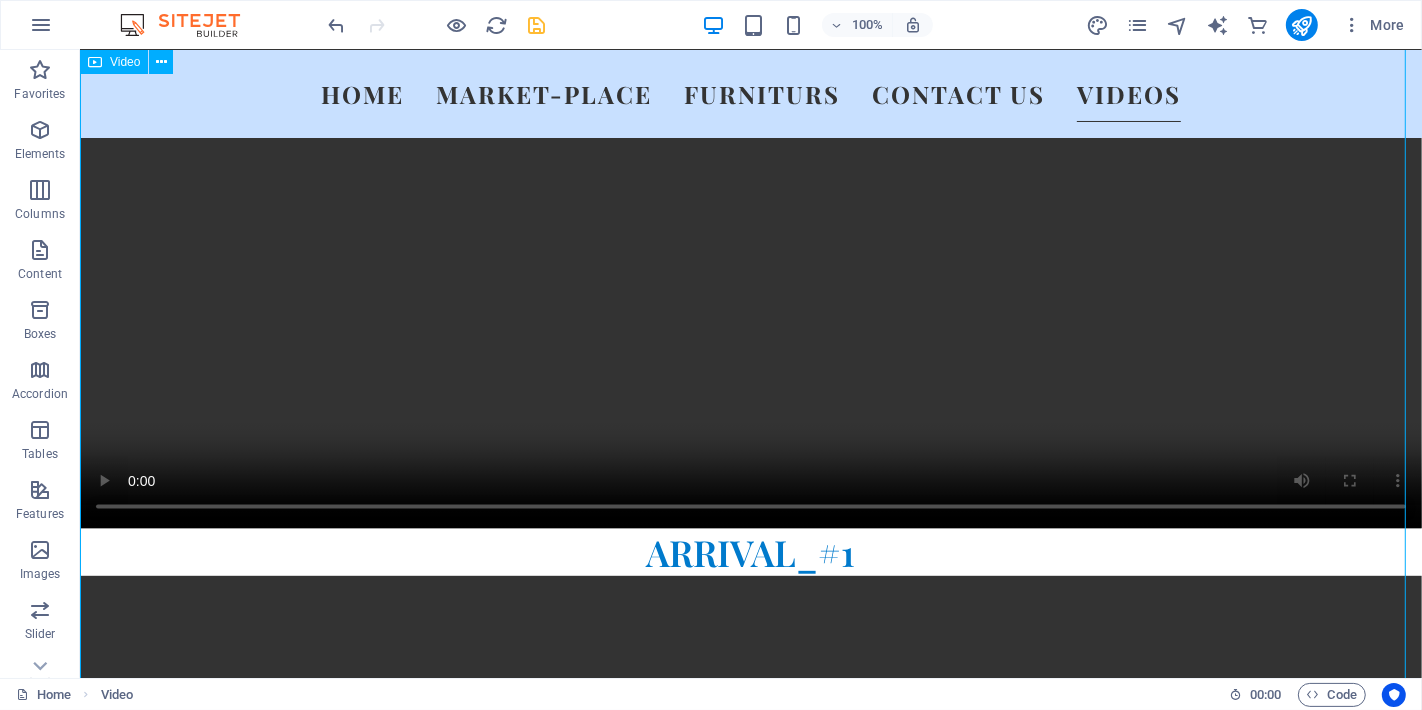 click at bounding box center [750, 4312] 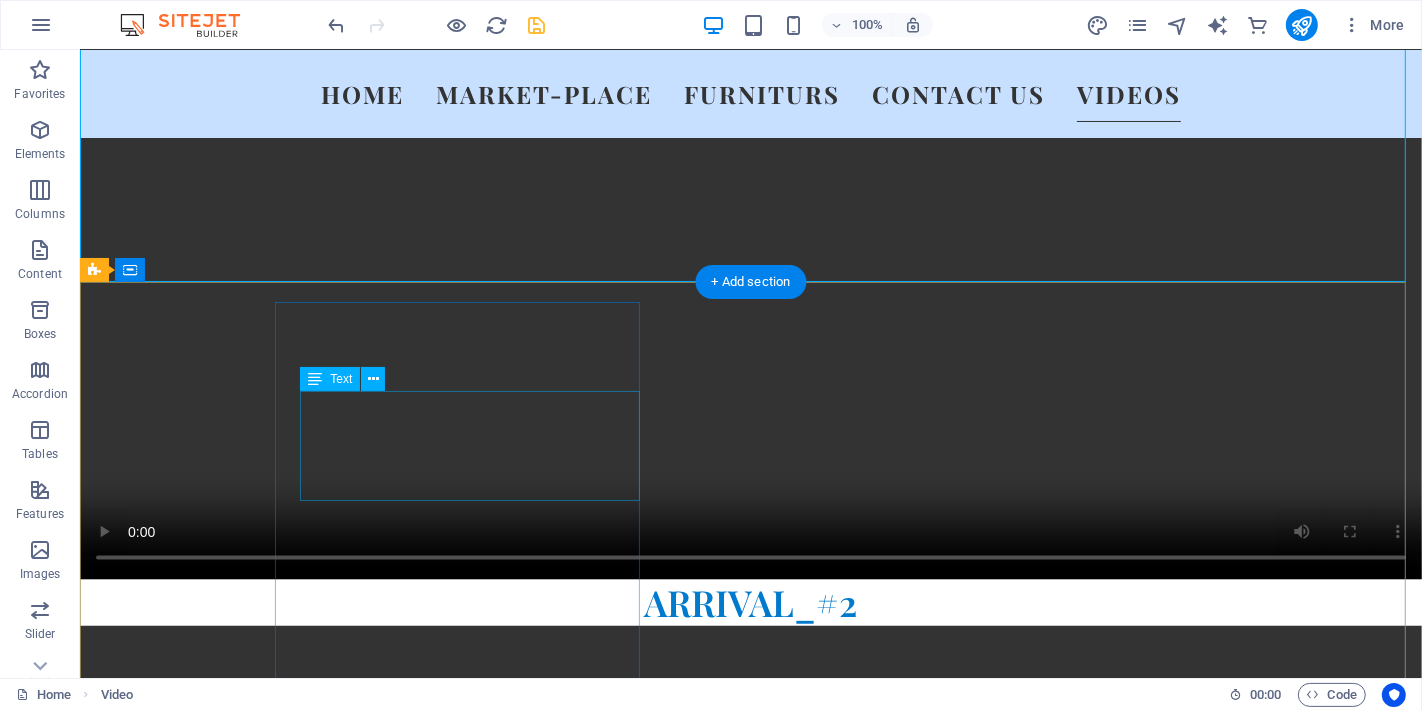 scroll, scrollTop: 22455, scrollLeft: 0, axis: vertical 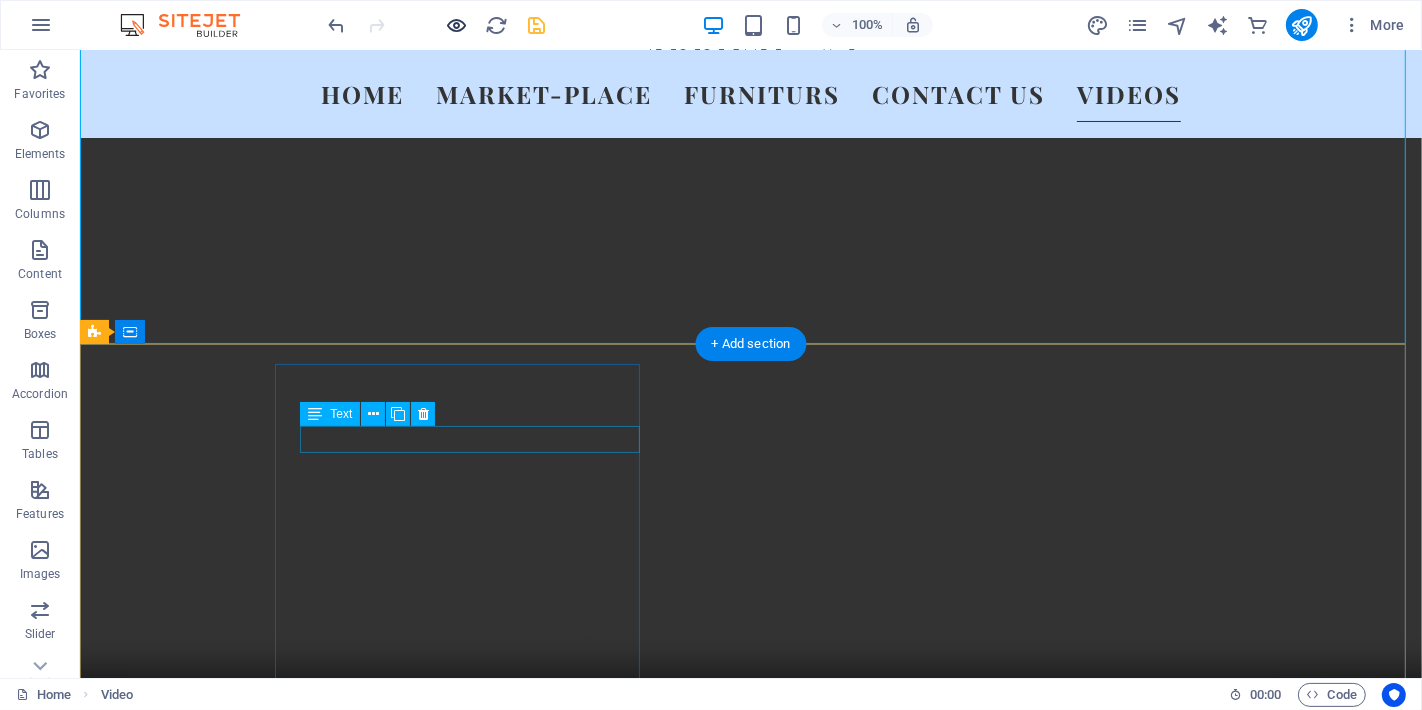click at bounding box center (750, 3090) 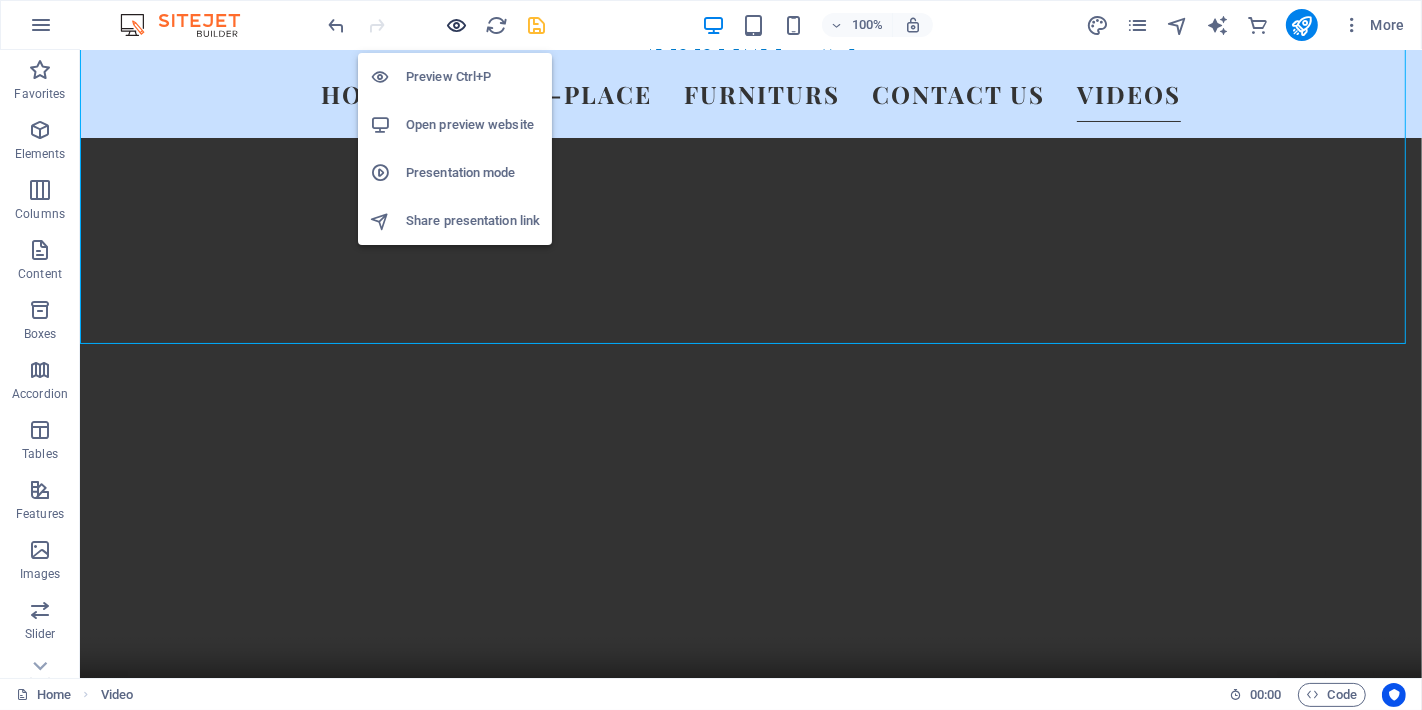 click at bounding box center [457, 25] 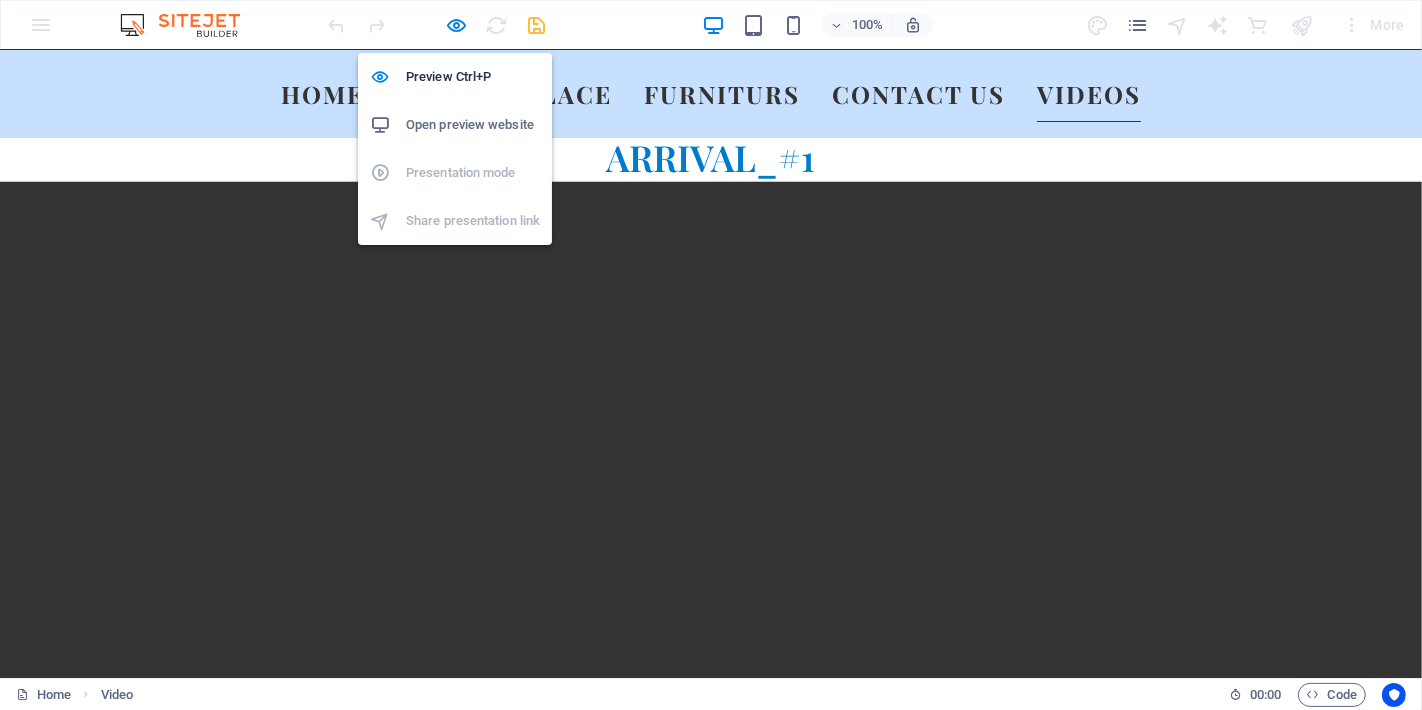 scroll, scrollTop: 23507, scrollLeft: 0, axis: vertical 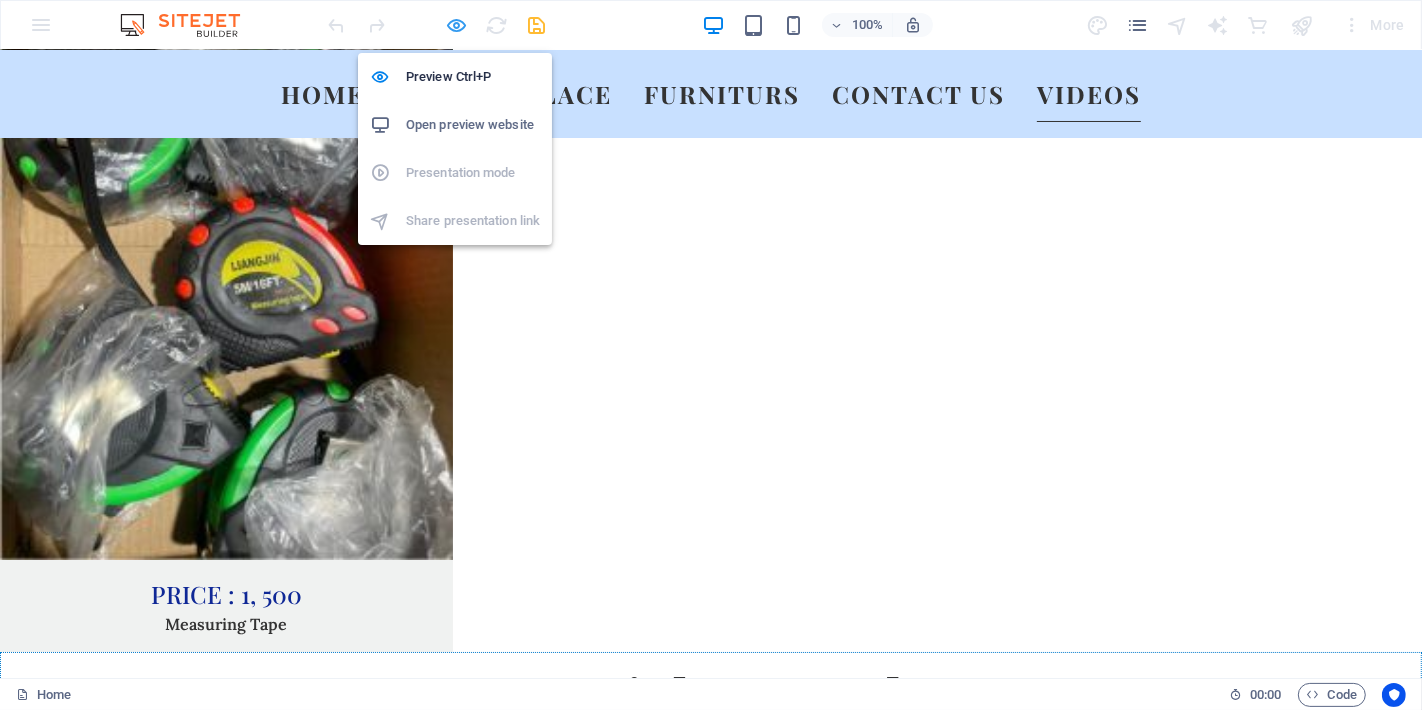 click at bounding box center [457, 25] 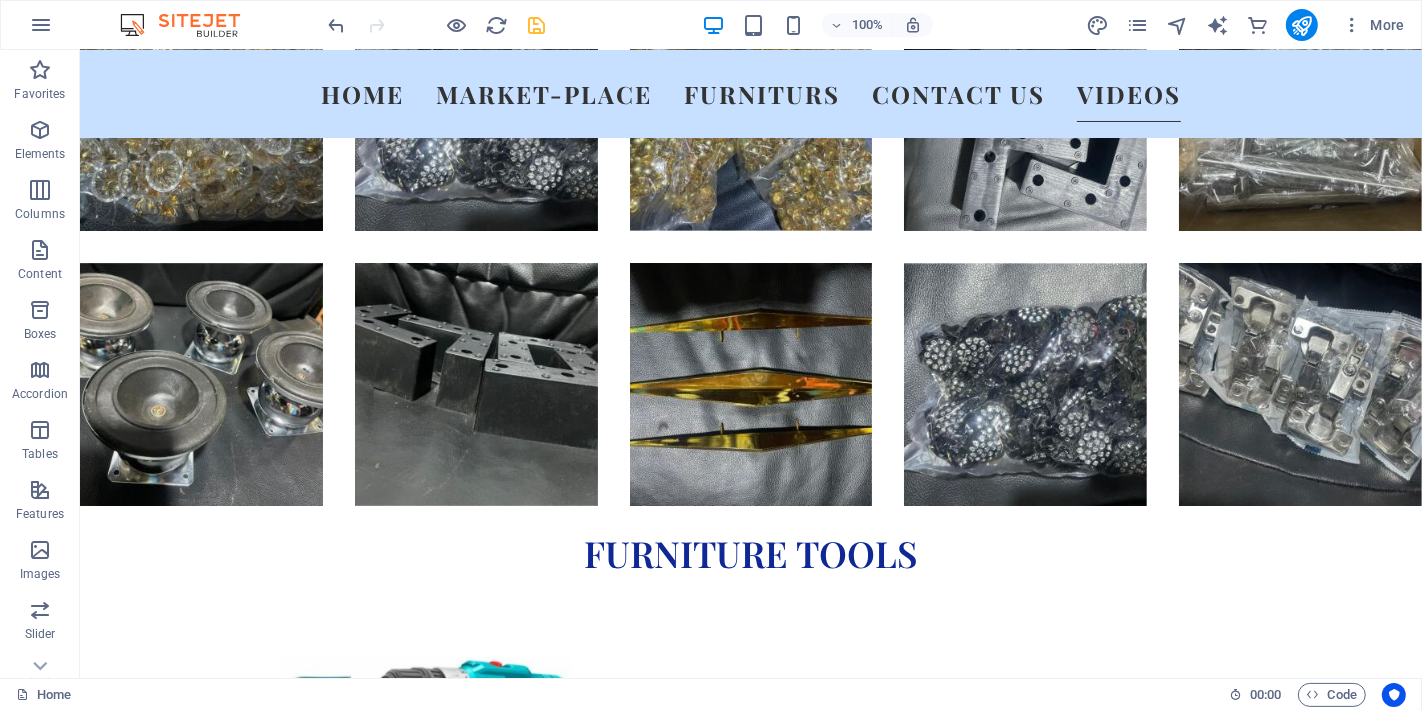scroll, scrollTop: 18021, scrollLeft: 0, axis: vertical 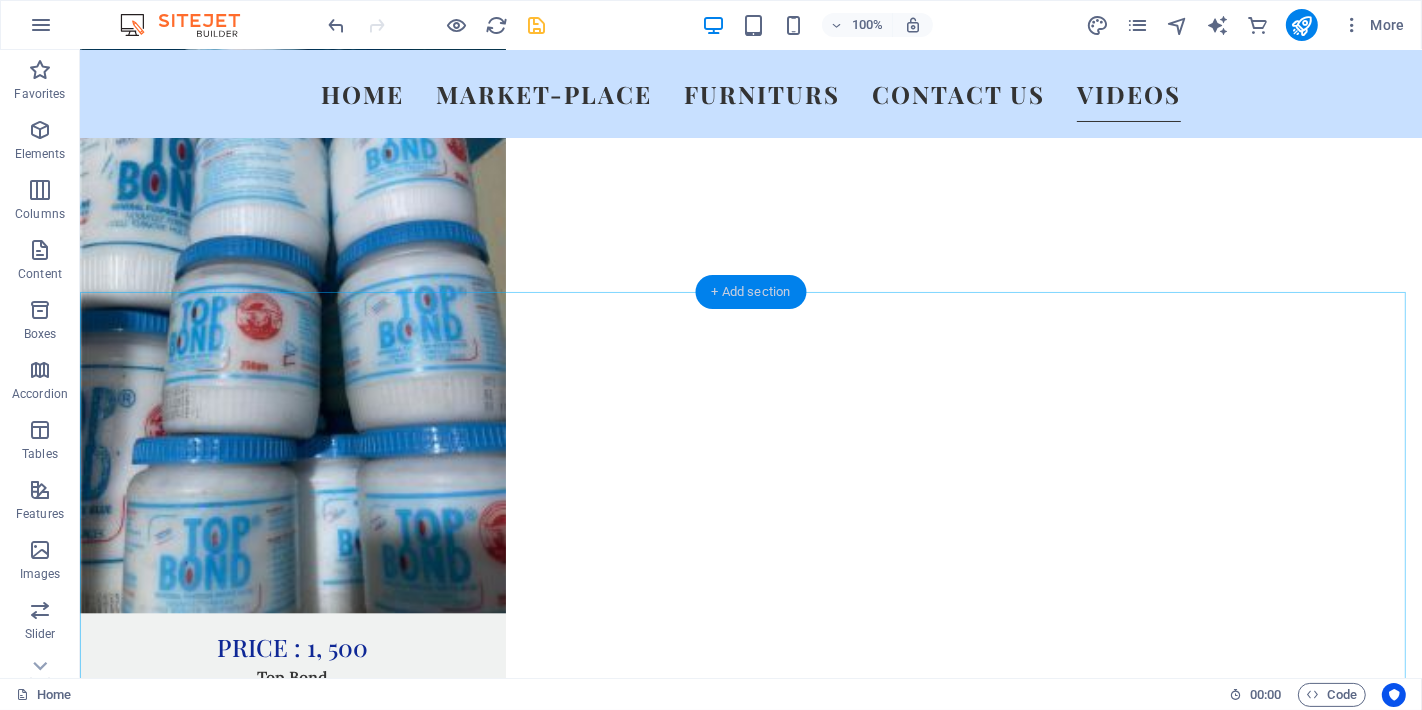 drag, startPoint x: 757, startPoint y: 294, endPoint x: 217, endPoint y: 272, distance: 540.44794 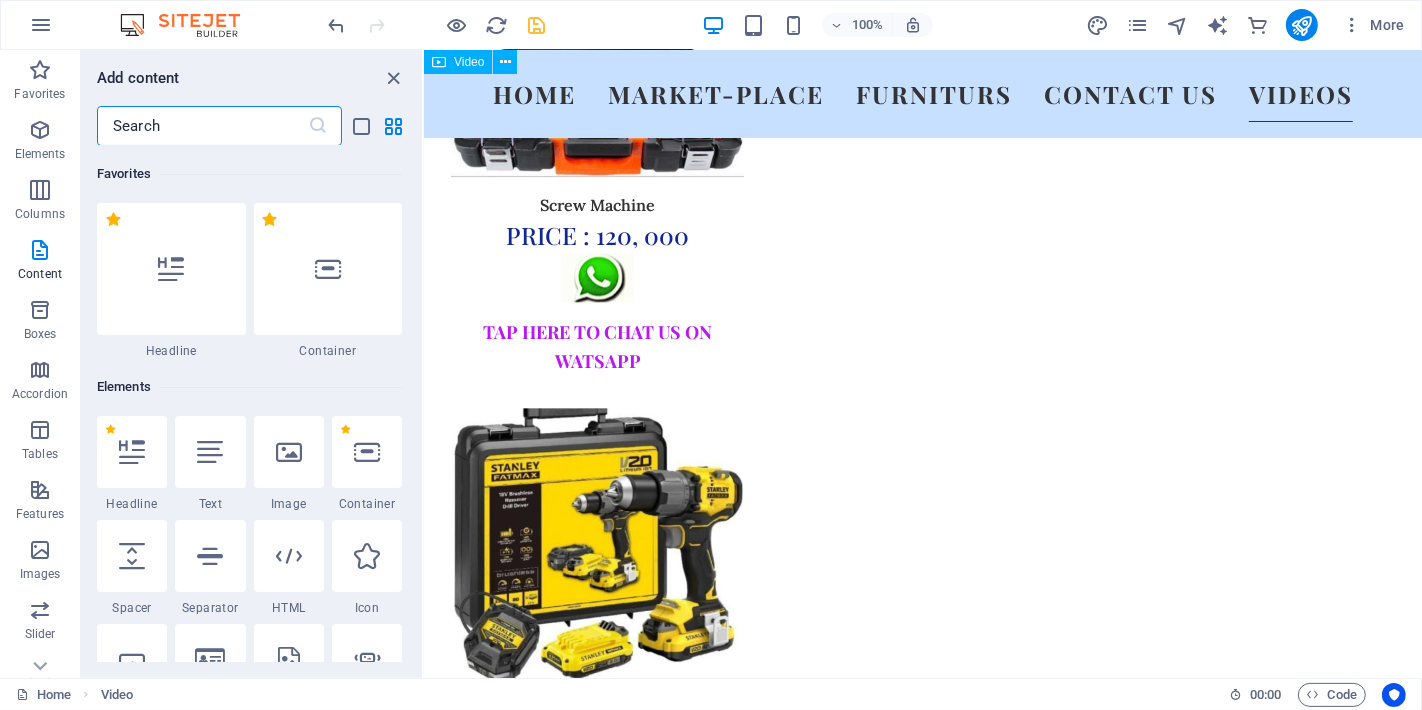 scroll, scrollTop: 12311, scrollLeft: 0, axis: vertical 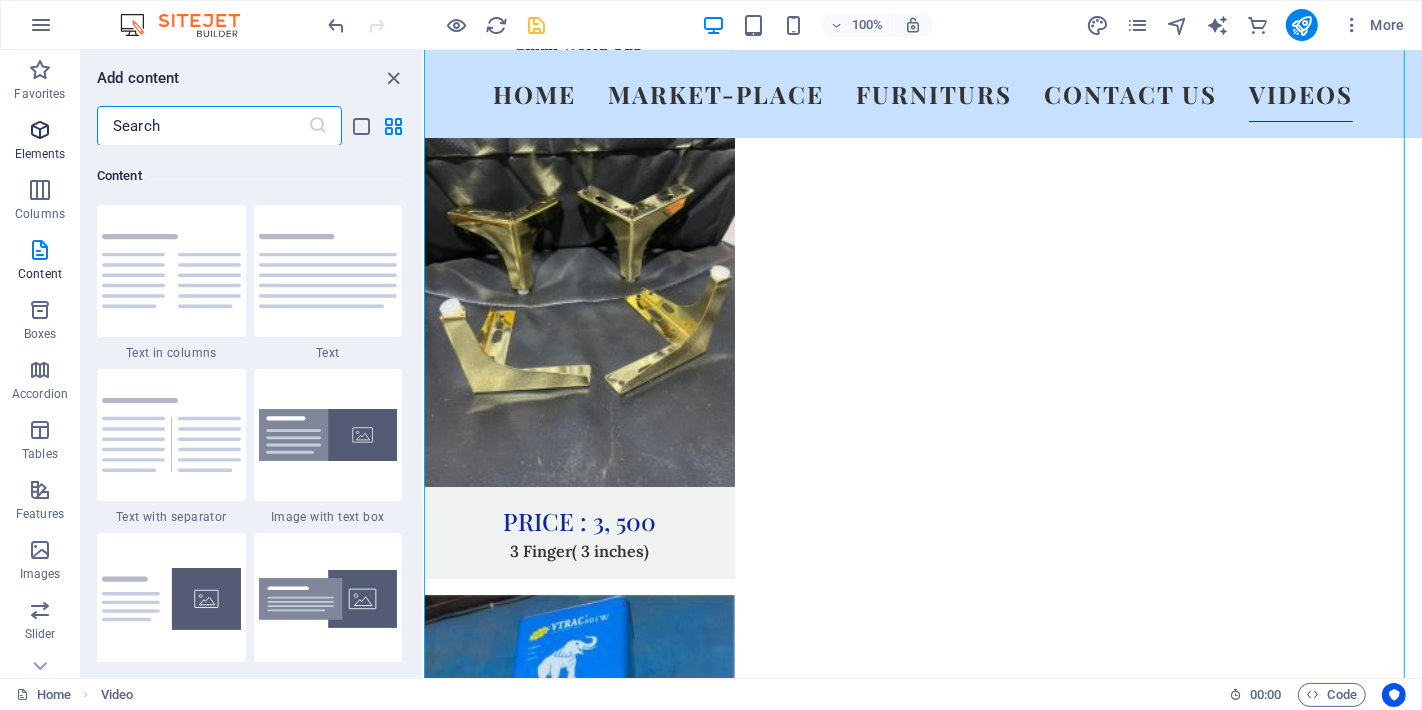 click at bounding box center (40, 130) 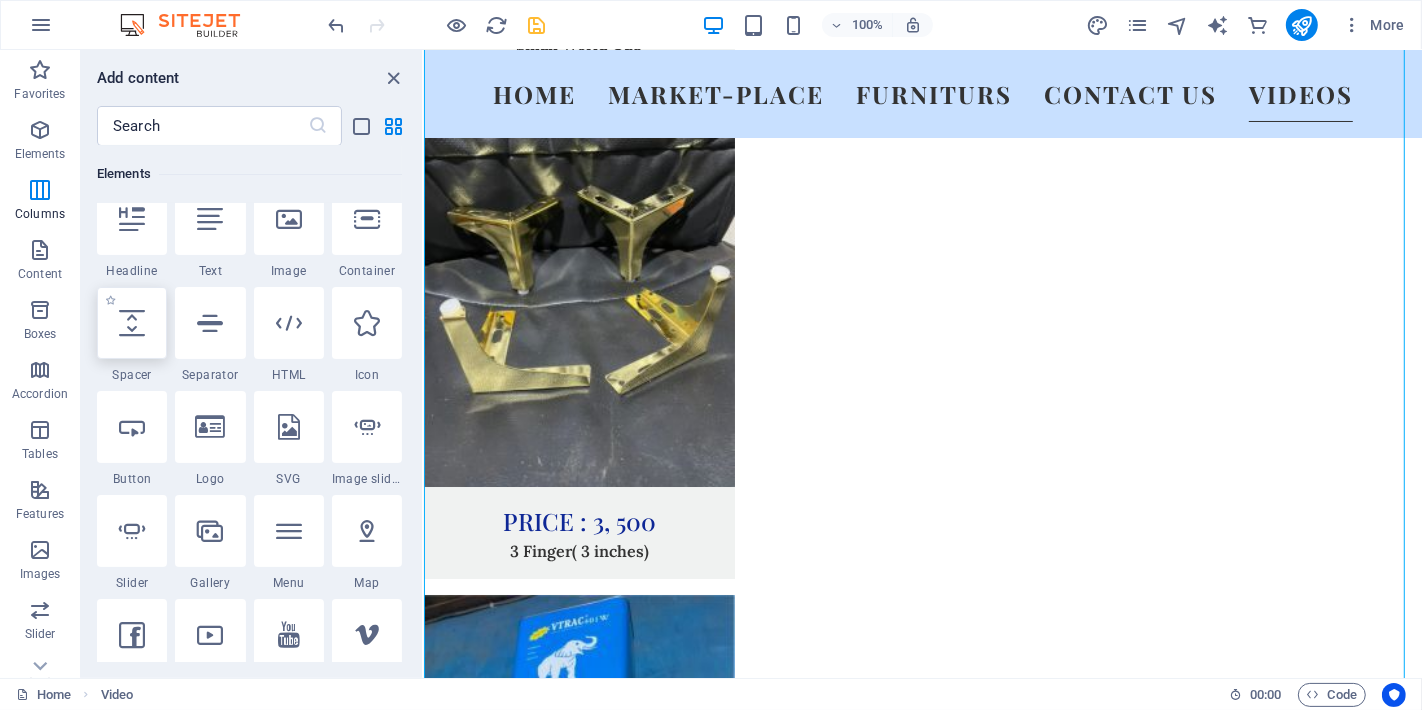 scroll, scrollTop: 213, scrollLeft: 0, axis: vertical 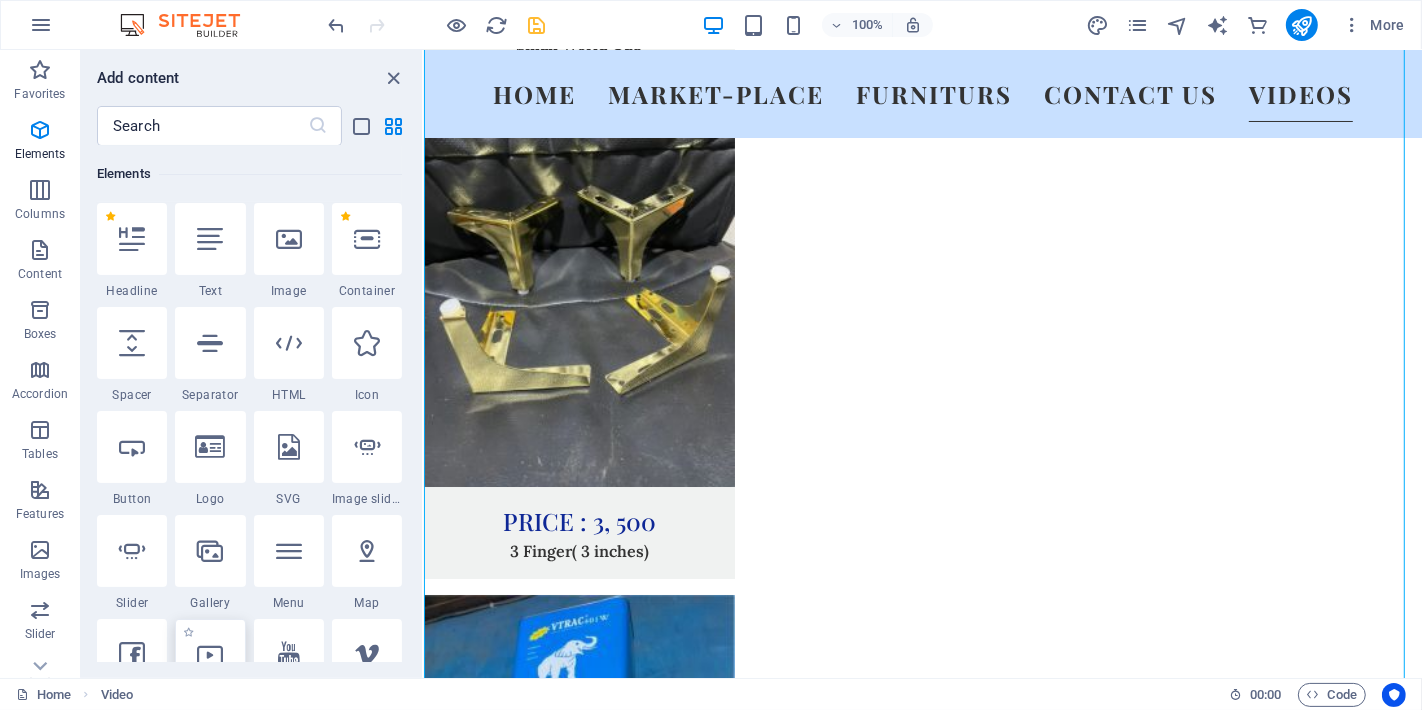 click at bounding box center [210, 655] 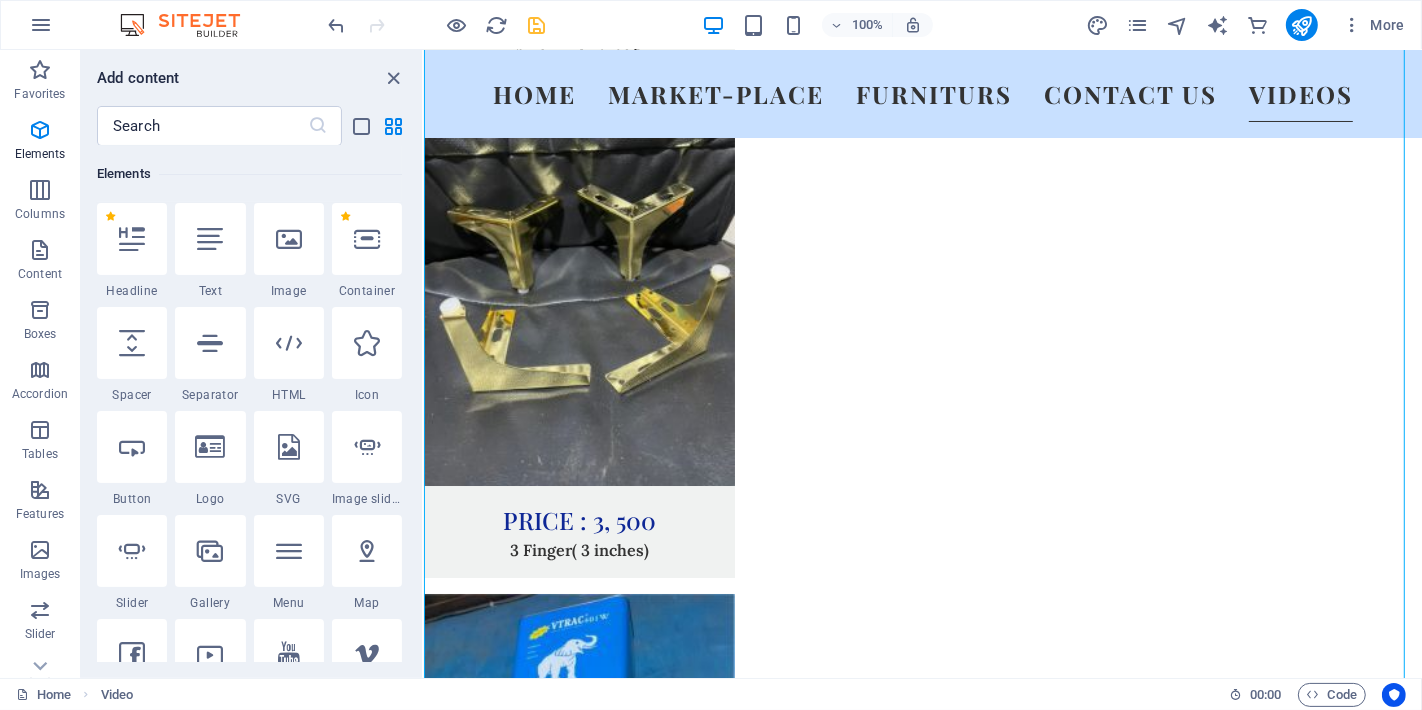 select on "%" 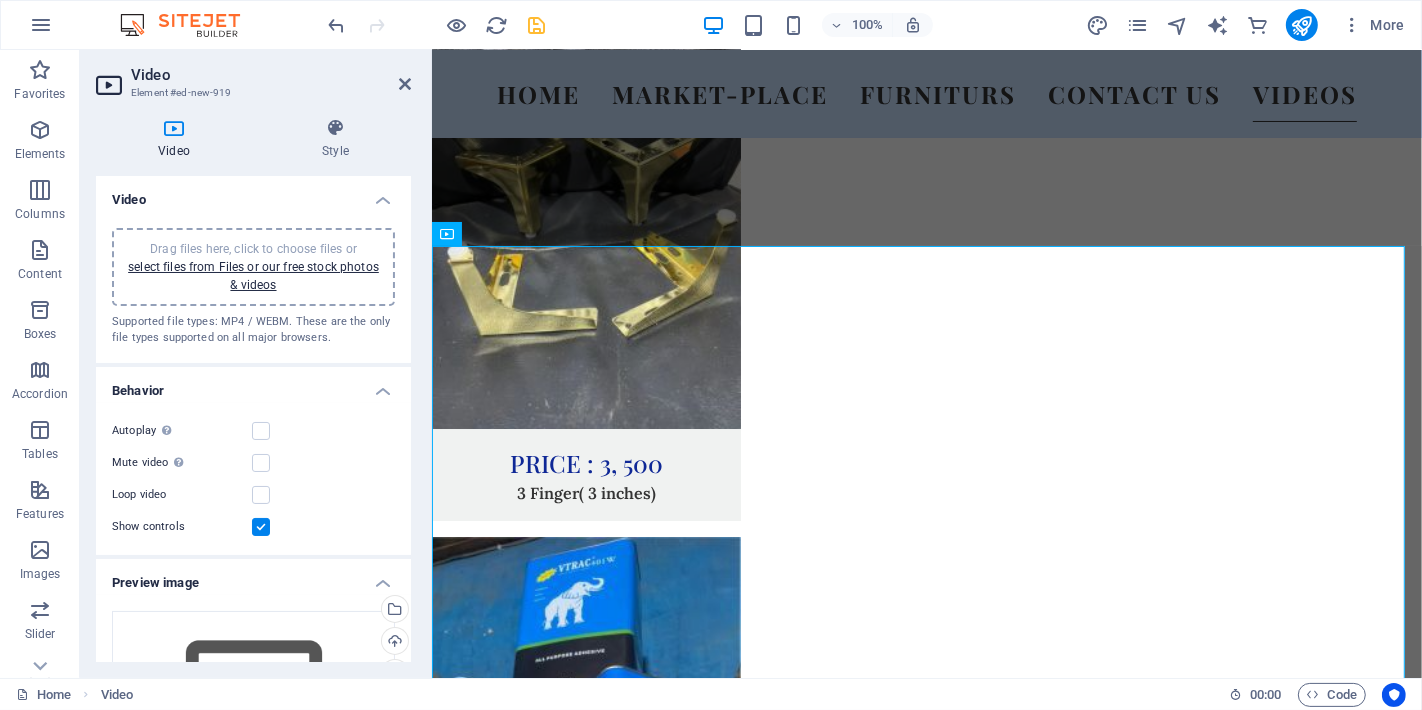 scroll, scrollTop: 13236, scrollLeft: 0, axis: vertical 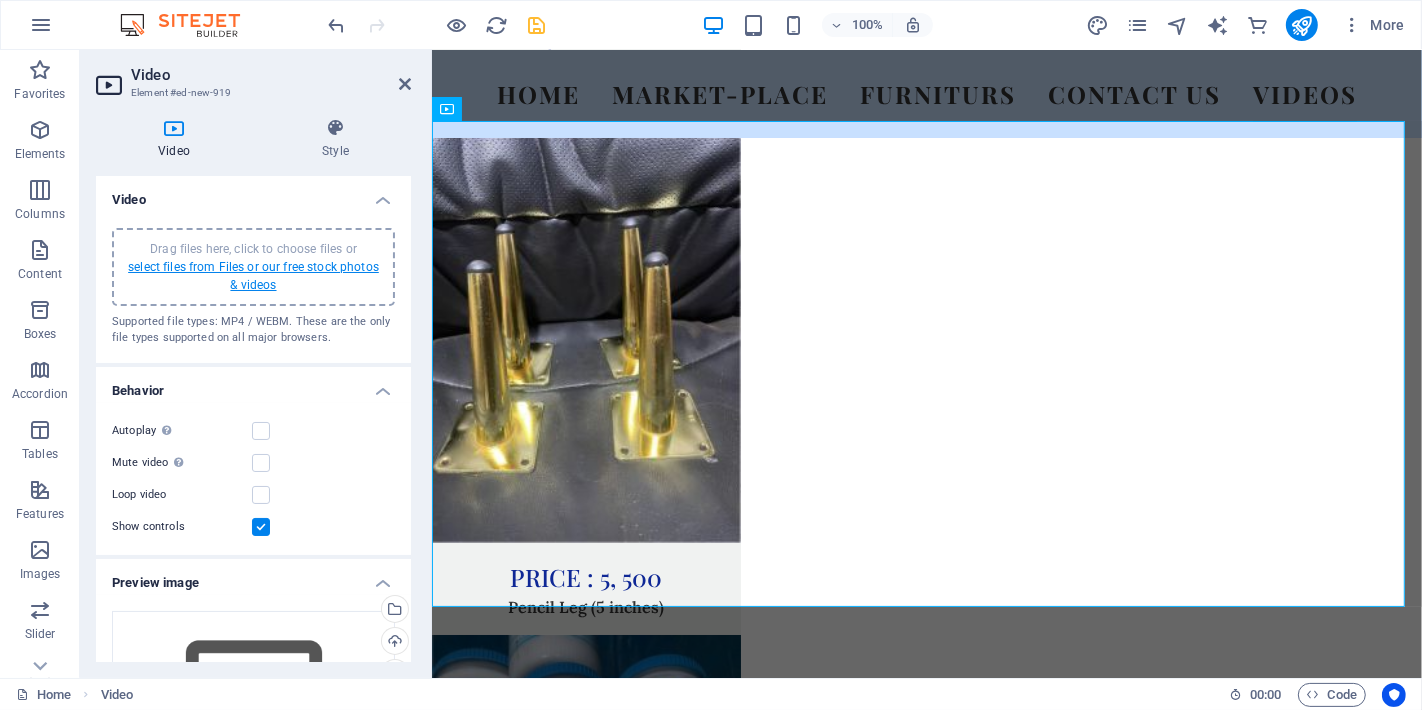 click on "select files from Files or our free stock photos & videos" at bounding box center (253, 276) 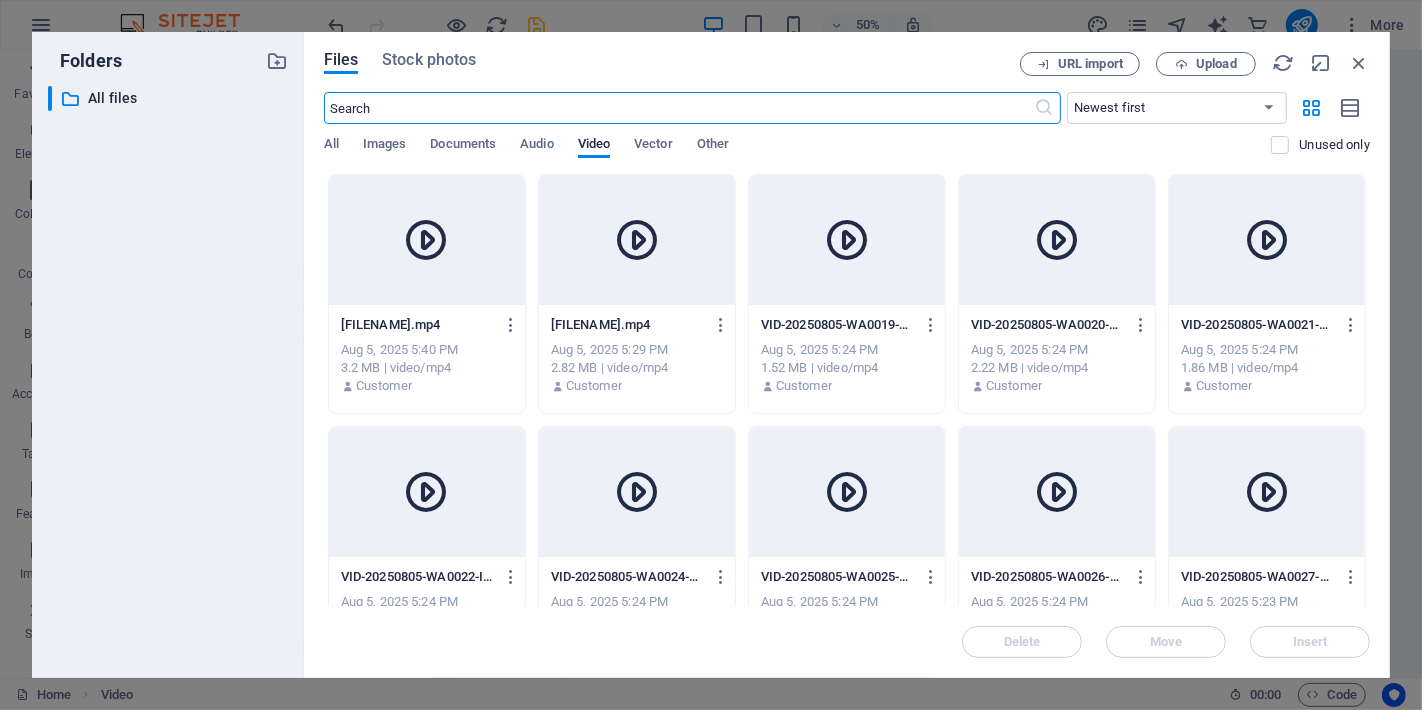 scroll, scrollTop: 13326, scrollLeft: 0, axis: vertical 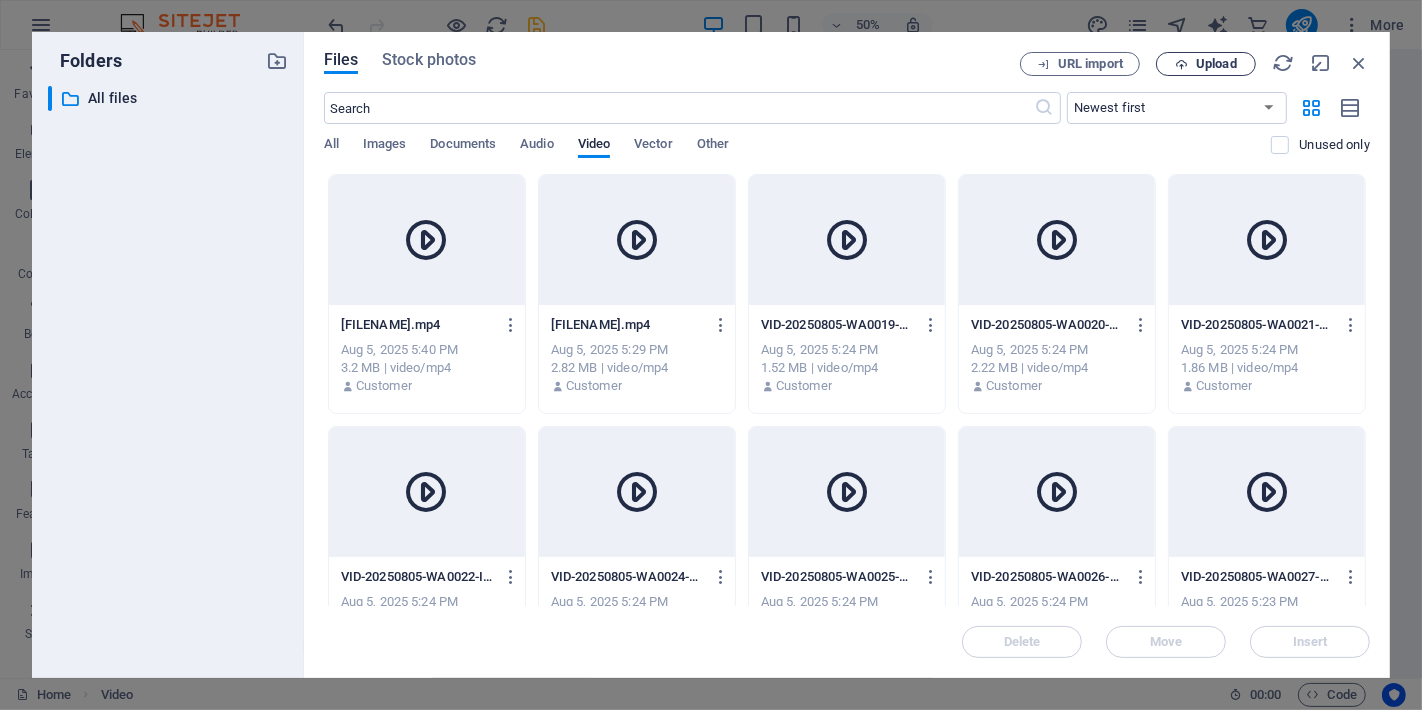 click on "Upload" at bounding box center (1206, 64) 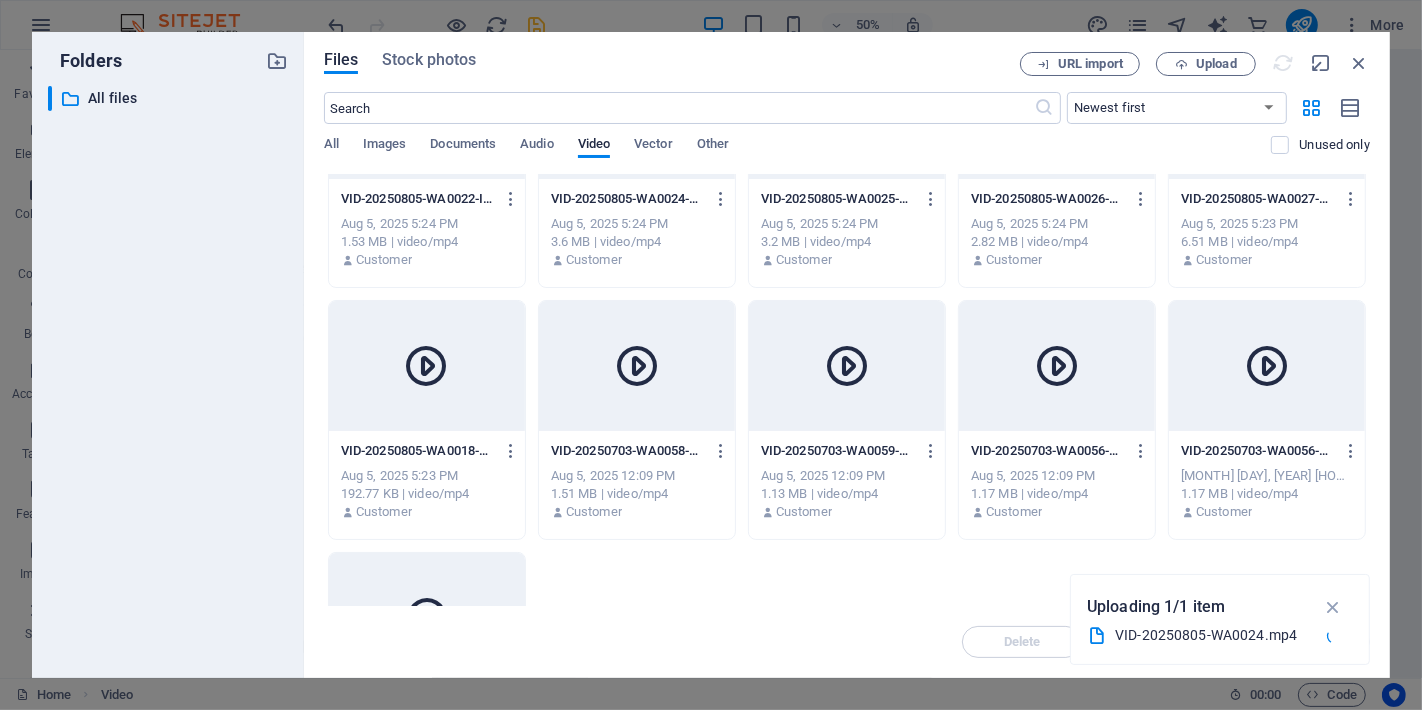 scroll, scrollTop: 555, scrollLeft: 0, axis: vertical 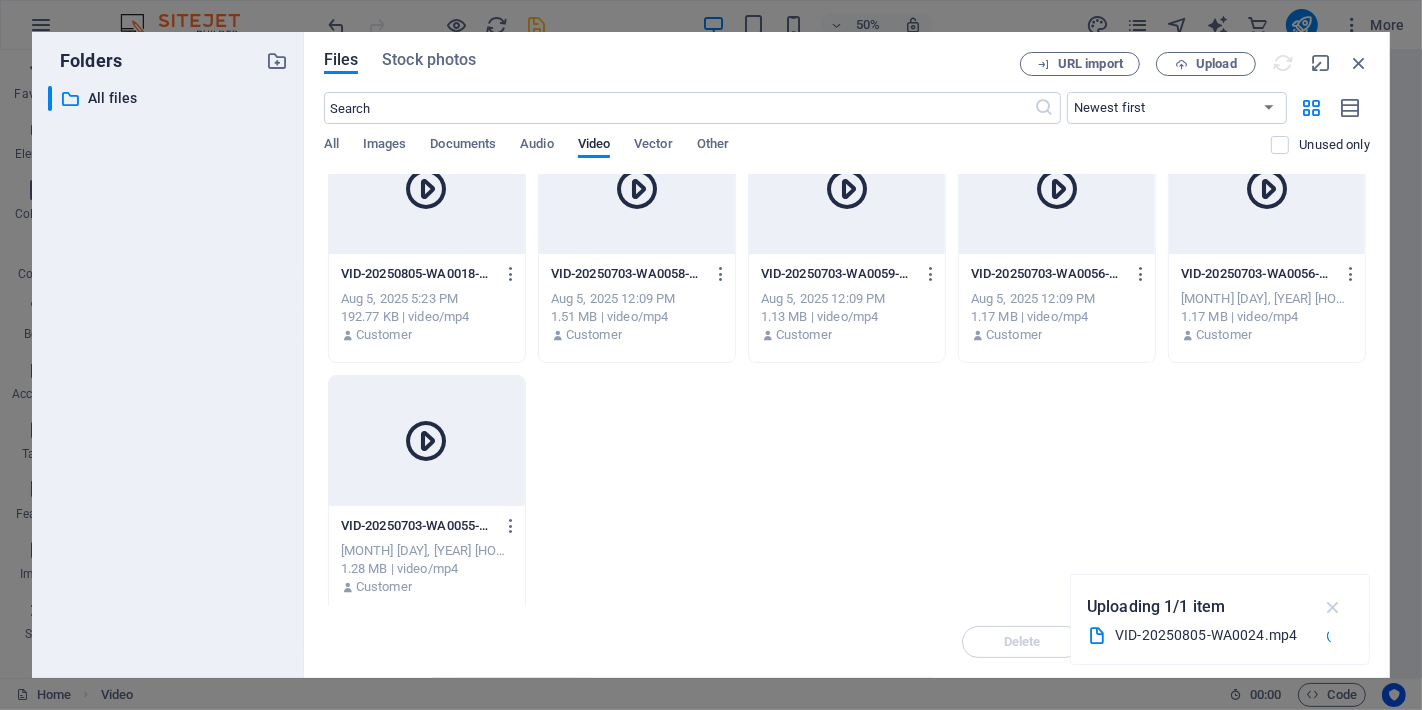 click at bounding box center [1333, 607] 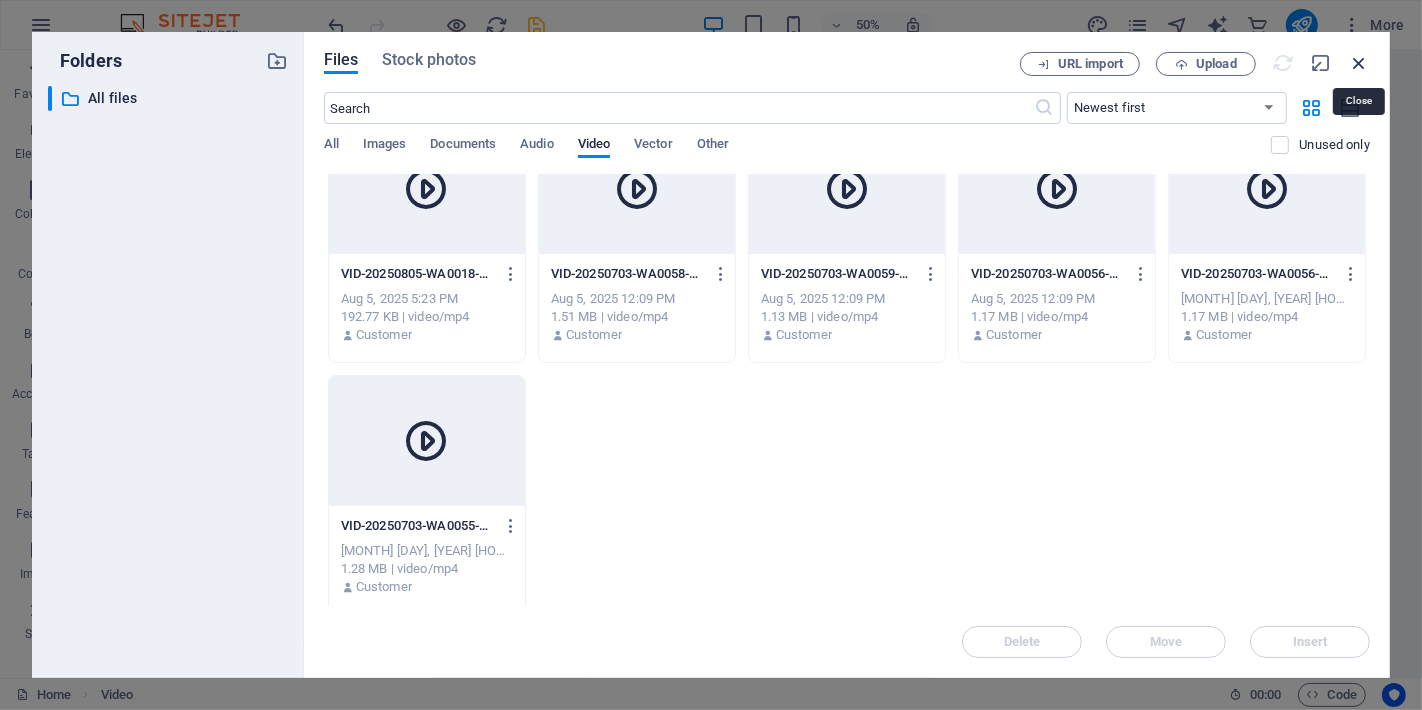 click at bounding box center [1359, 63] 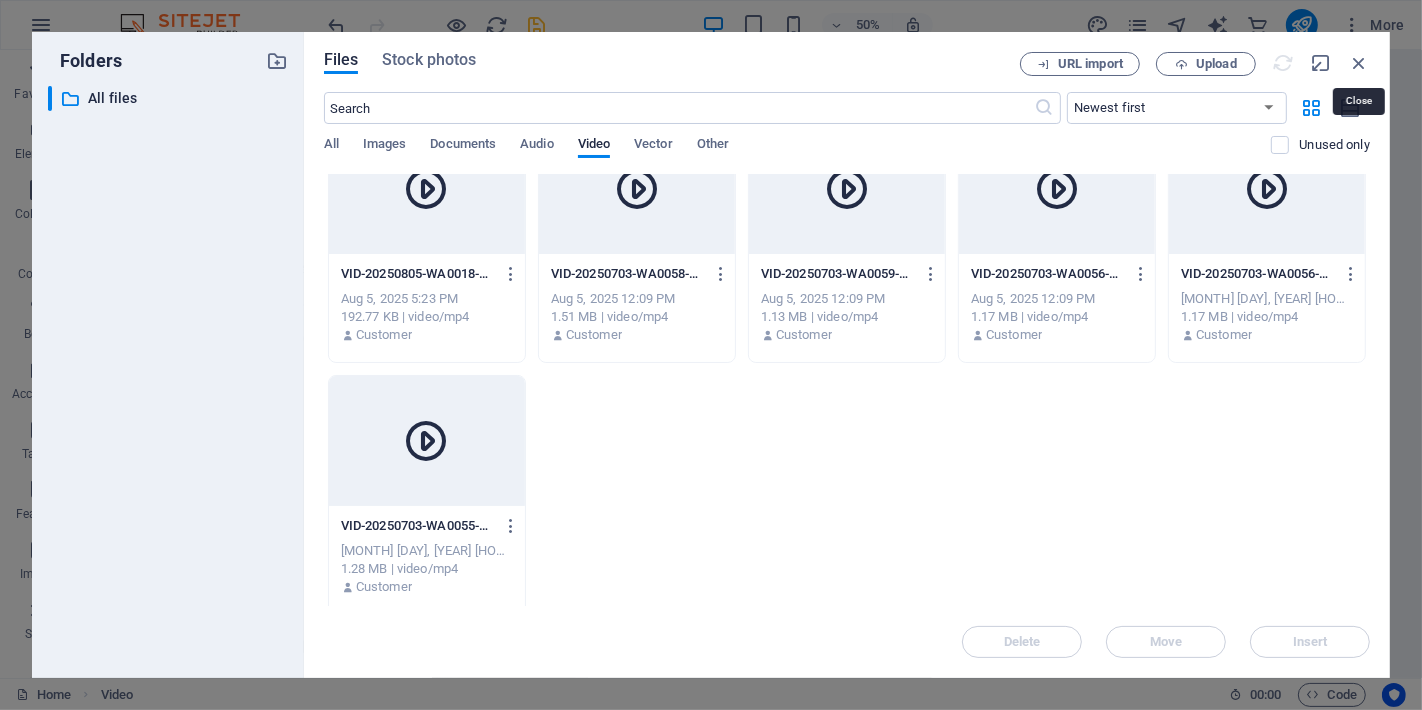scroll, scrollTop: 13236, scrollLeft: 0, axis: vertical 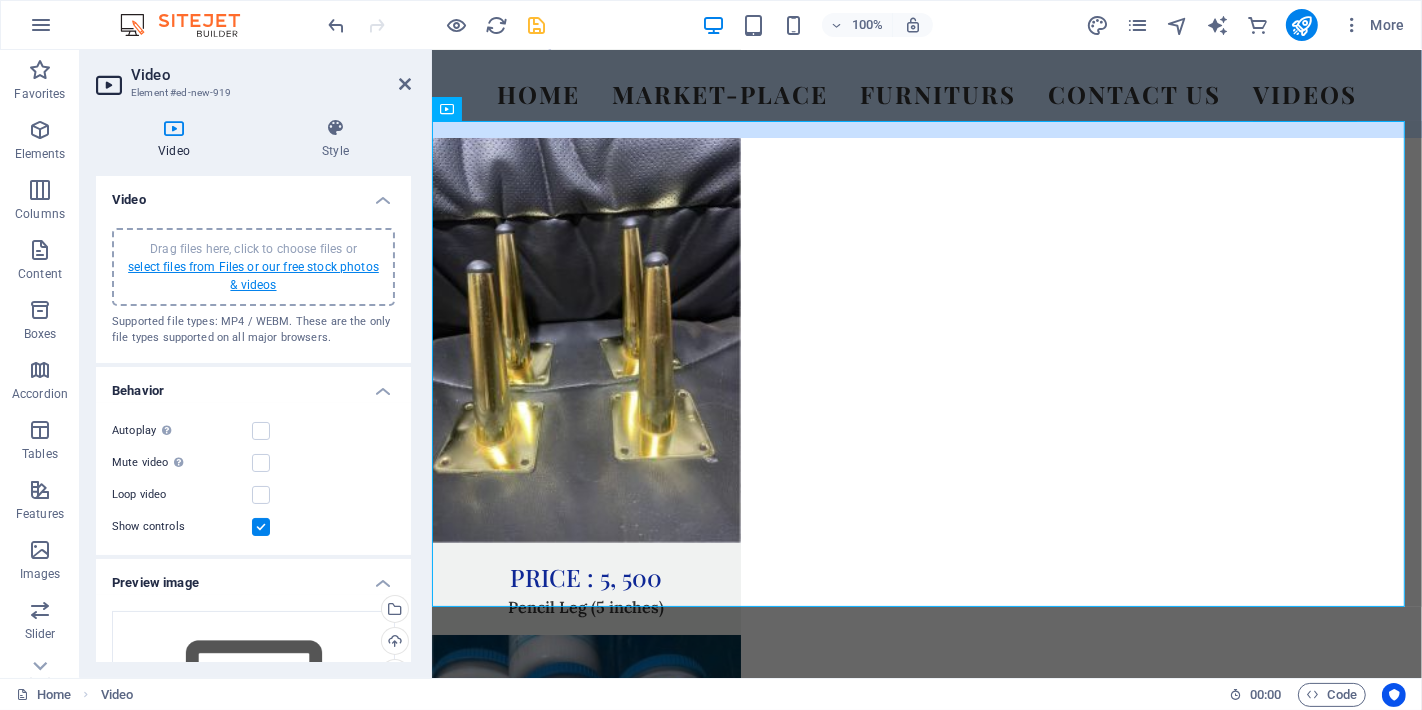 click on "select files from Files or our free stock photos & videos" at bounding box center (253, 276) 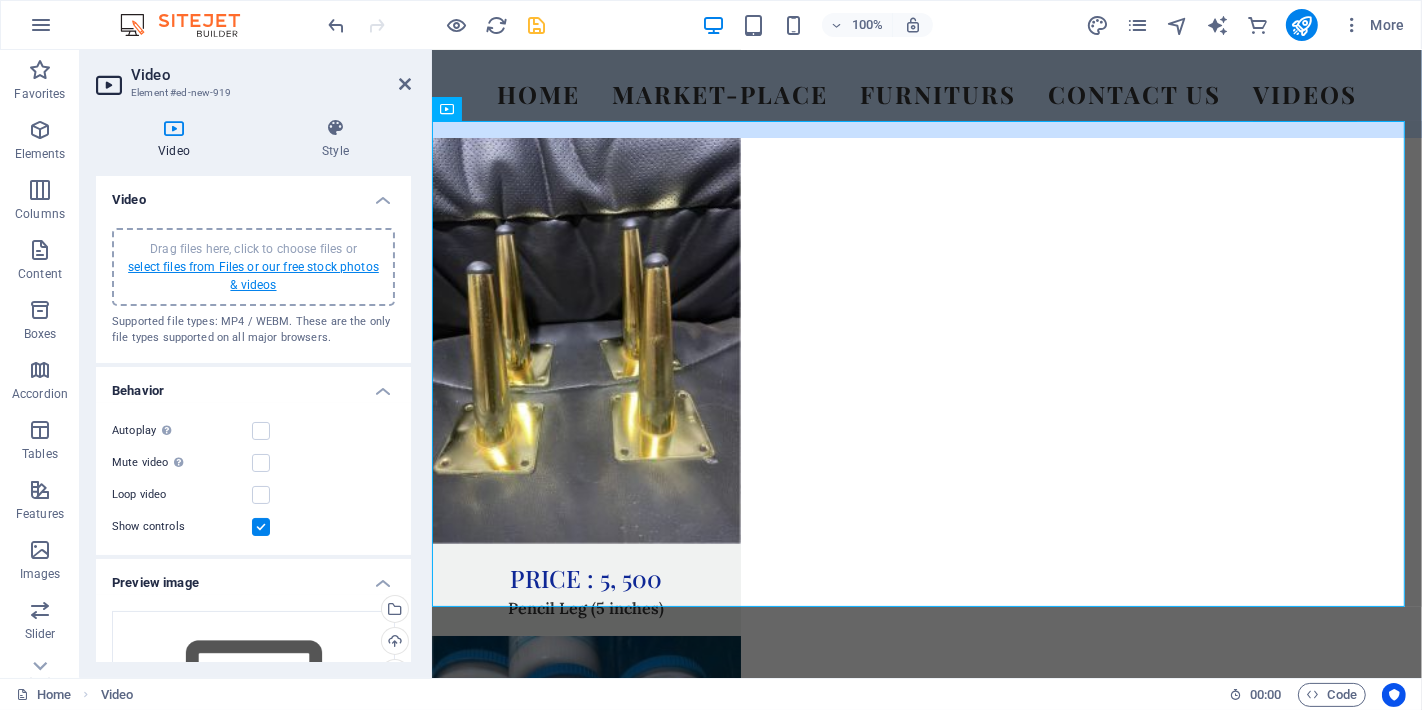 scroll, scrollTop: 13326, scrollLeft: 0, axis: vertical 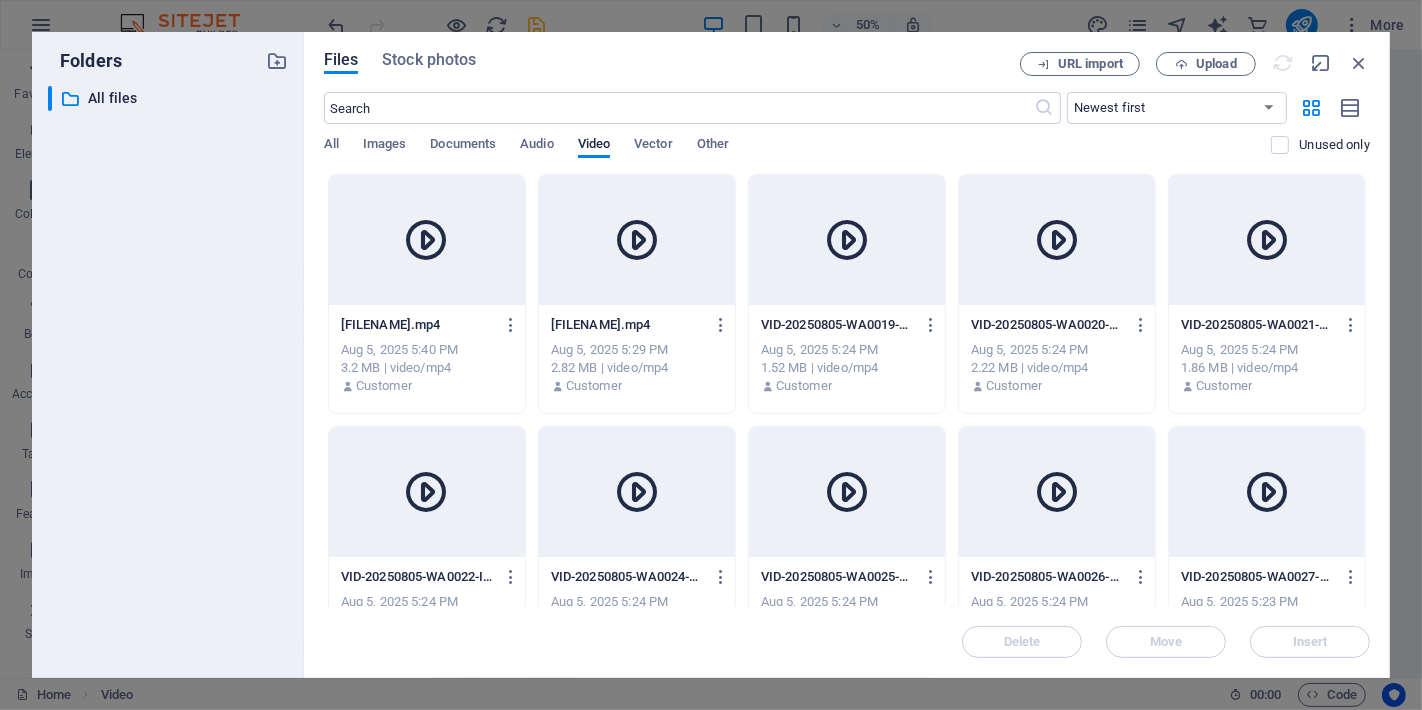 click at bounding box center [847, 492] 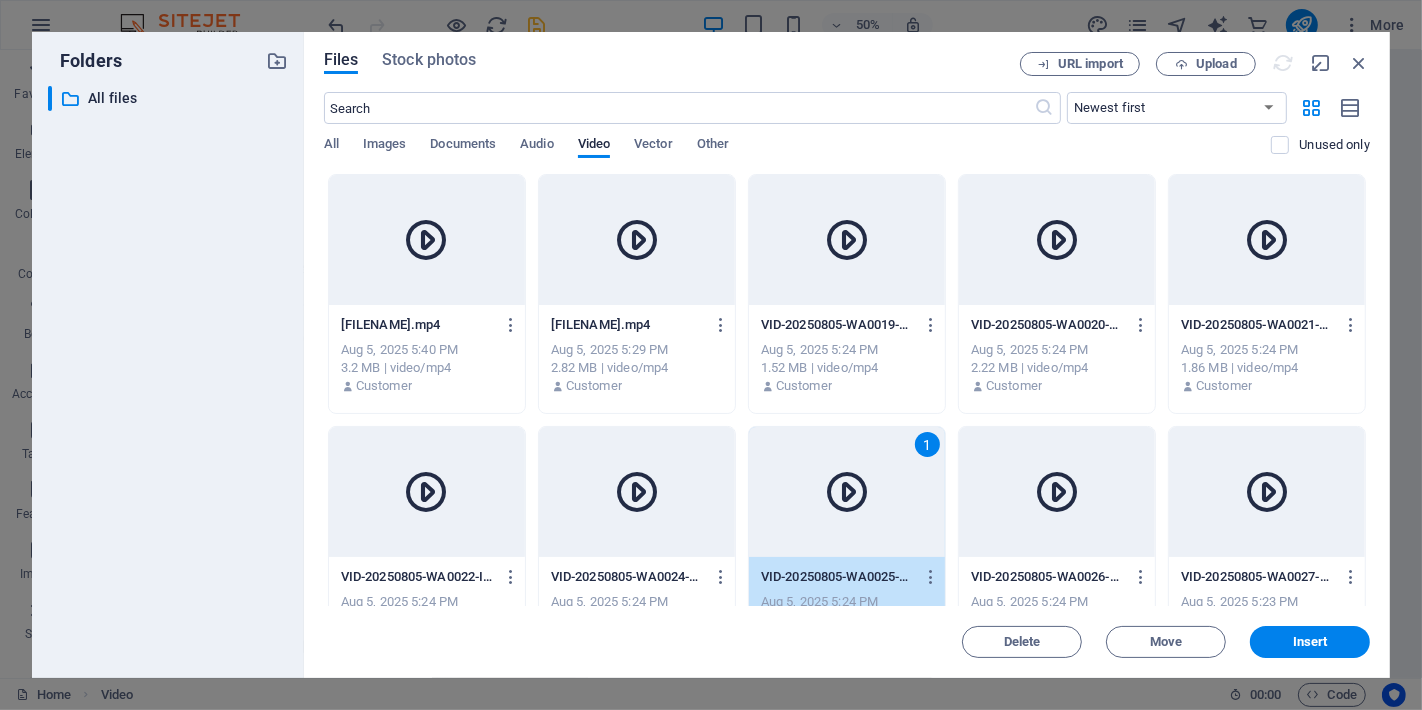 drag, startPoint x: 858, startPoint y: 506, endPoint x: 428, endPoint y: 437, distance: 435.50085 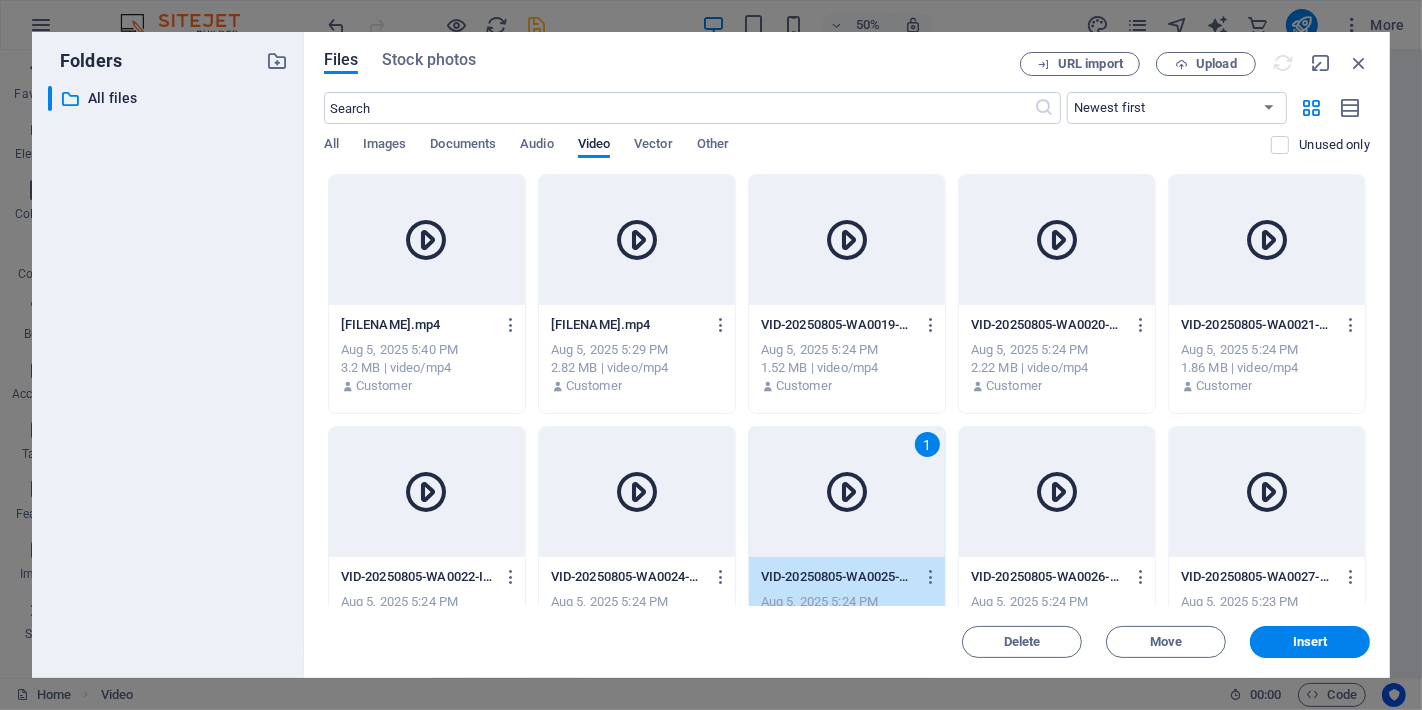 click at bounding box center [847, 492] 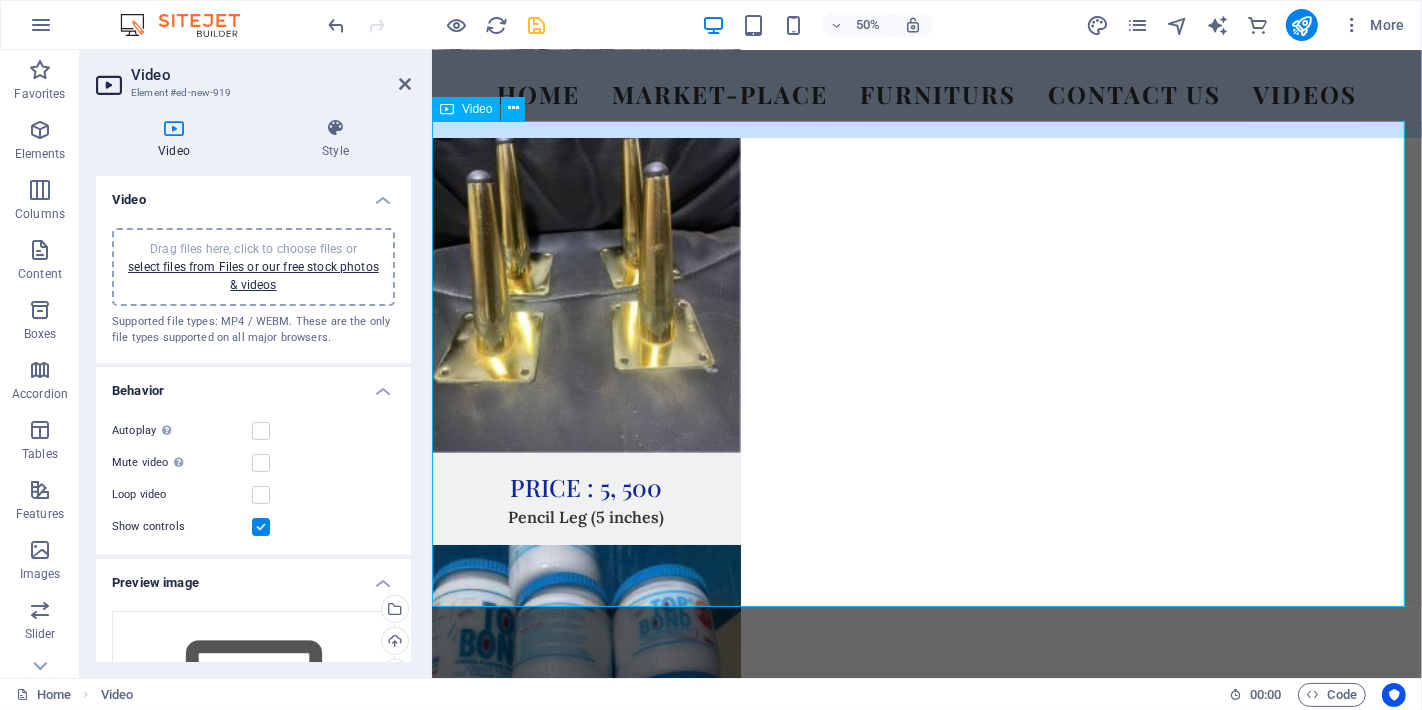 scroll, scrollTop: 13236, scrollLeft: 0, axis: vertical 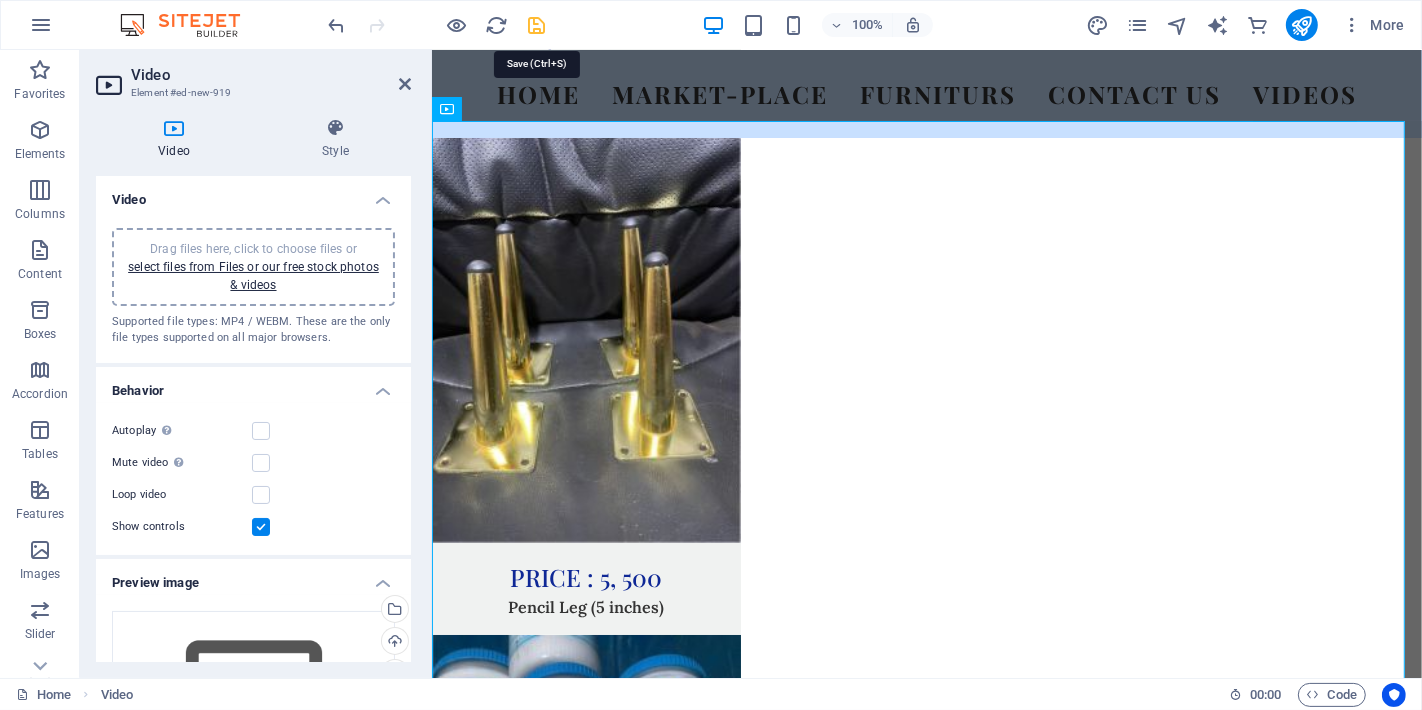 click at bounding box center (537, 25) 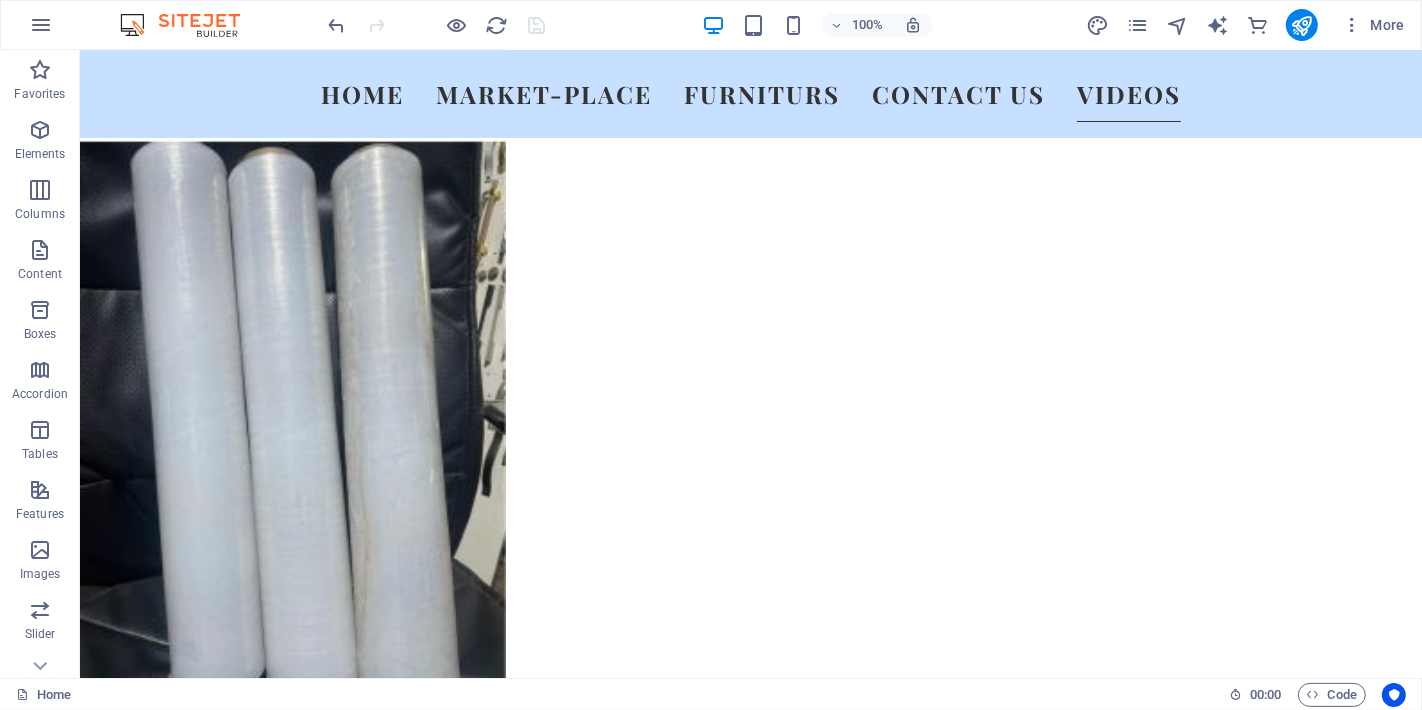scroll, scrollTop: 16301, scrollLeft: 0, axis: vertical 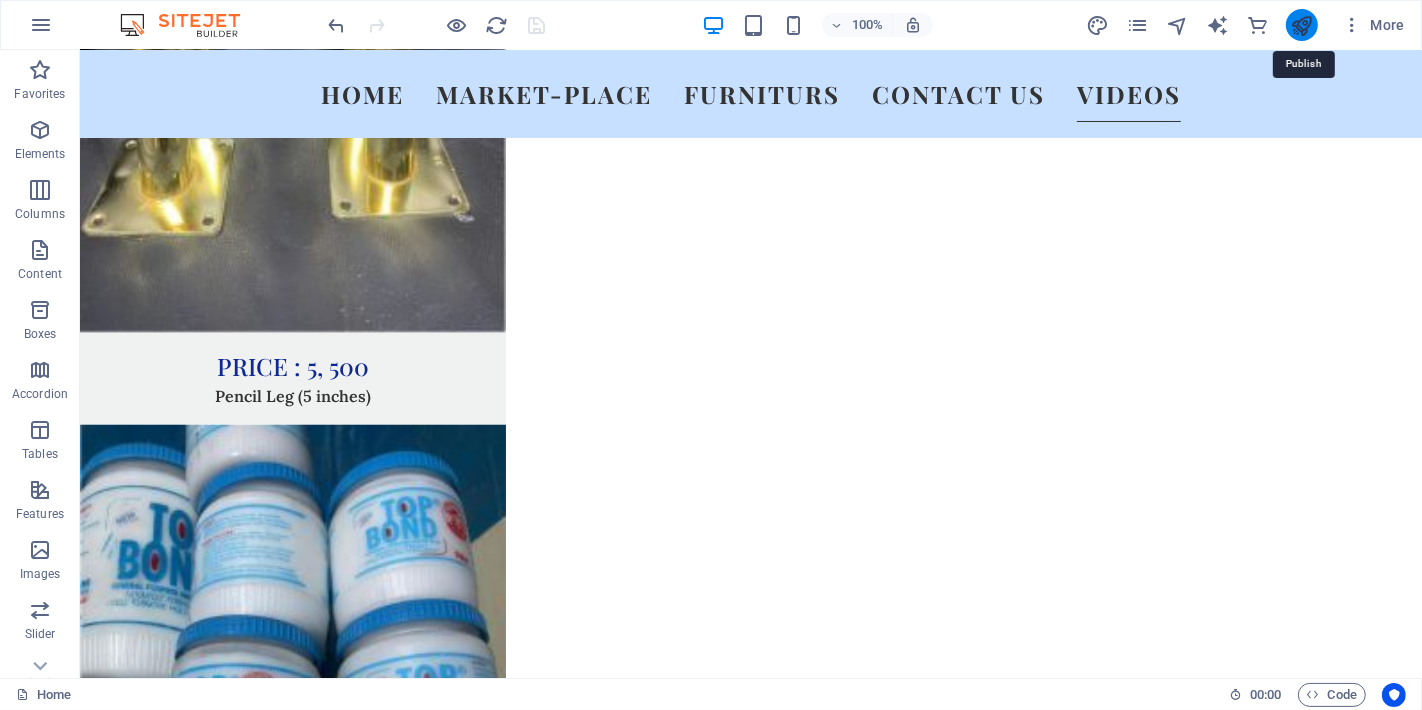 click at bounding box center [1301, 25] 